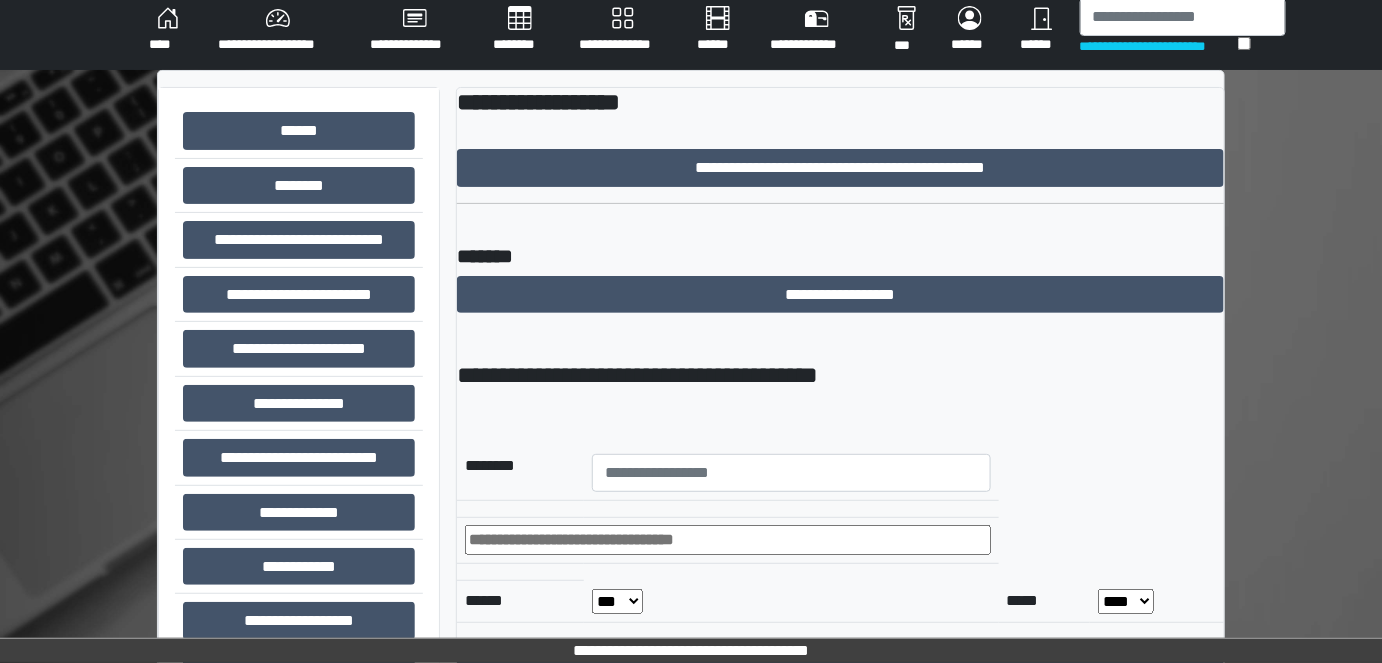 scroll, scrollTop: 0, scrollLeft: 0, axis: both 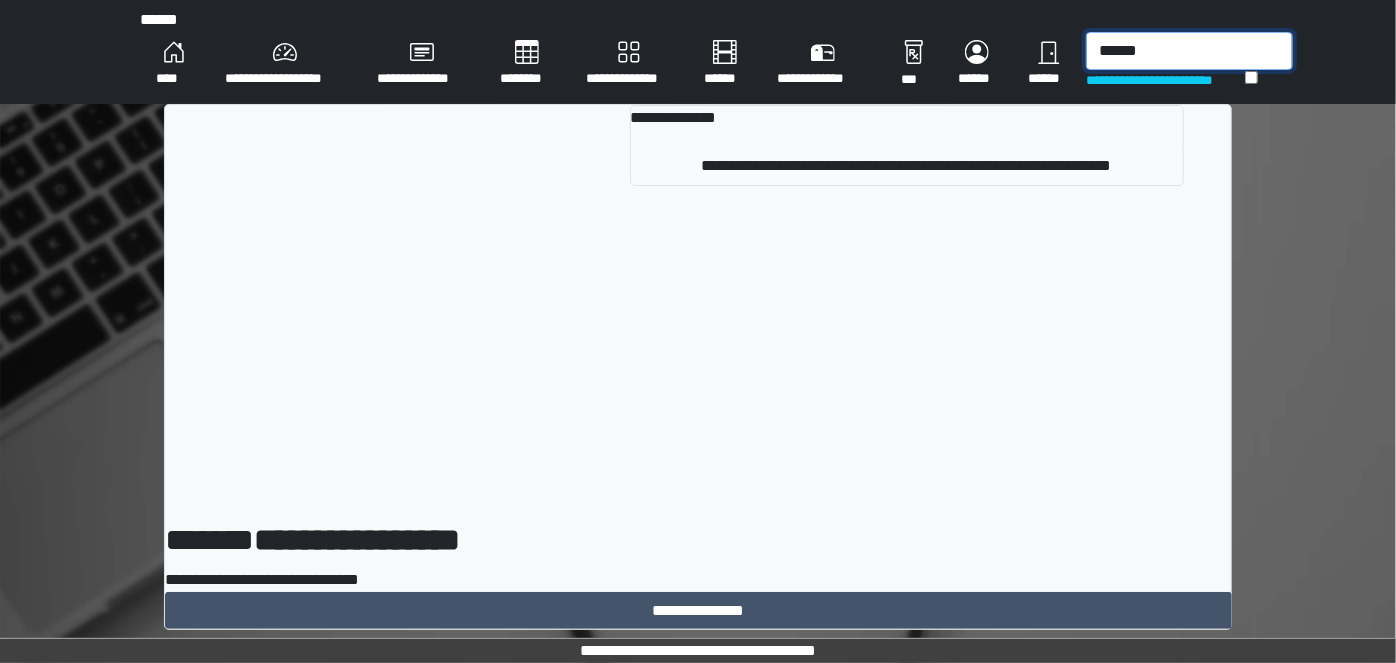 type on "******" 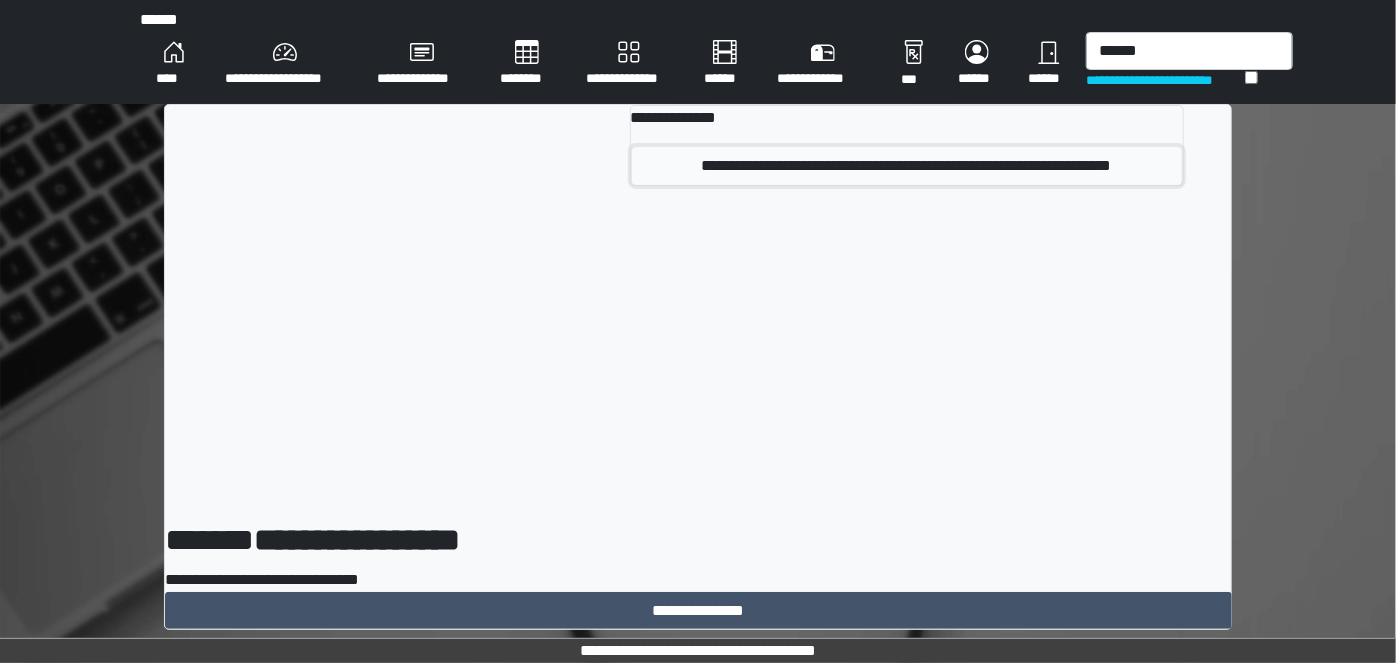 click on "**********" at bounding box center (907, 166) 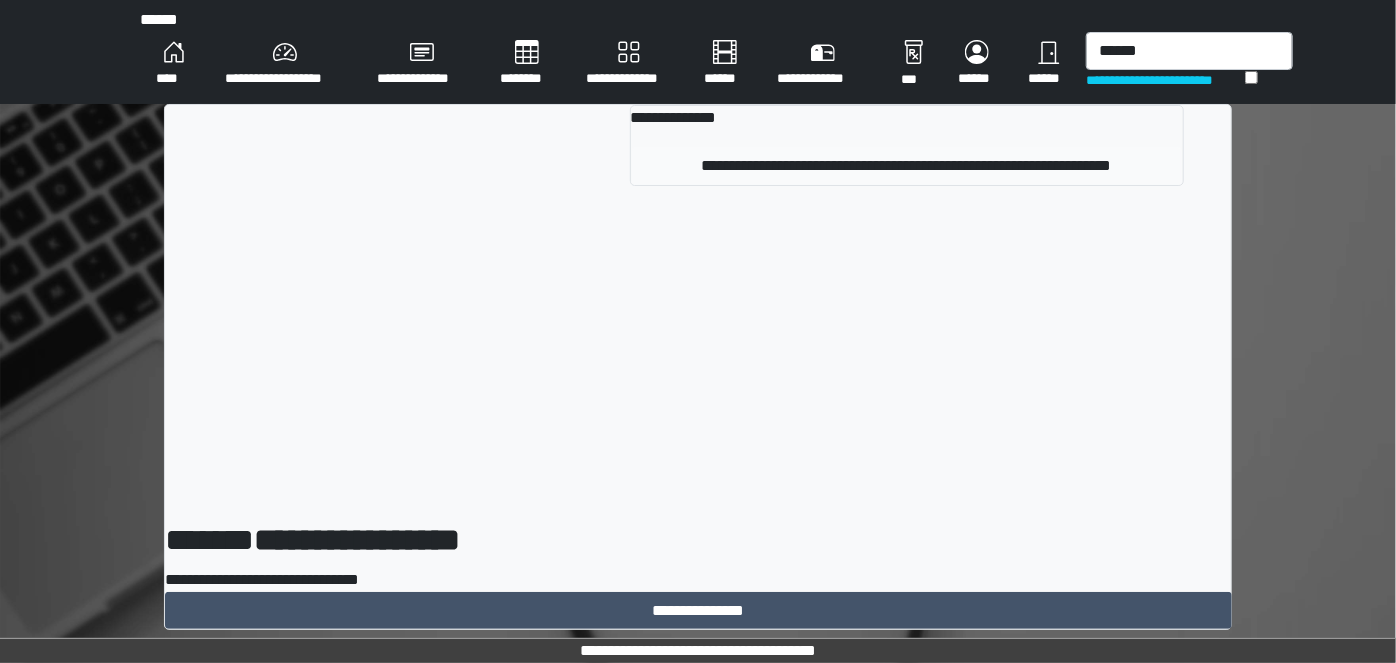 type 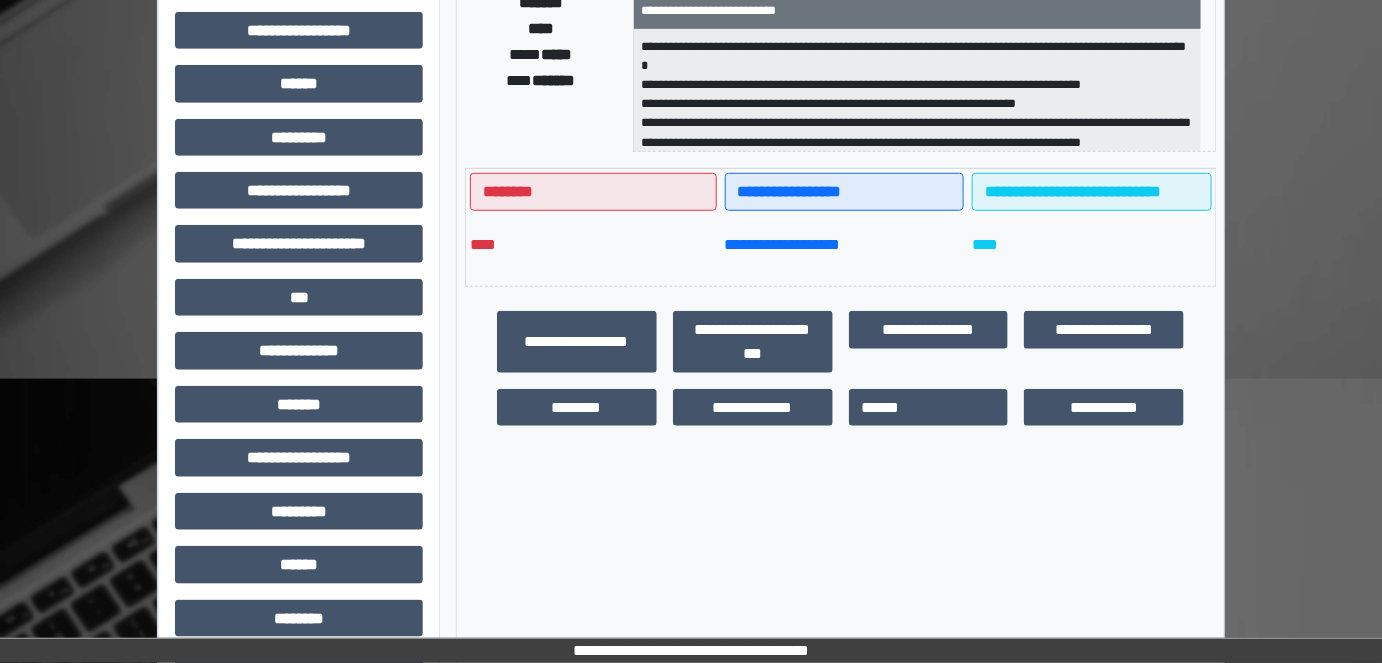scroll, scrollTop: 454, scrollLeft: 0, axis: vertical 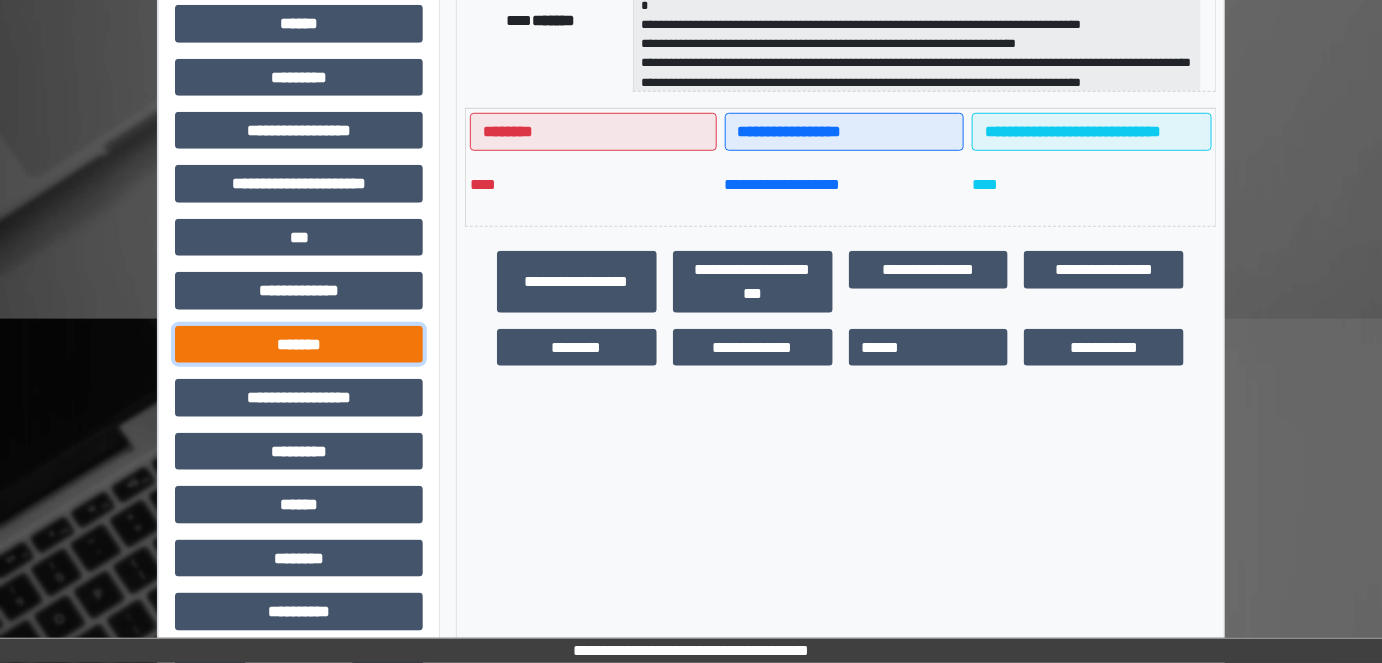 click on "*******" at bounding box center (299, 344) 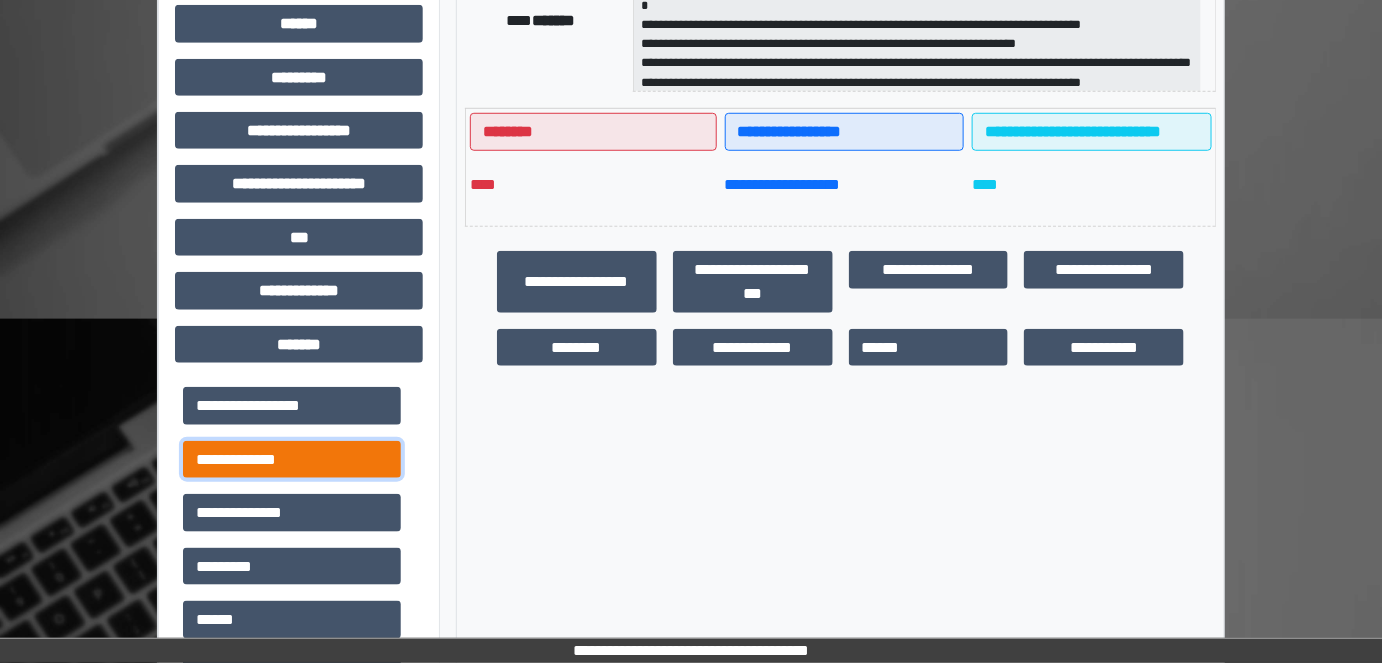 click on "**********" at bounding box center [292, 459] 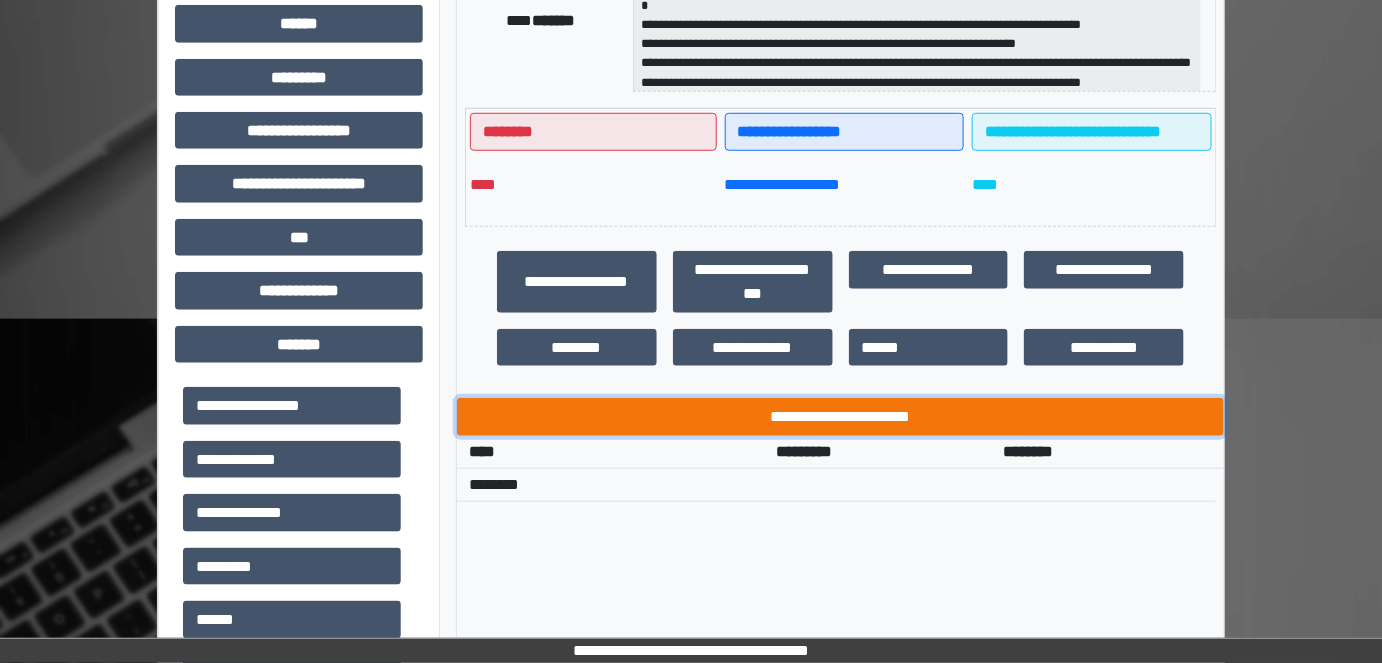 click on "**********" at bounding box center [841, 416] 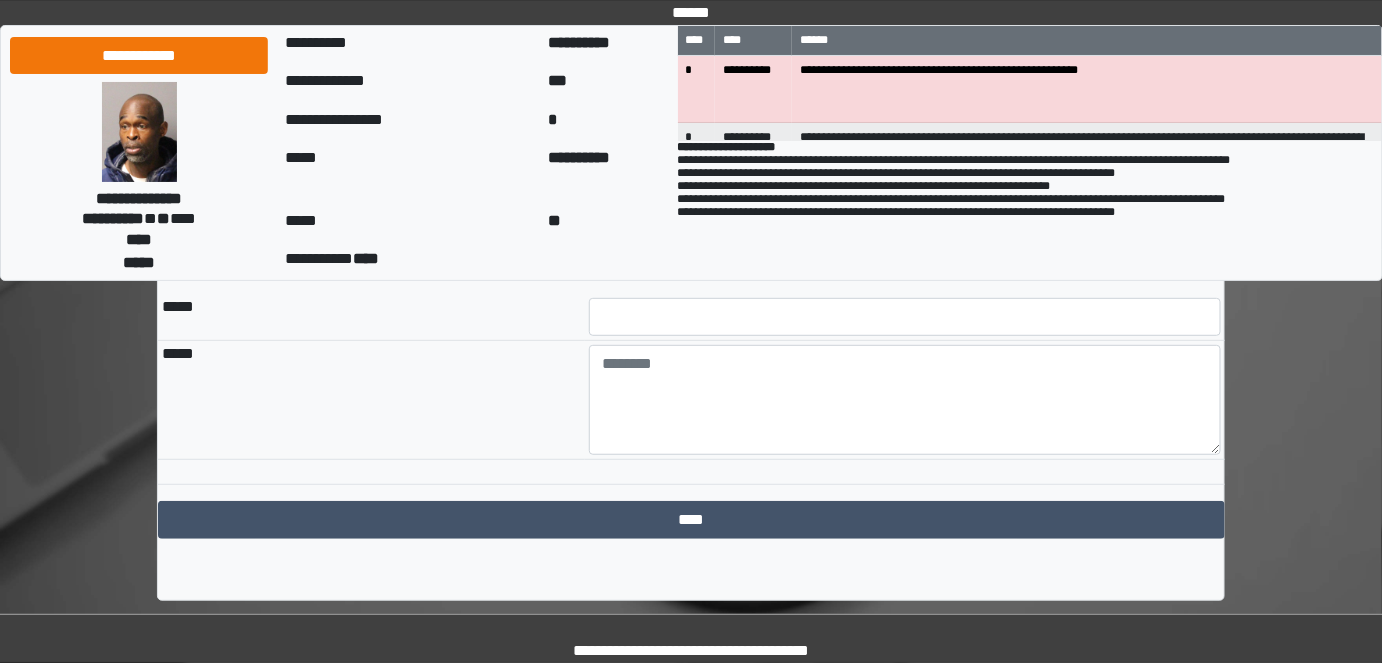 scroll, scrollTop: 146, scrollLeft: 0, axis: vertical 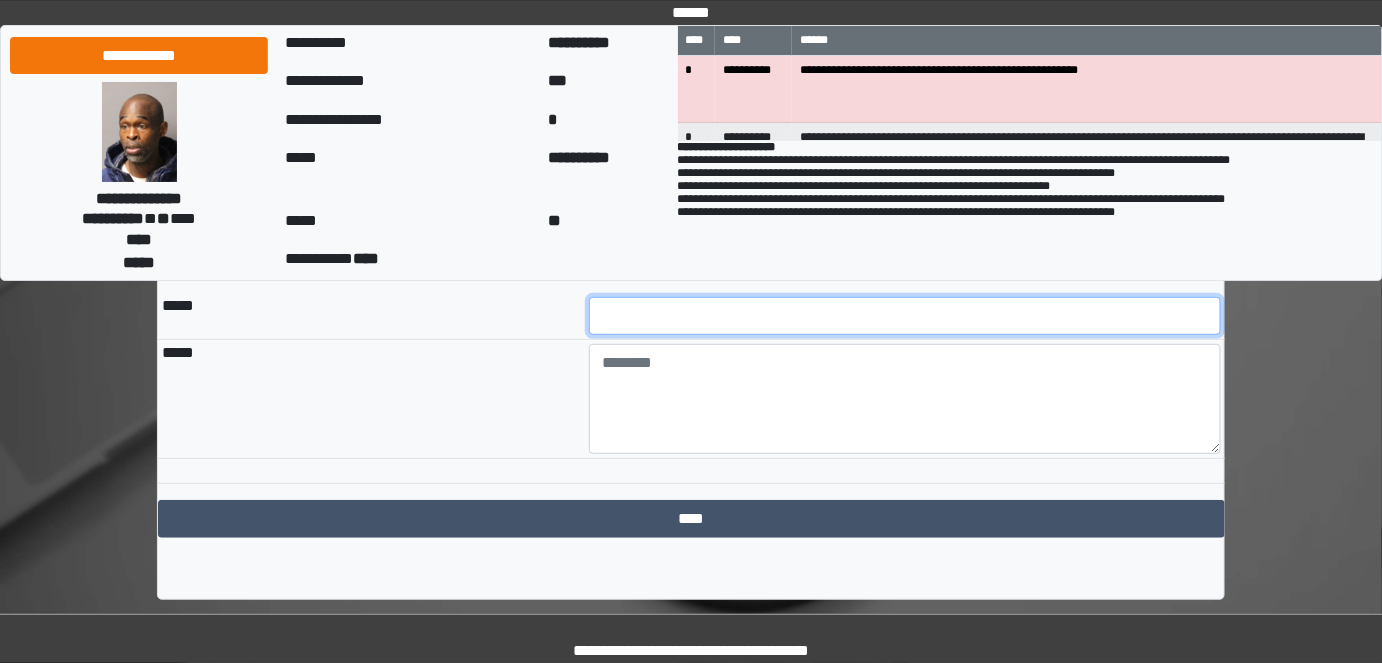 click at bounding box center (905, 316) 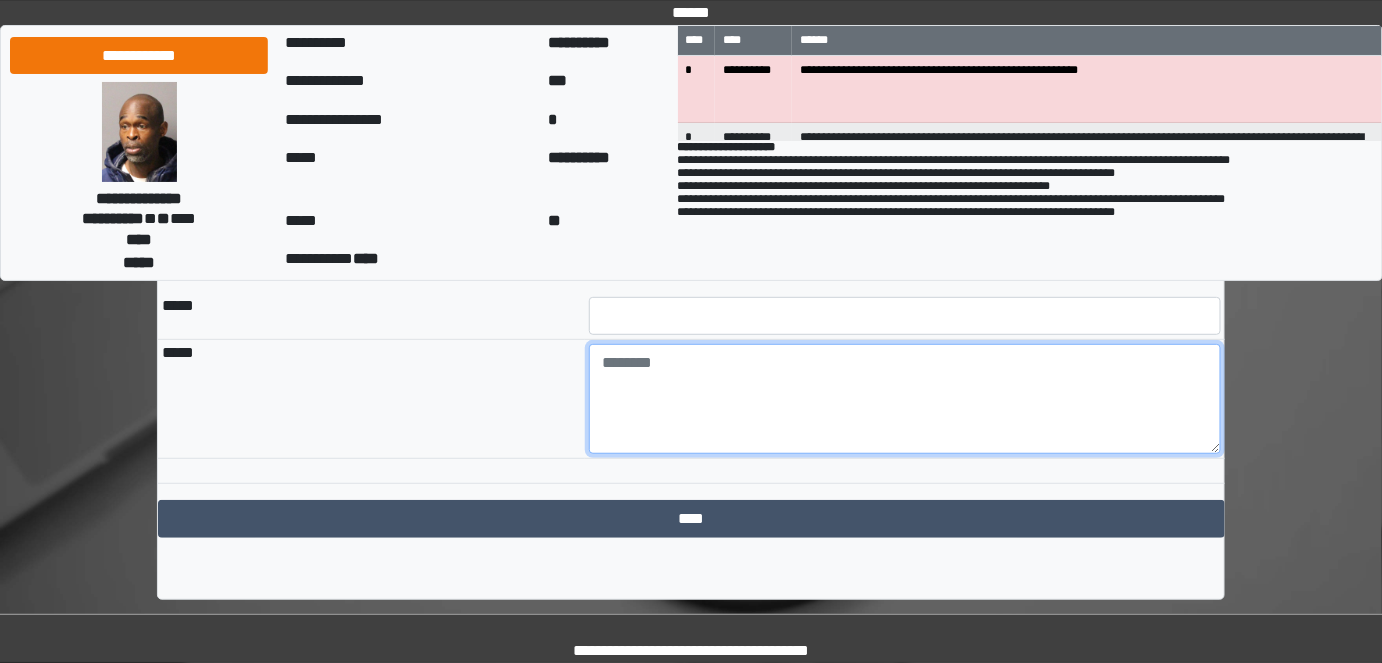 click at bounding box center (905, 399) 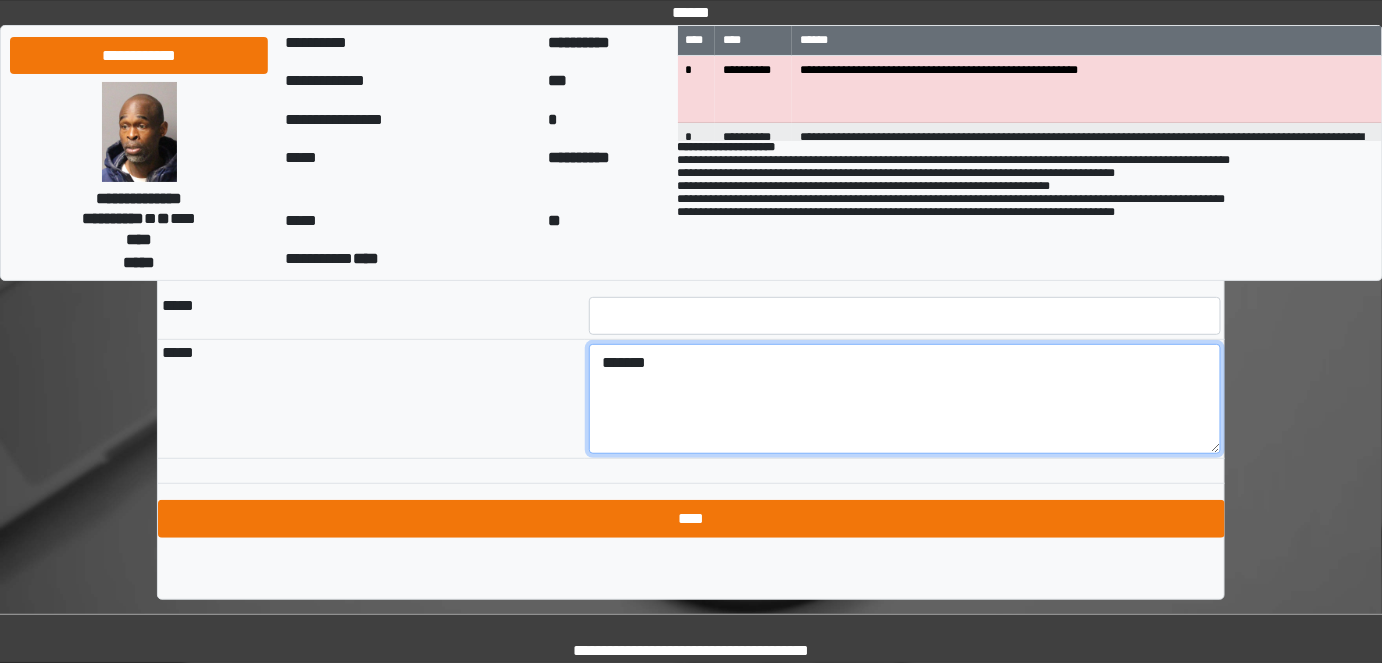 type on "*******" 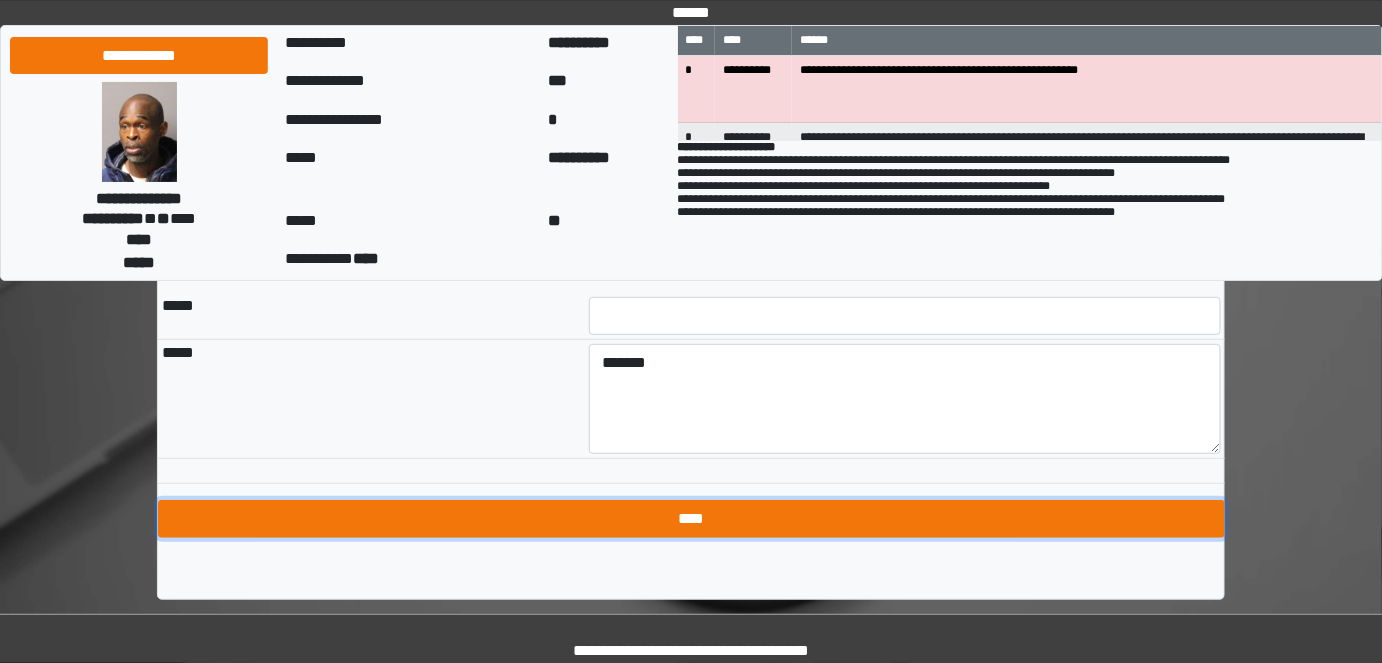 click on "****" at bounding box center [691, 519] 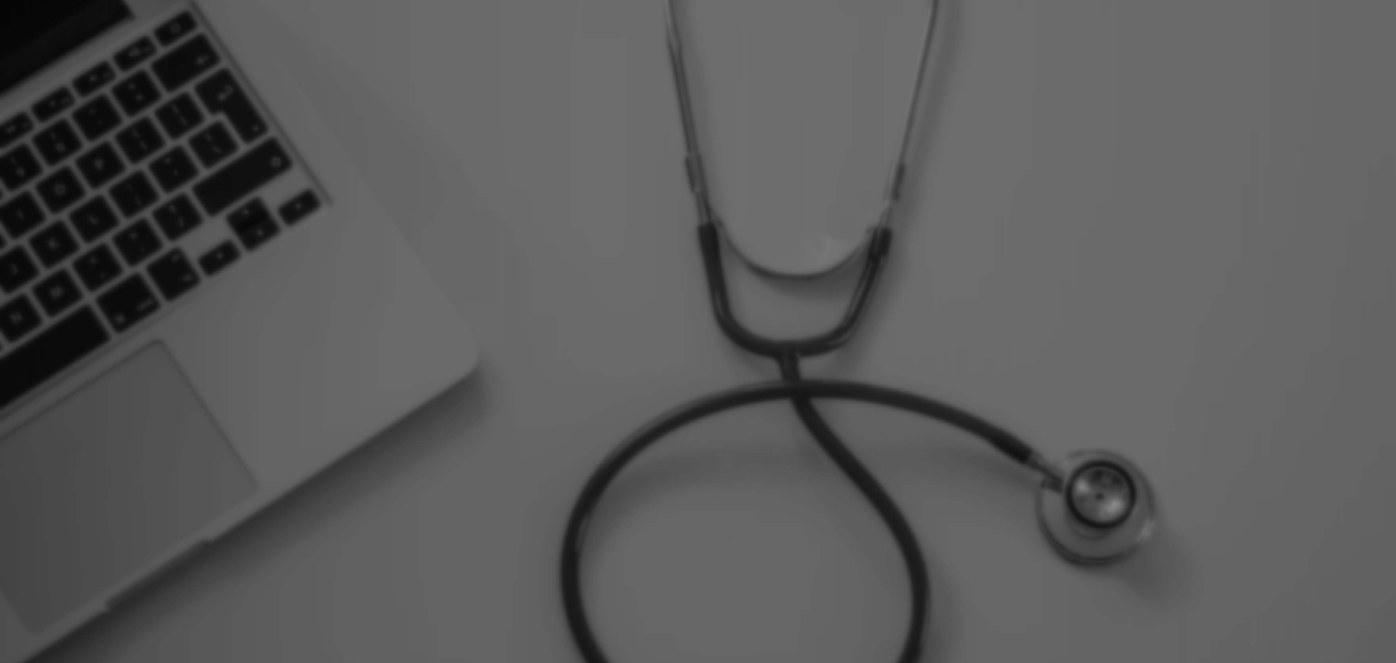 scroll, scrollTop: 0, scrollLeft: 0, axis: both 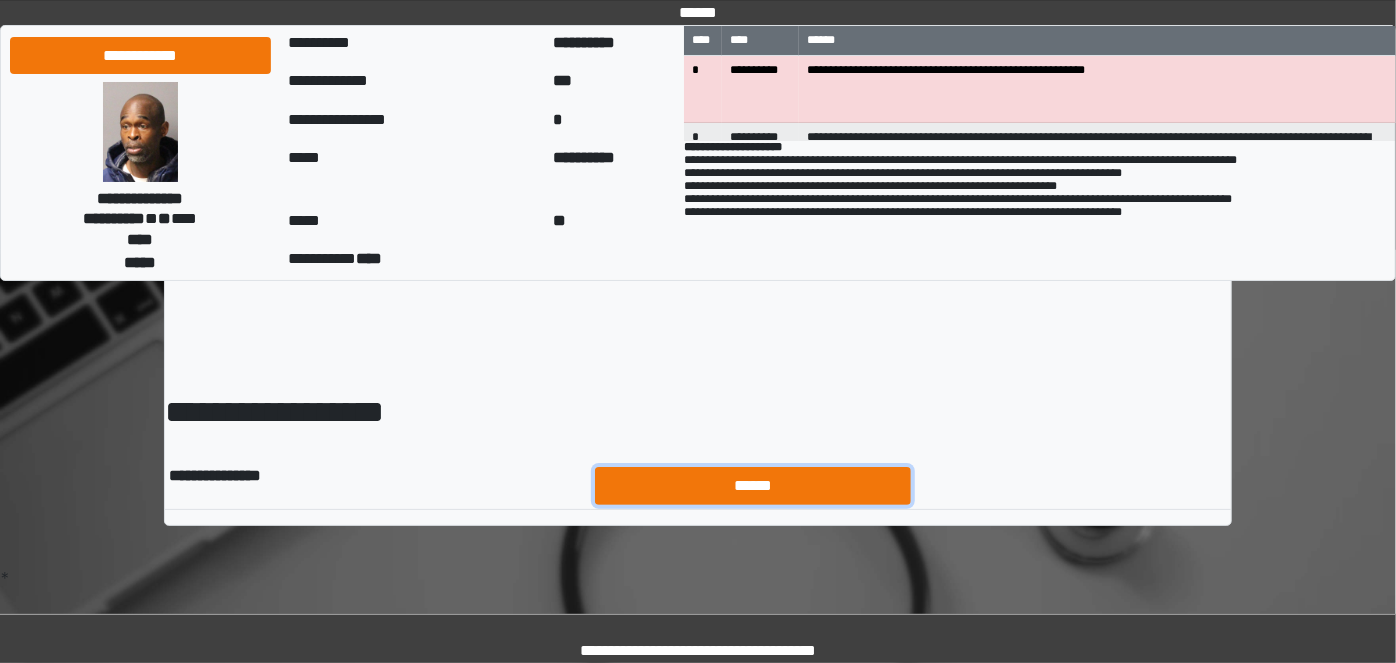 click on "******" at bounding box center [753, 485] 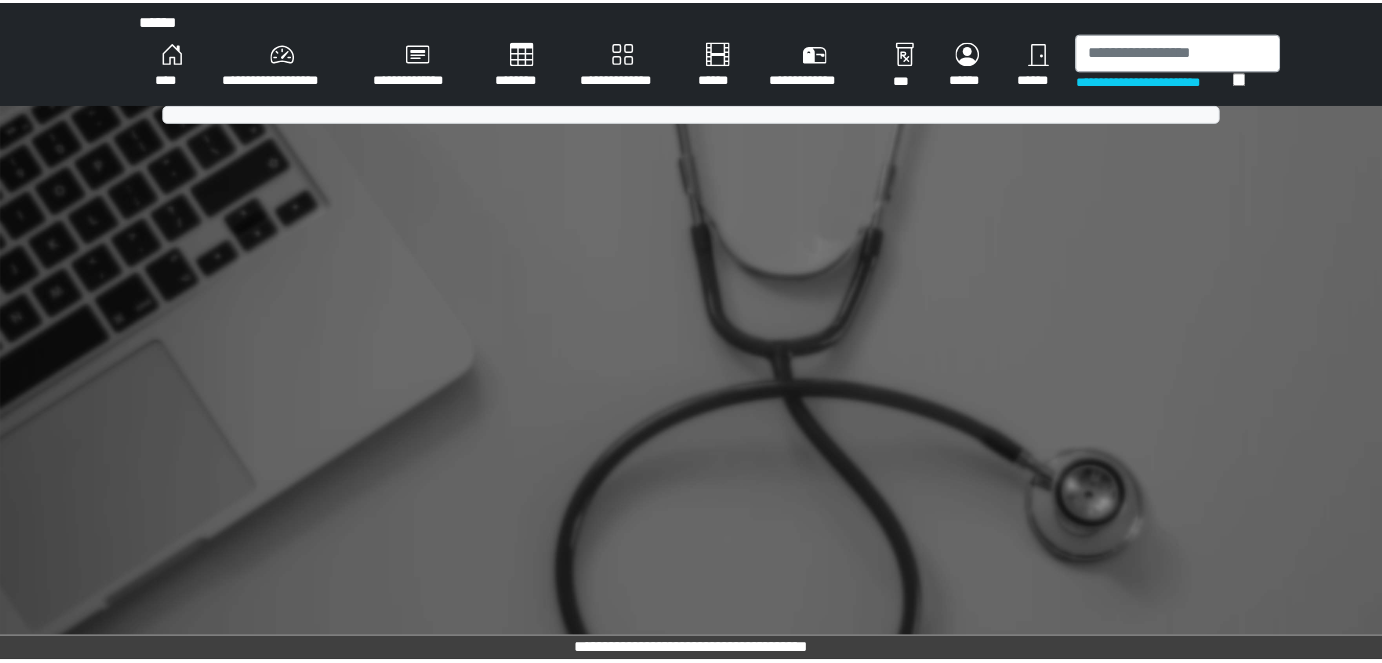 scroll, scrollTop: 0, scrollLeft: 0, axis: both 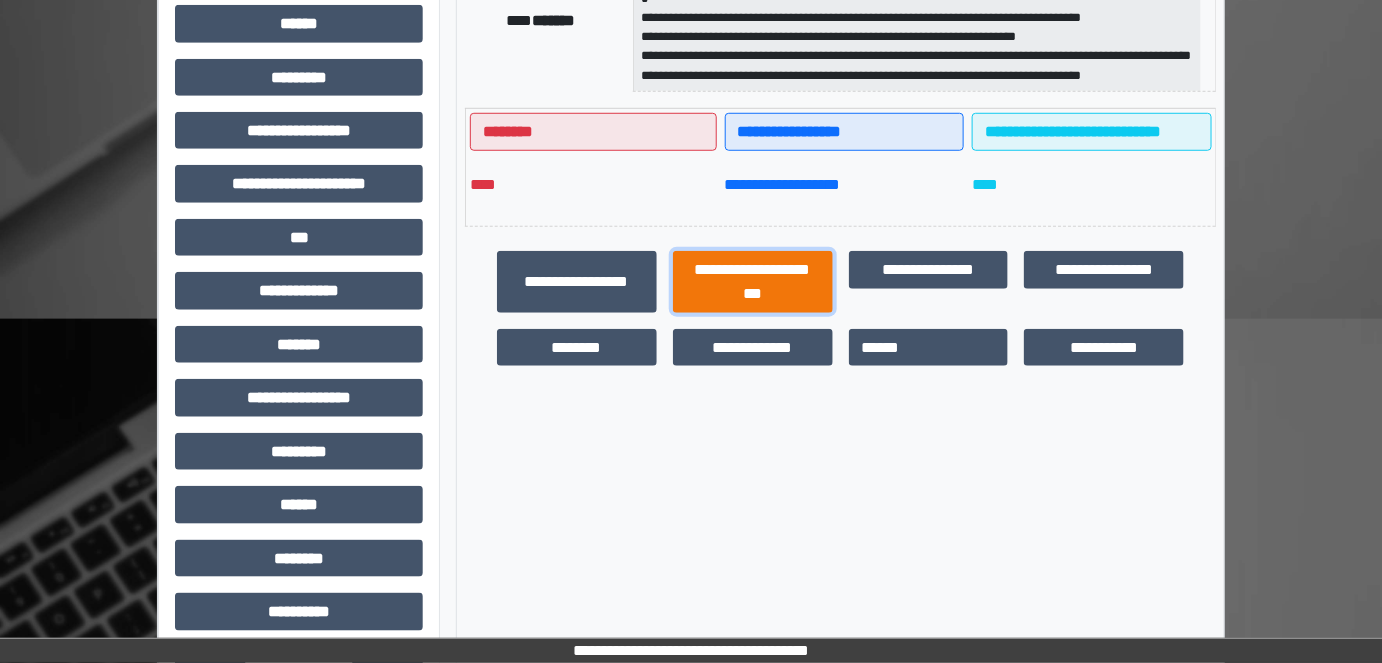click on "**********" at bounding box center [753, 281] 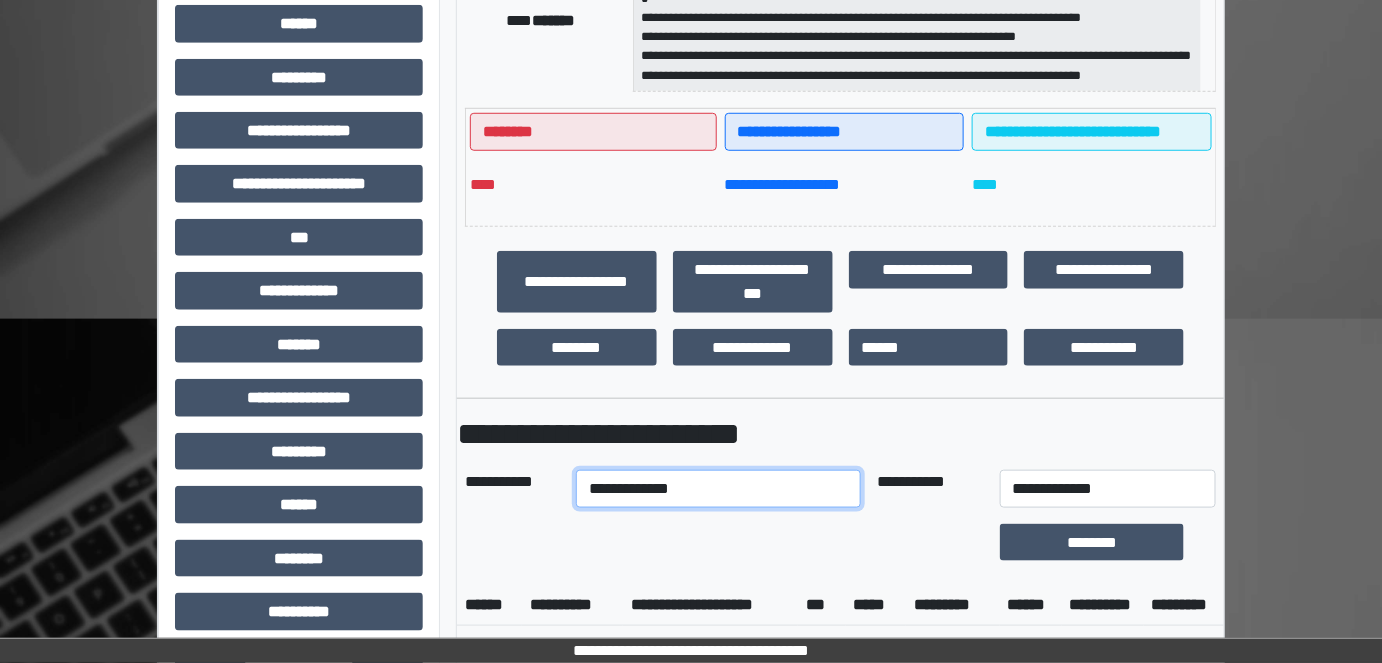 click on "**********" at bounding box center [718, 489] 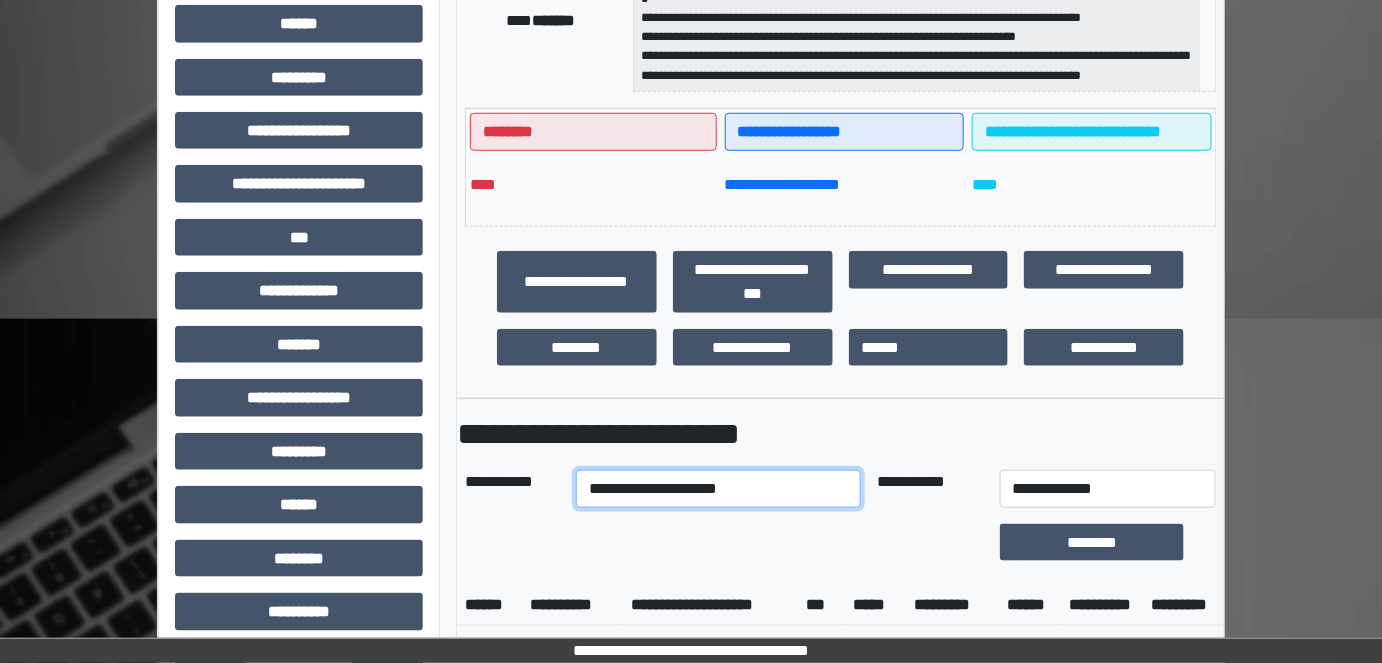 click on "**********" at bounding box center [718, 489] 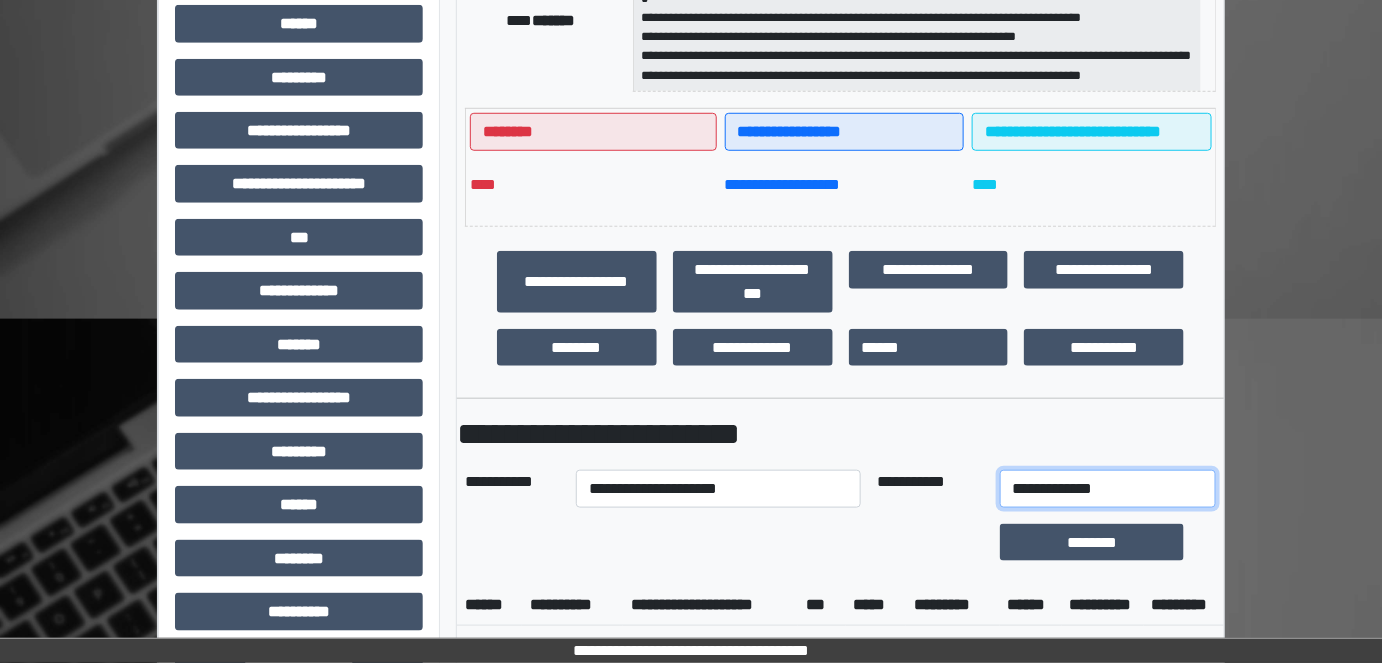 click on "**********" at bounding box center (1108, 489) 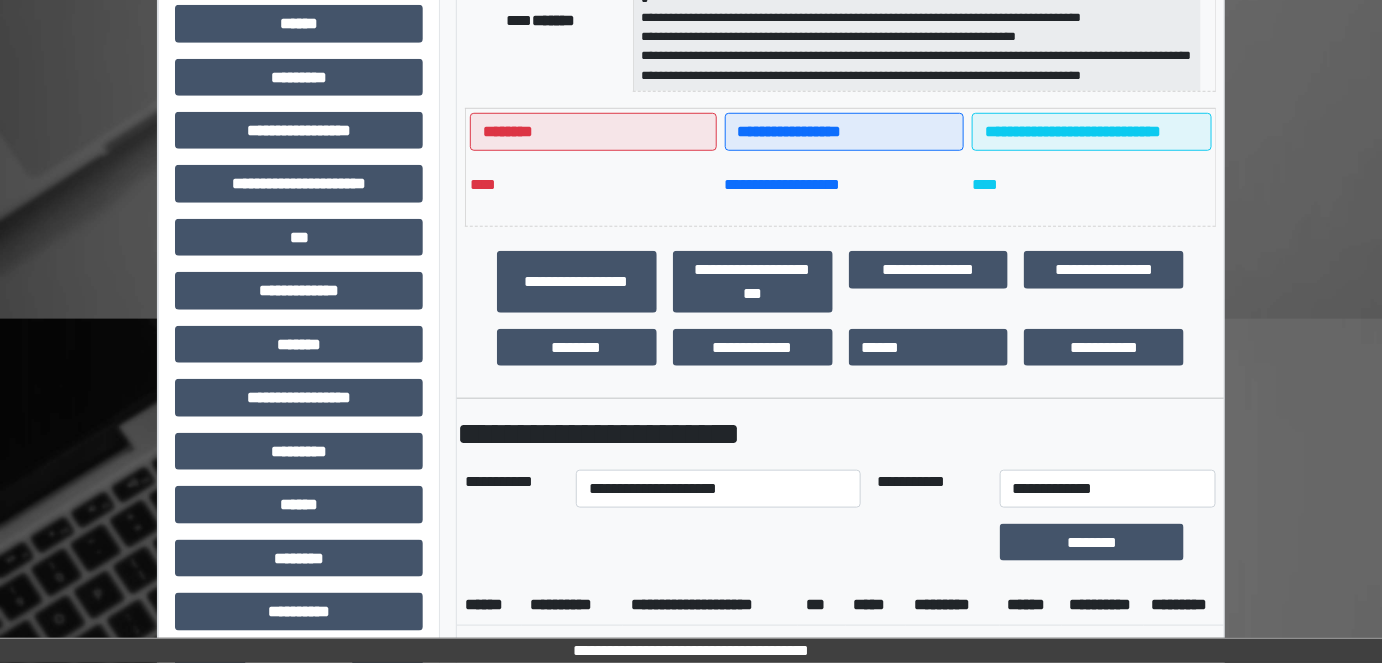 click at bounding box center [718, 542] 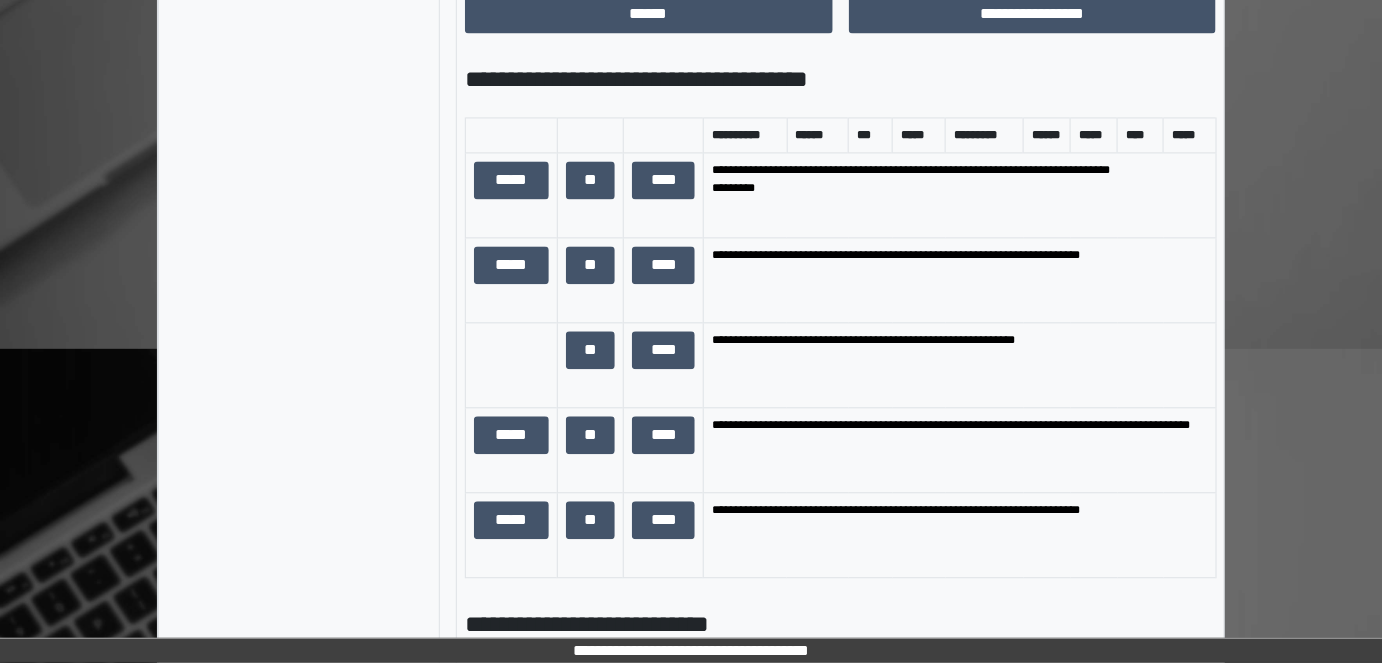 scroll, scrollTop: 1909, scrollLeft: 0, axis: vertical 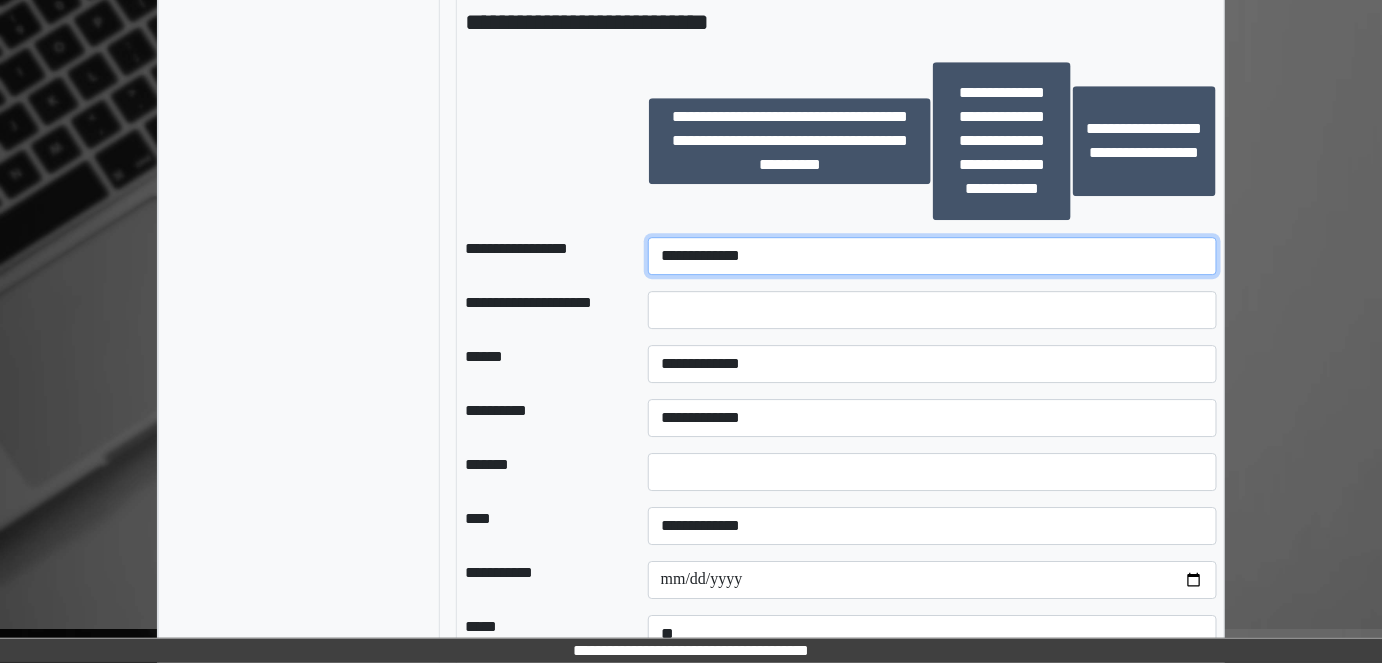 click on "**********" at bounding box center (933, 256) 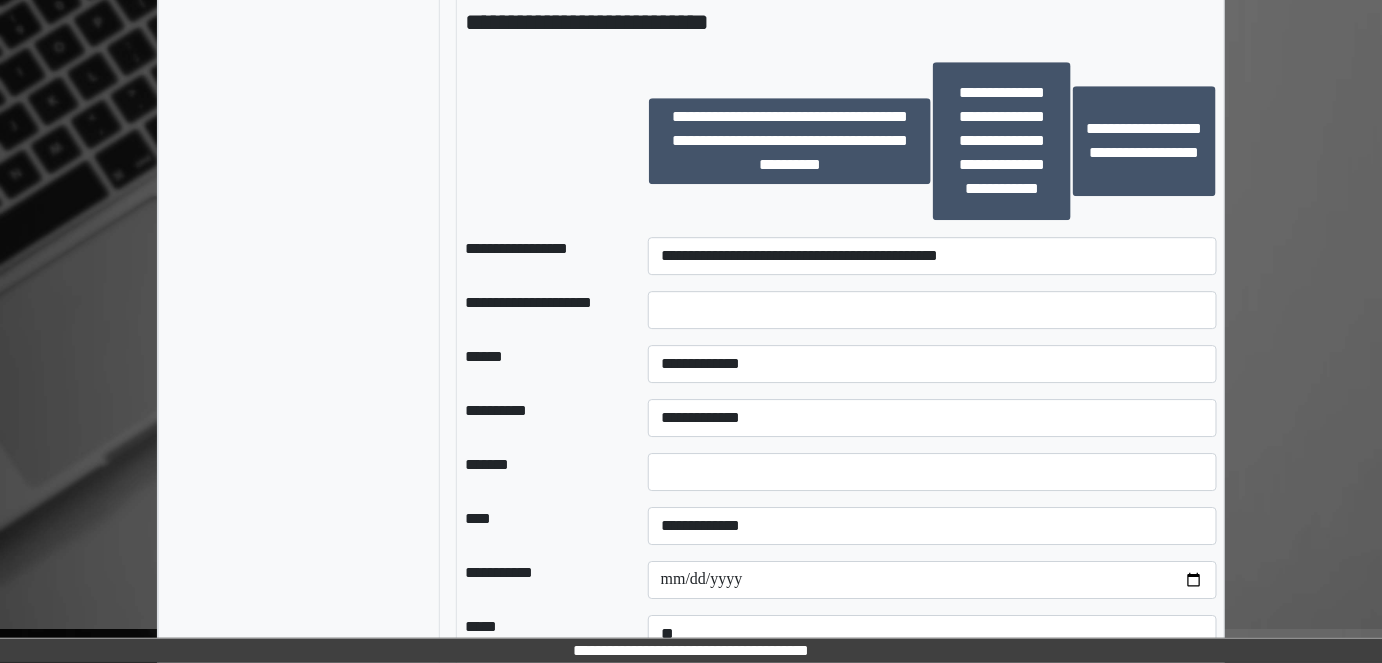 click at bounding box center (933, 310) 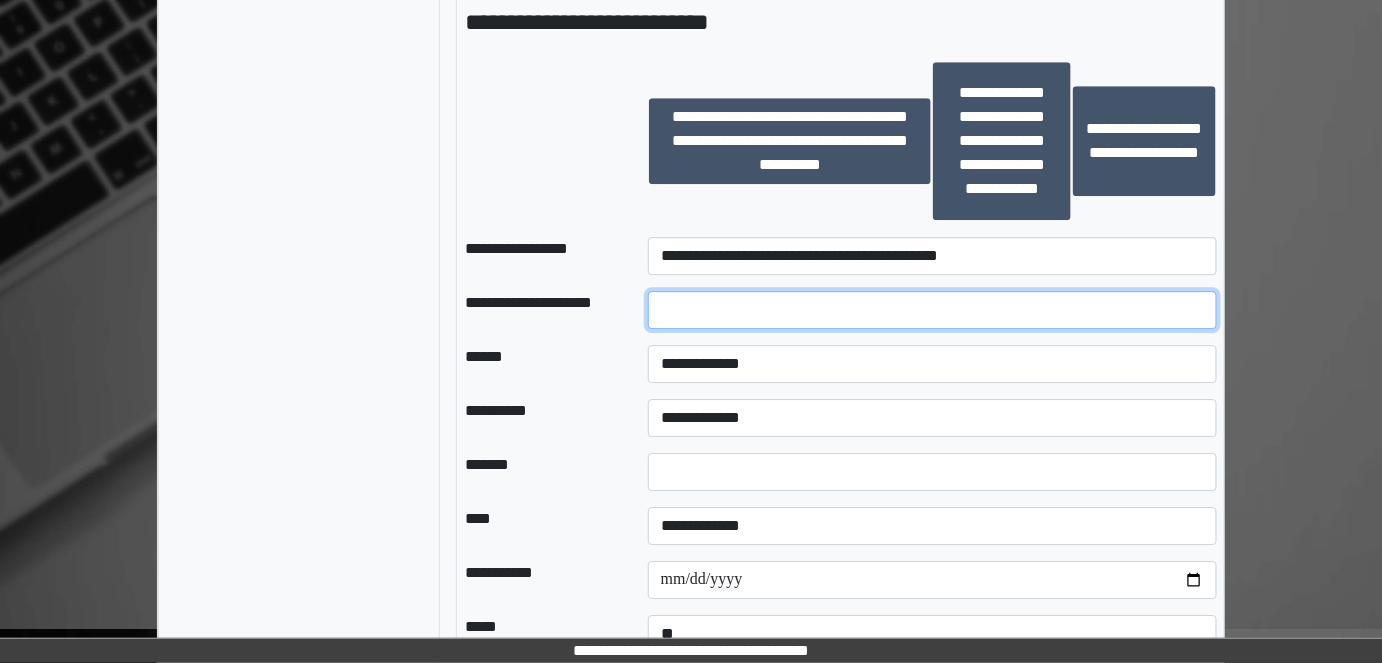 click at bounding box center [933, 310] 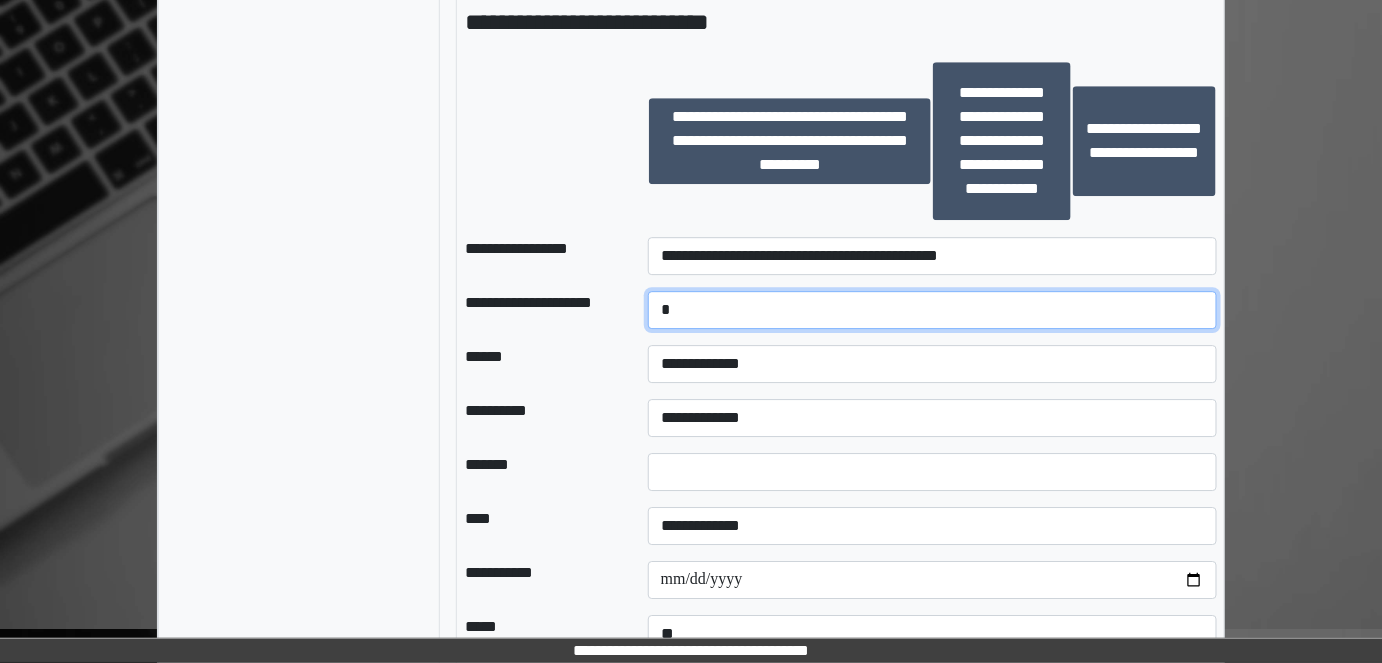 type on "*" 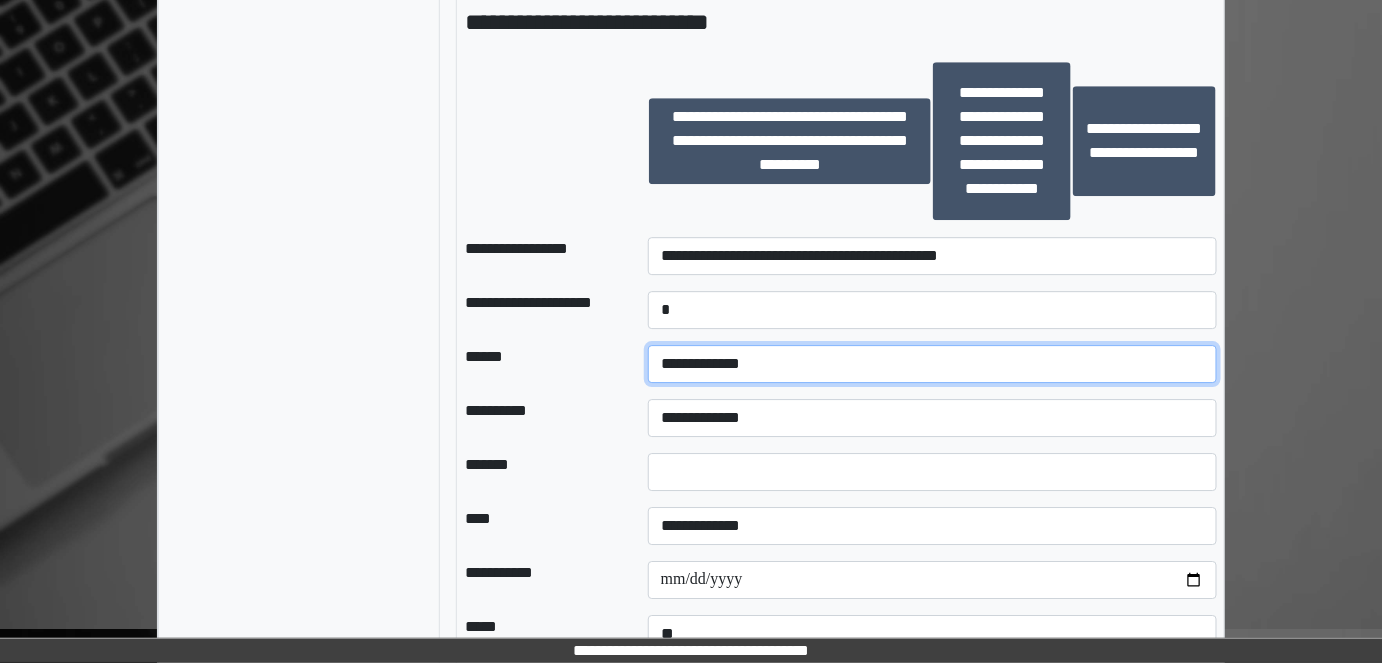 click on "**********" at bounding box center [933, 364] 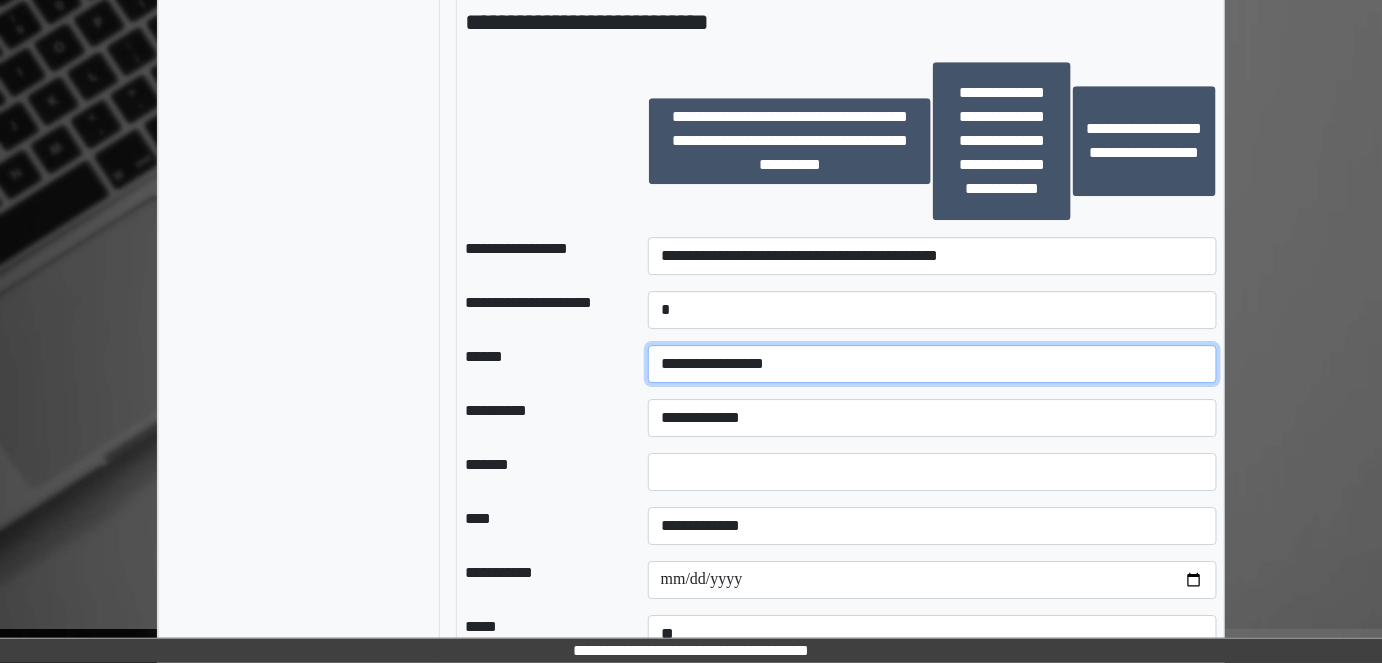 click on "**********" at bounding box center (933, 364) 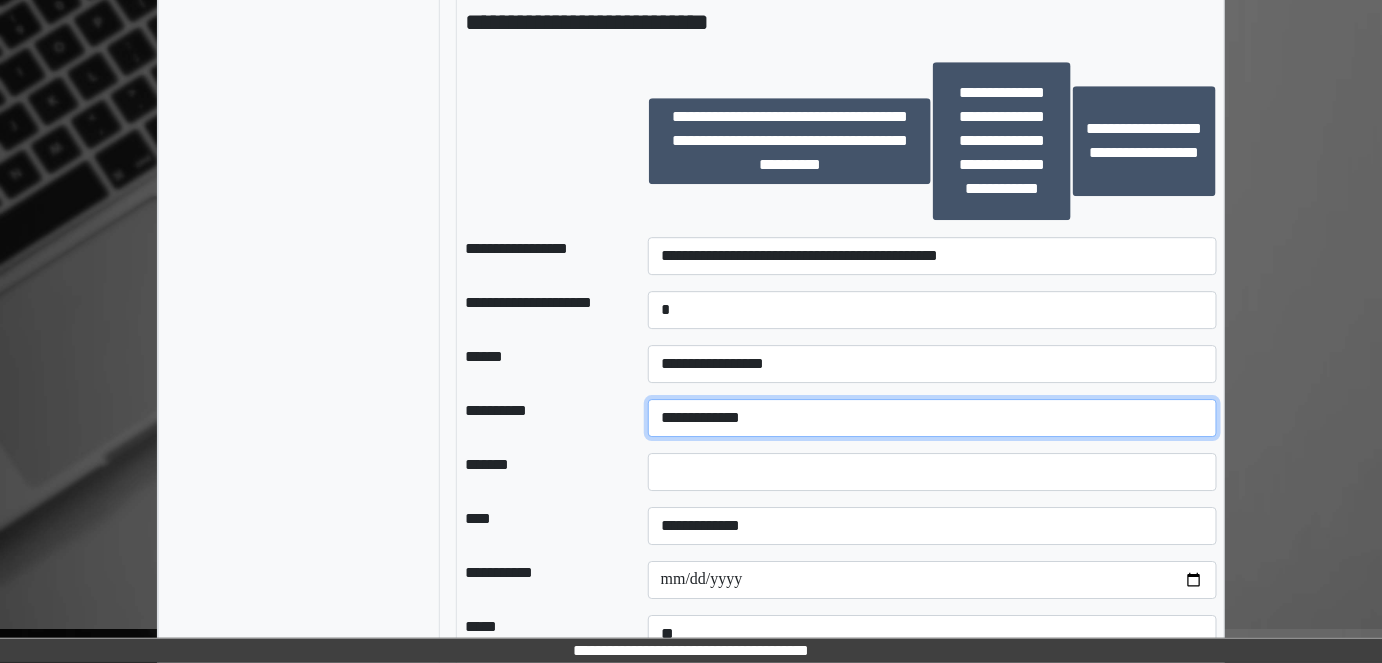 click on "**********" at bounding box center (933, 418) 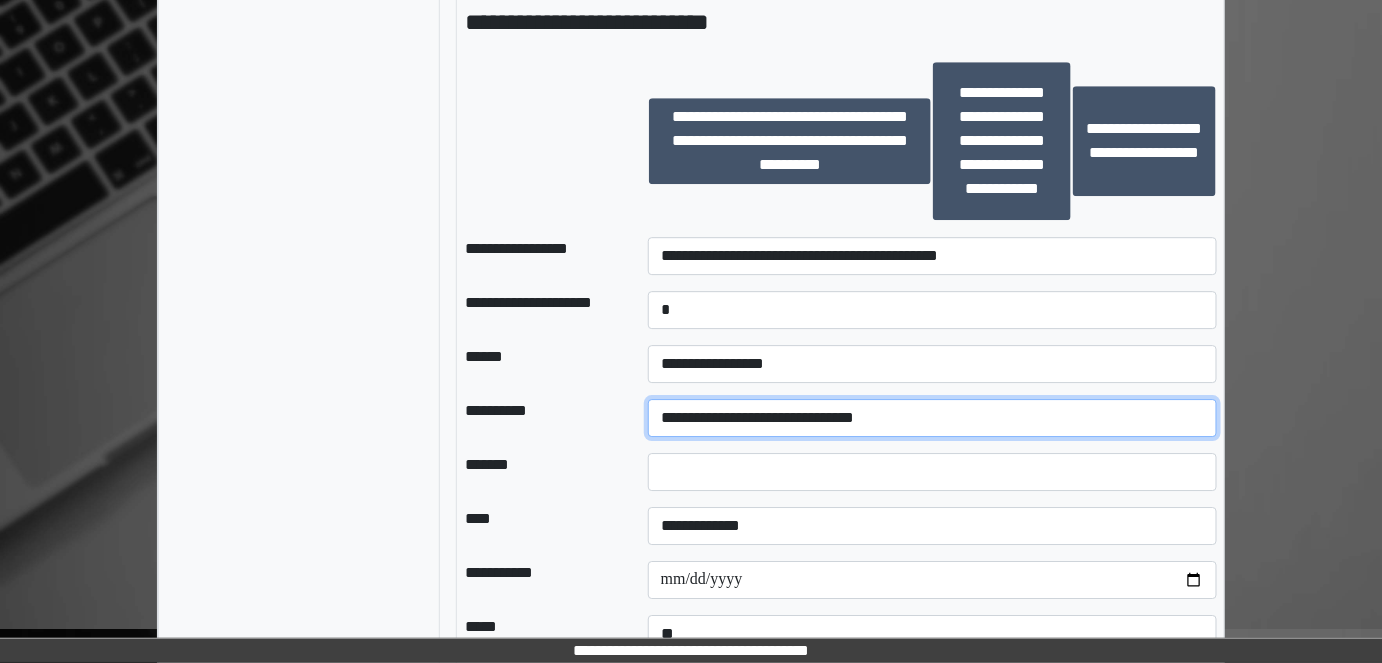 click on "**********" at bounding box center (933, 418) 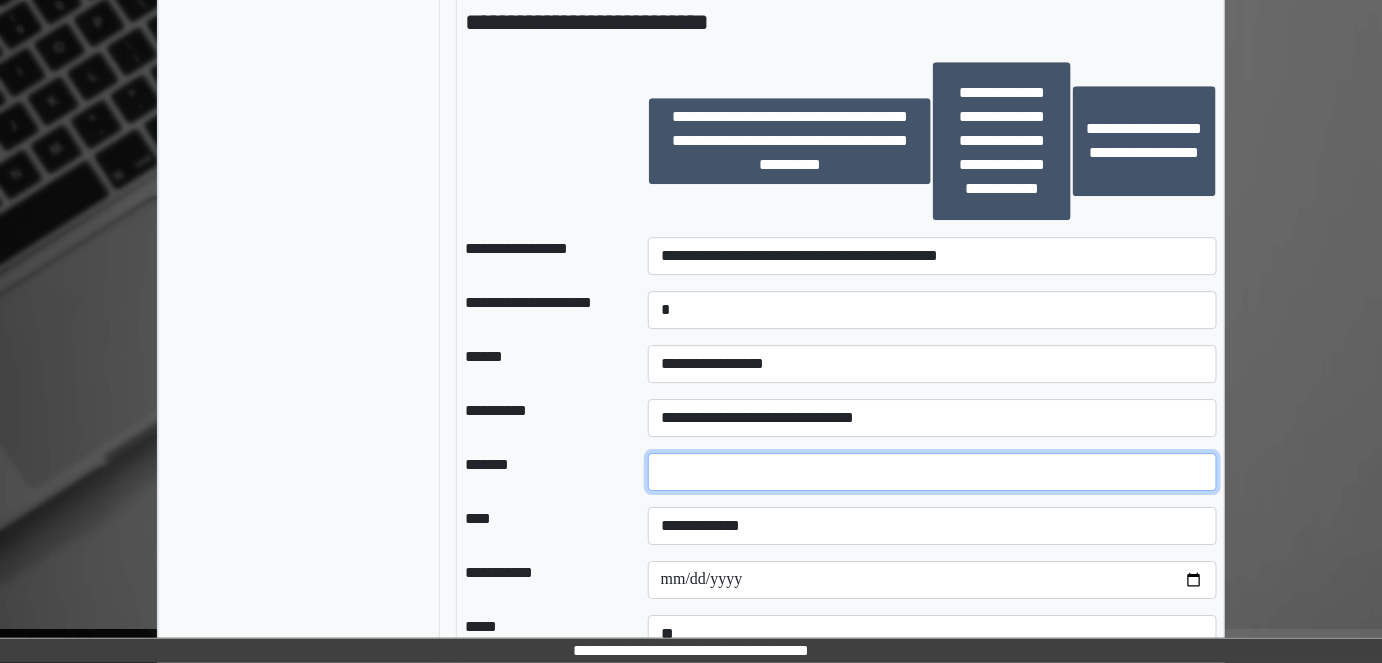click at bounding box center (933, 472) 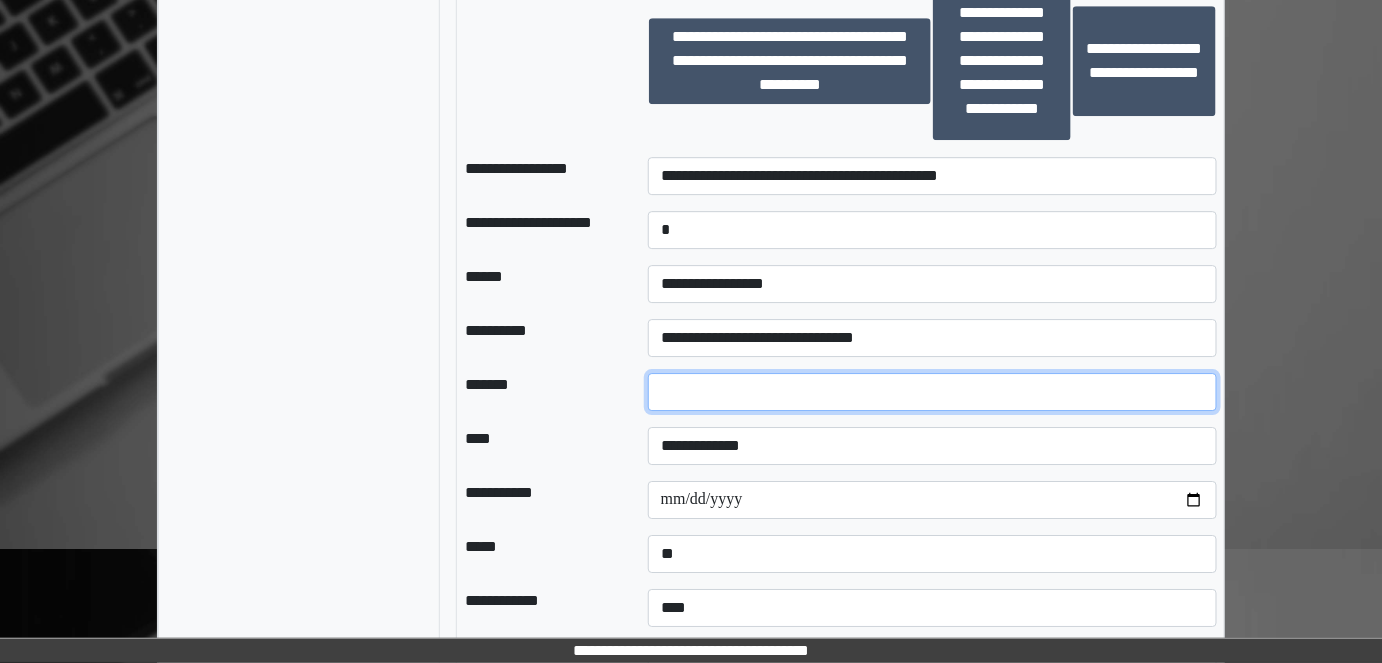 scroll, scrollTop: 2000, scrollLeft: 0, axis: vertical 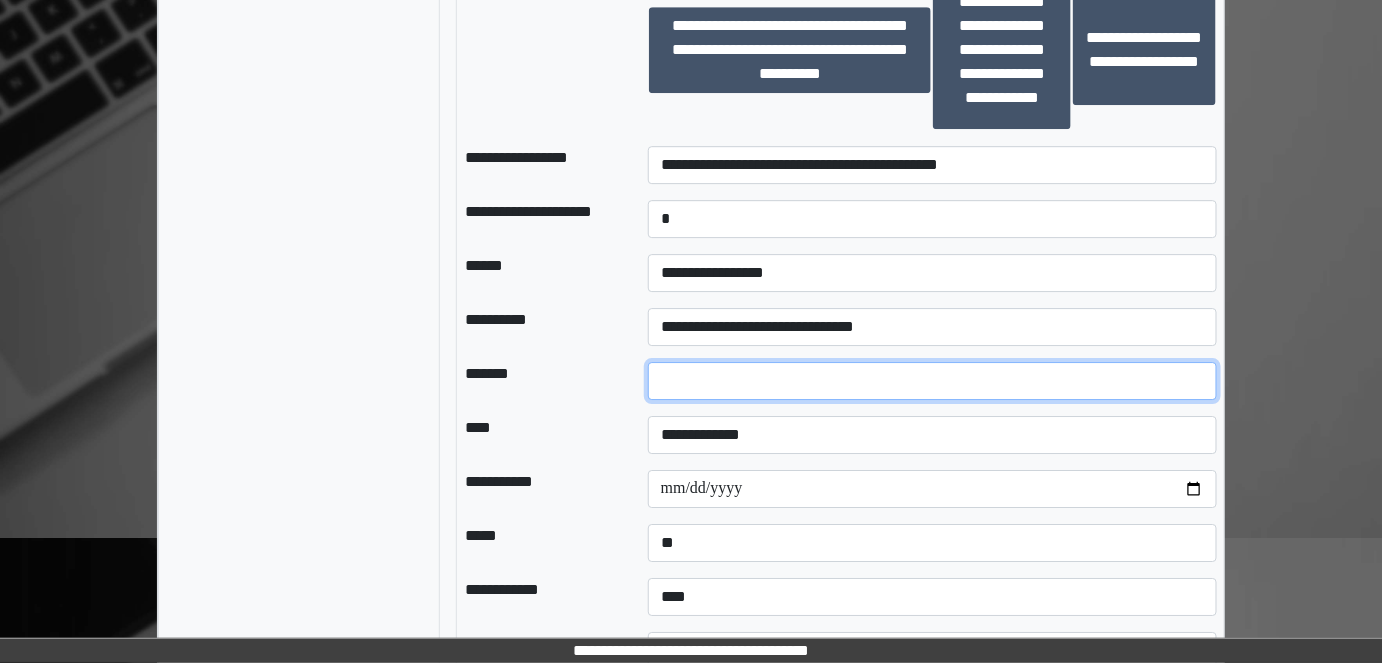 type on "*" 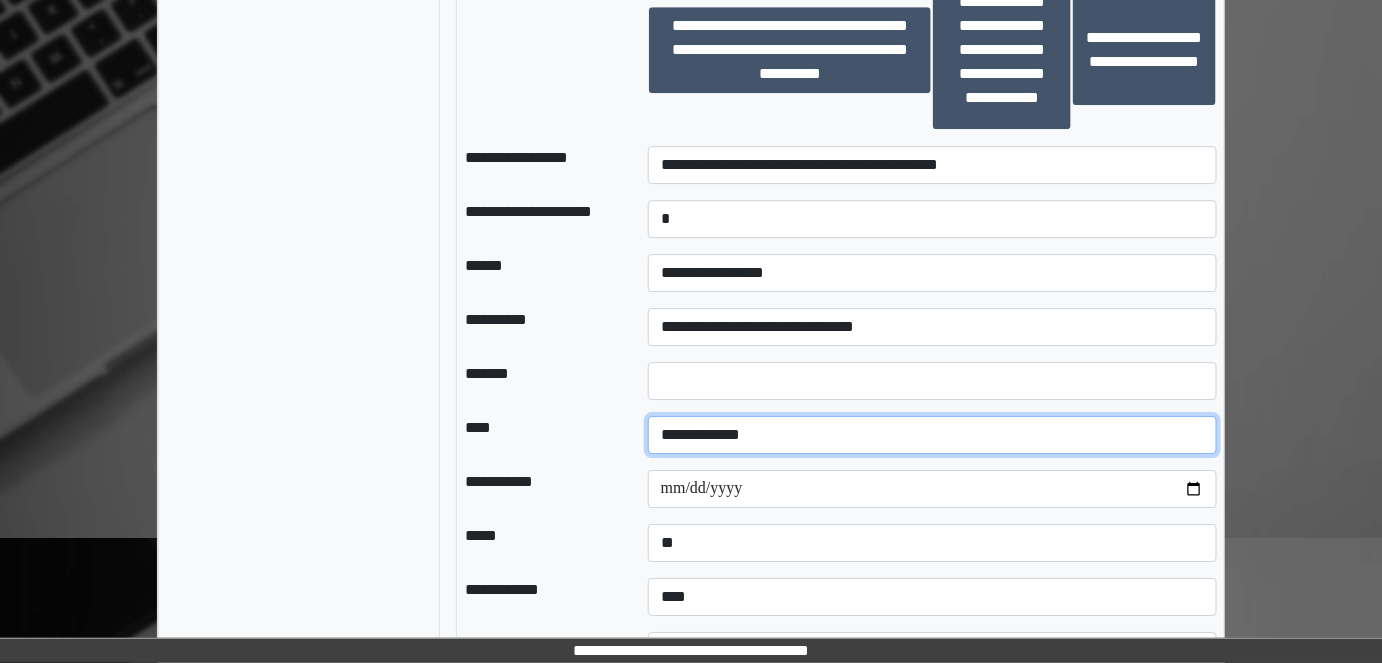 click on "**********" at bounding box center [933, 435] 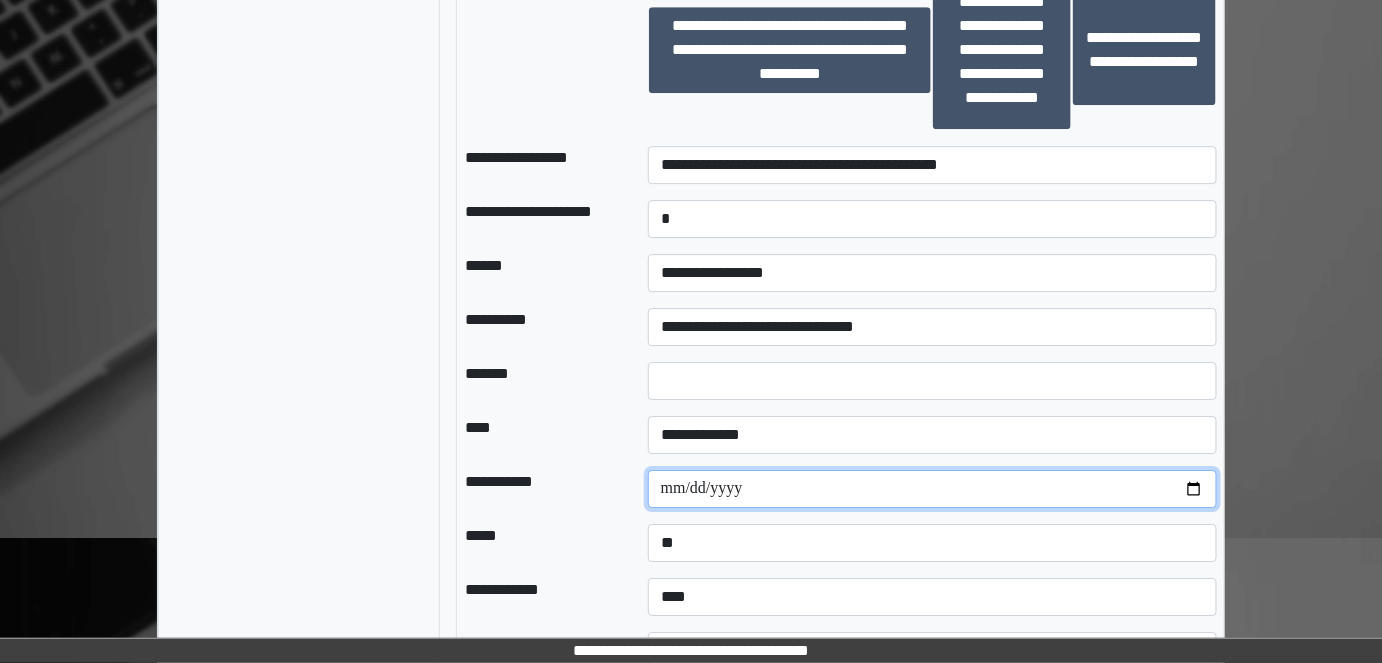 click at bounding box center [933, 489] 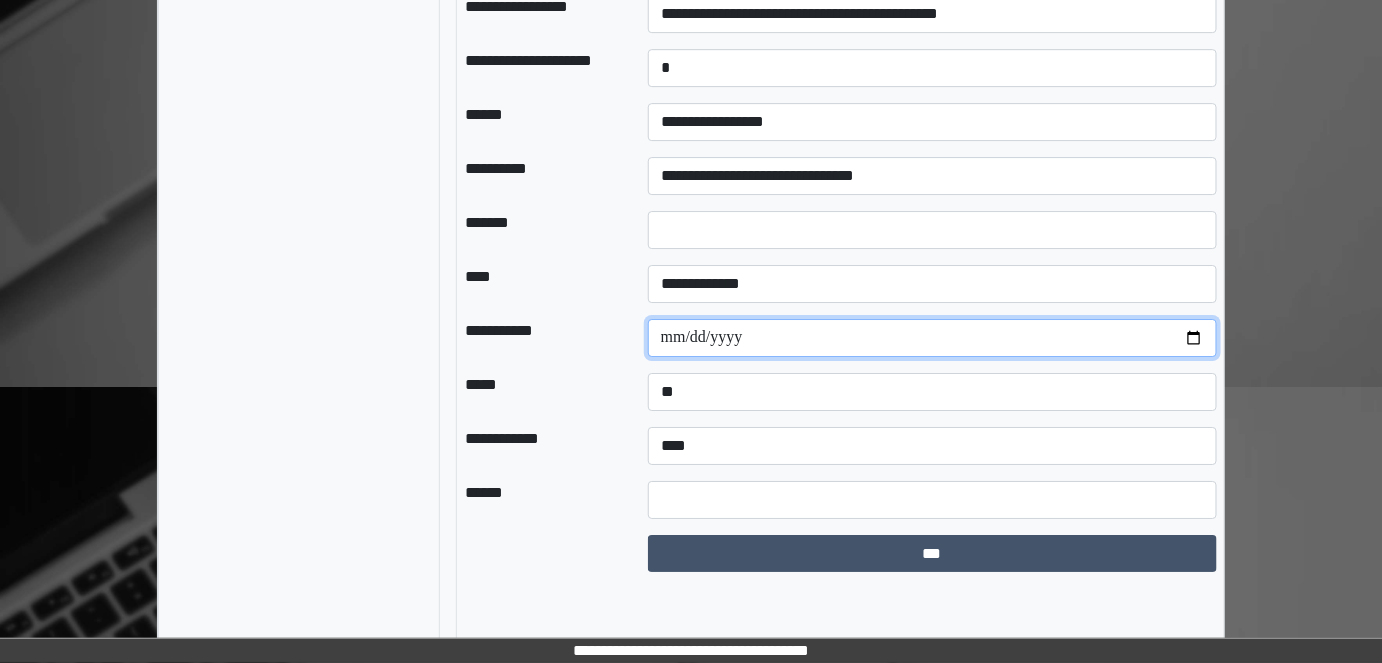 scroll, scrollTop: 2152, scrollLeft: 0, axis: vertical 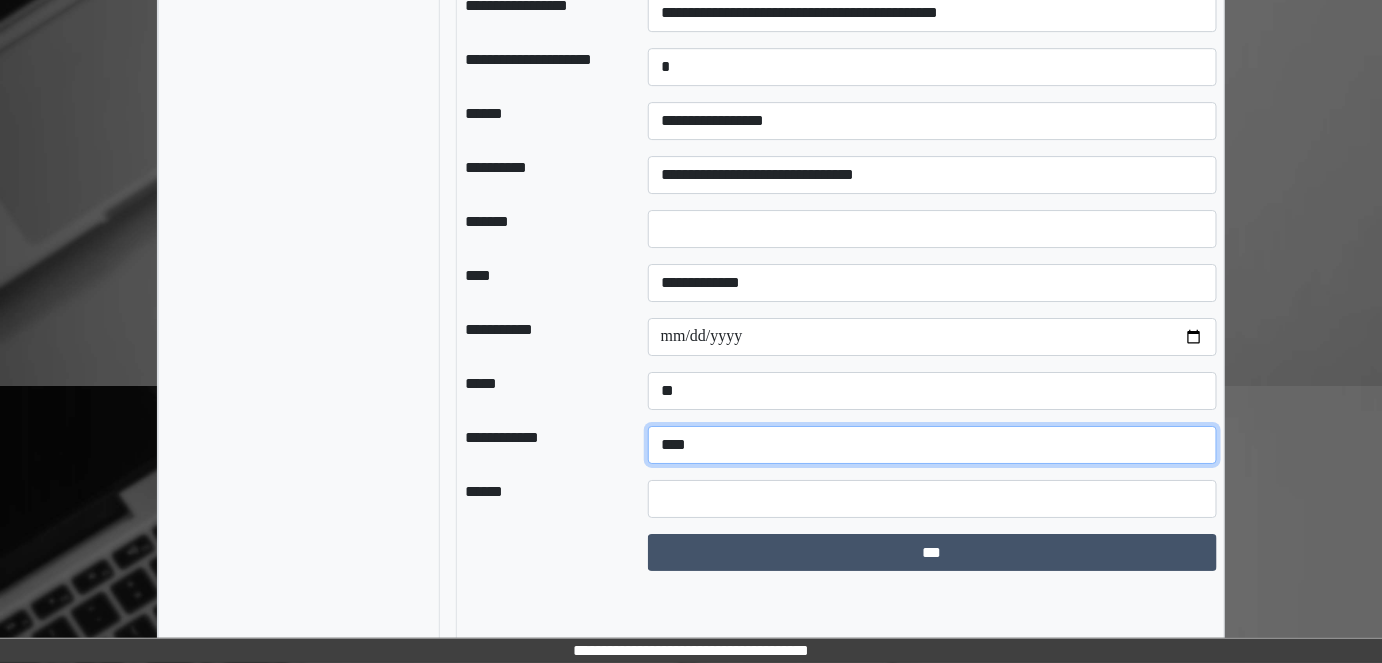 click on "**********" at bounding box center (933, 445) 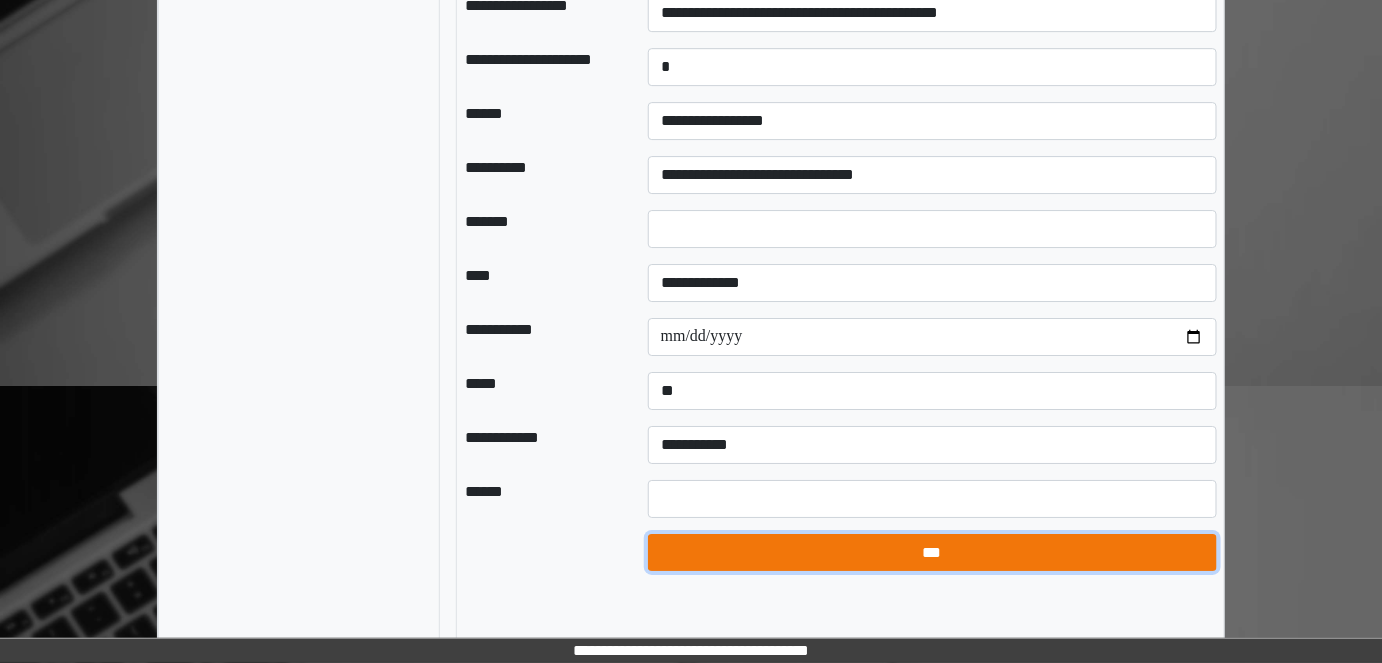 click on "***" at bounding box center (932, 552) 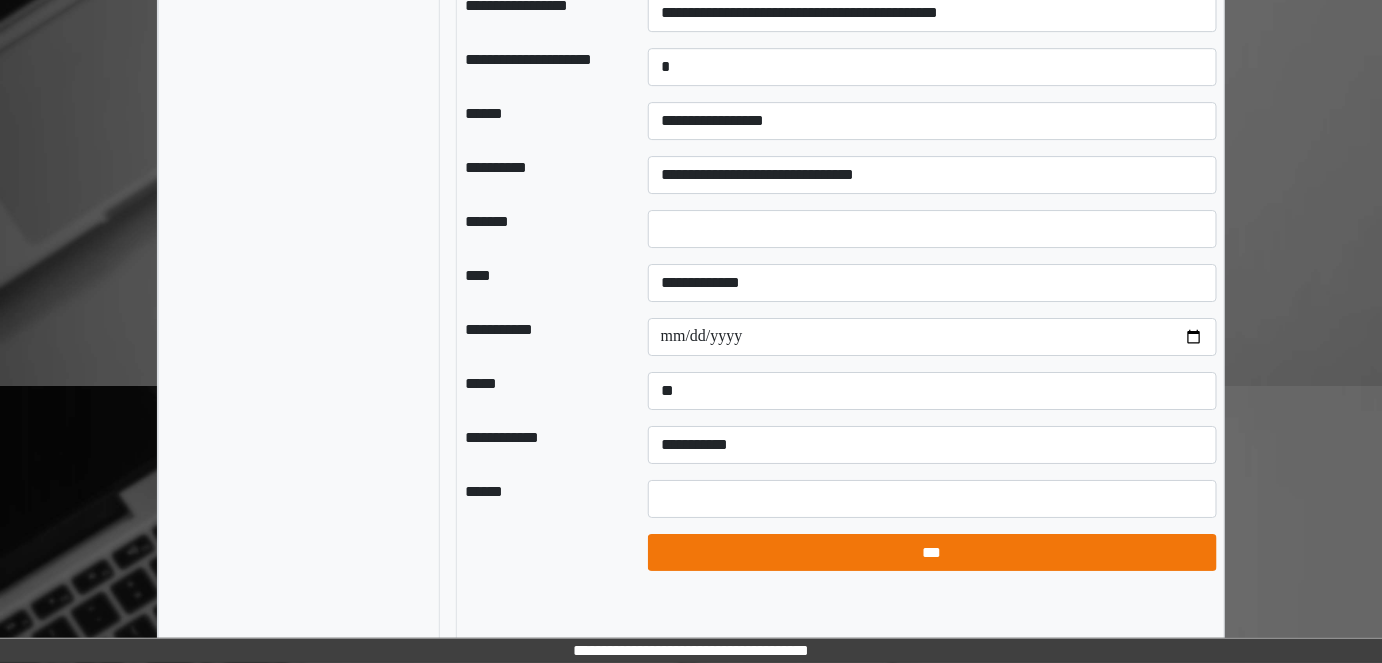 select on "*" 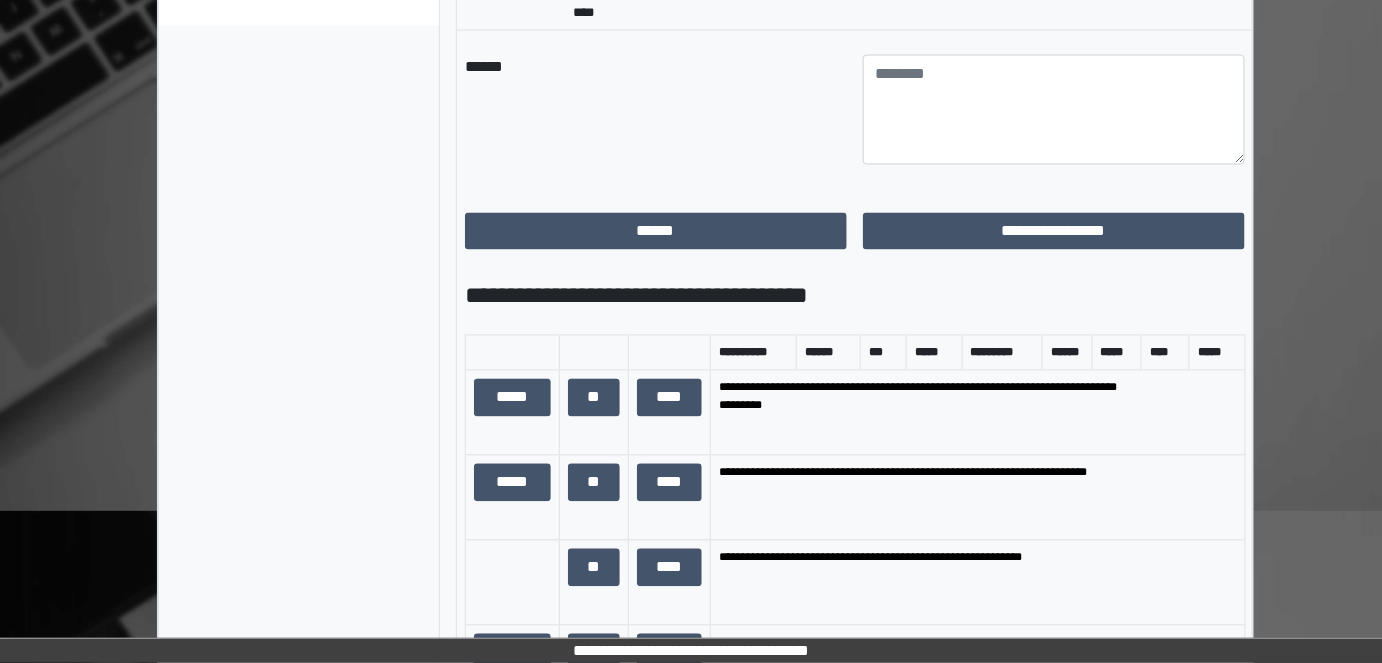 scroll, scrollTop: 1061, scrollLeft: 0, axis: vertical 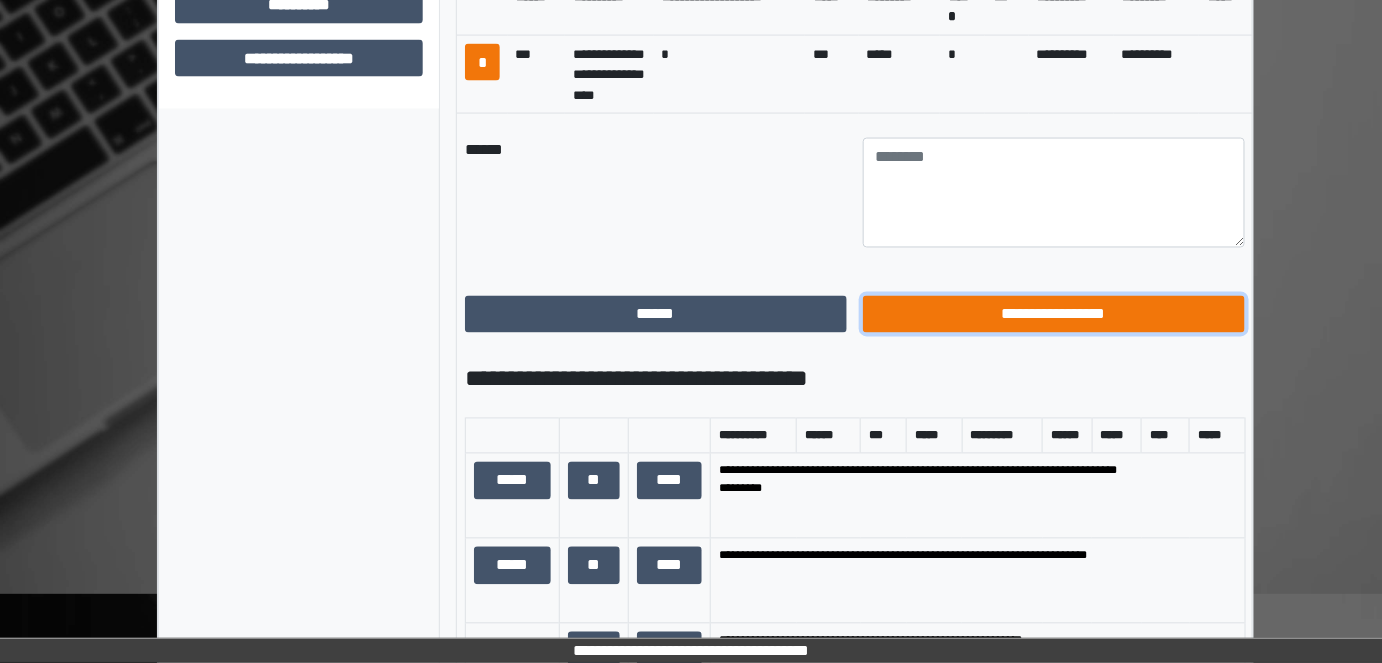 click on "**********" at bounding box center [1054, 314] 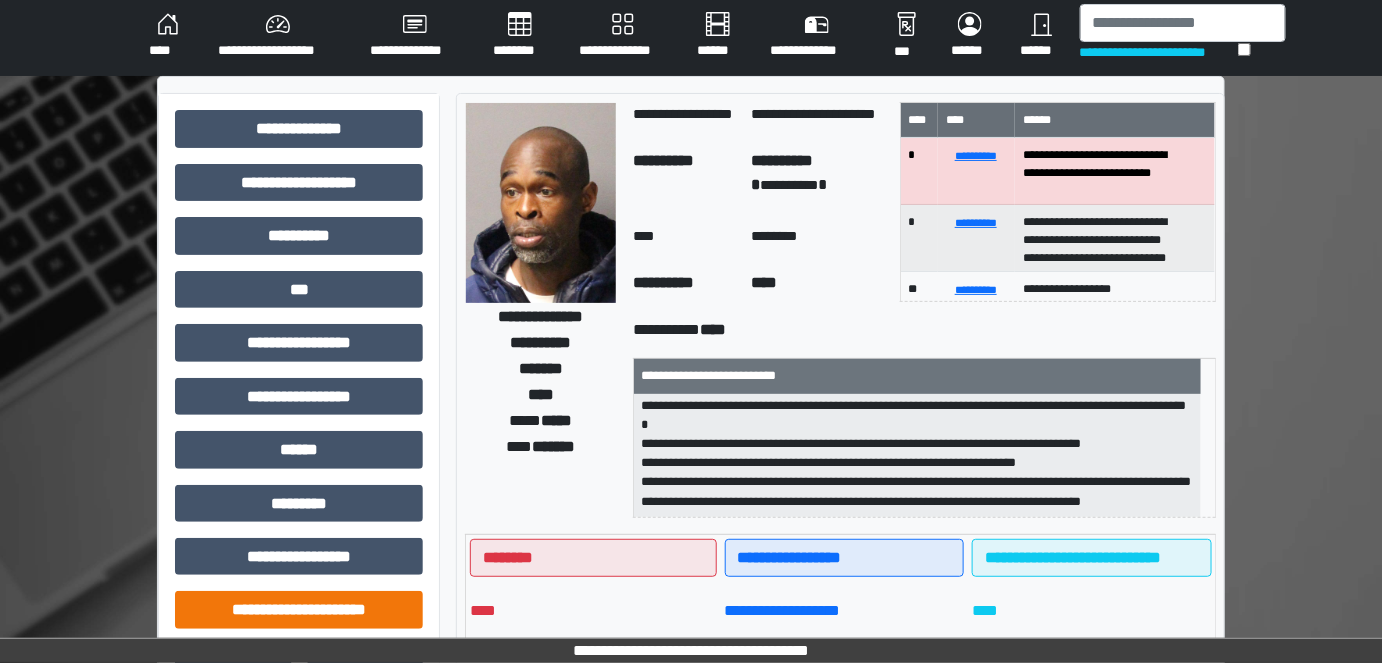 scroll, scrollTop: 0, scrollLeft: 0, axis: both 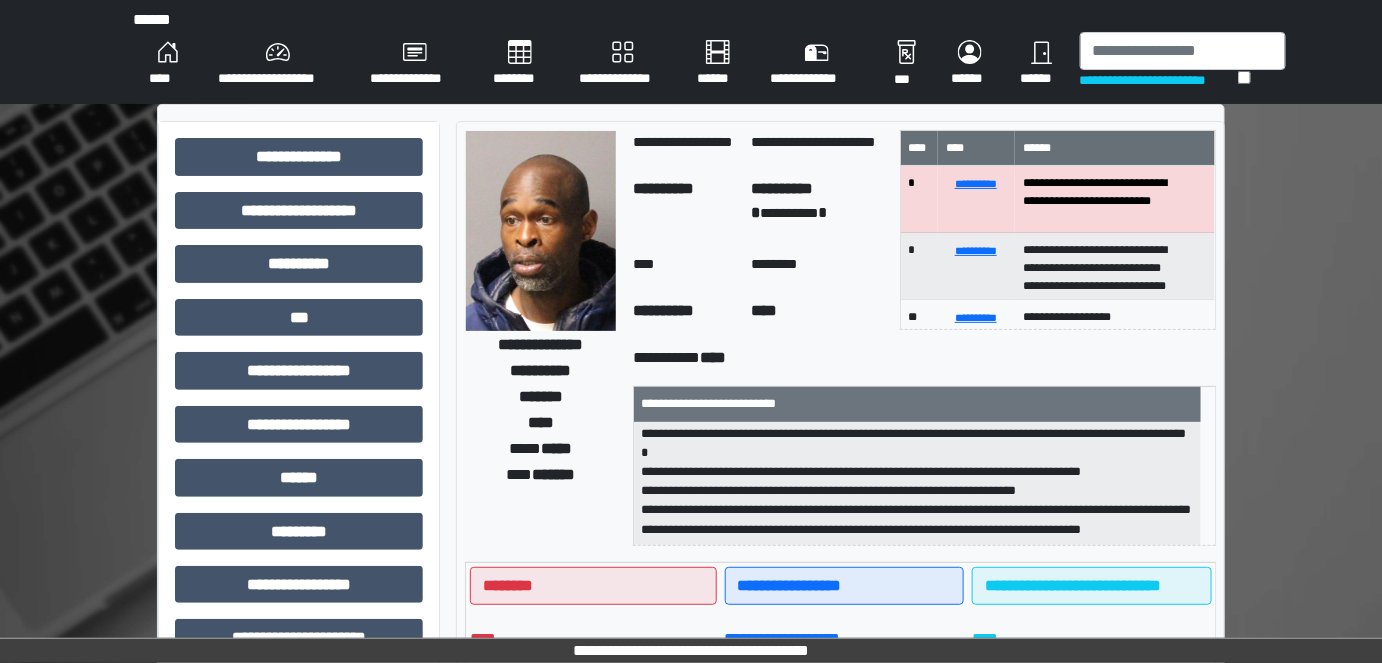 click on "****" at bounding box center (167, 64) 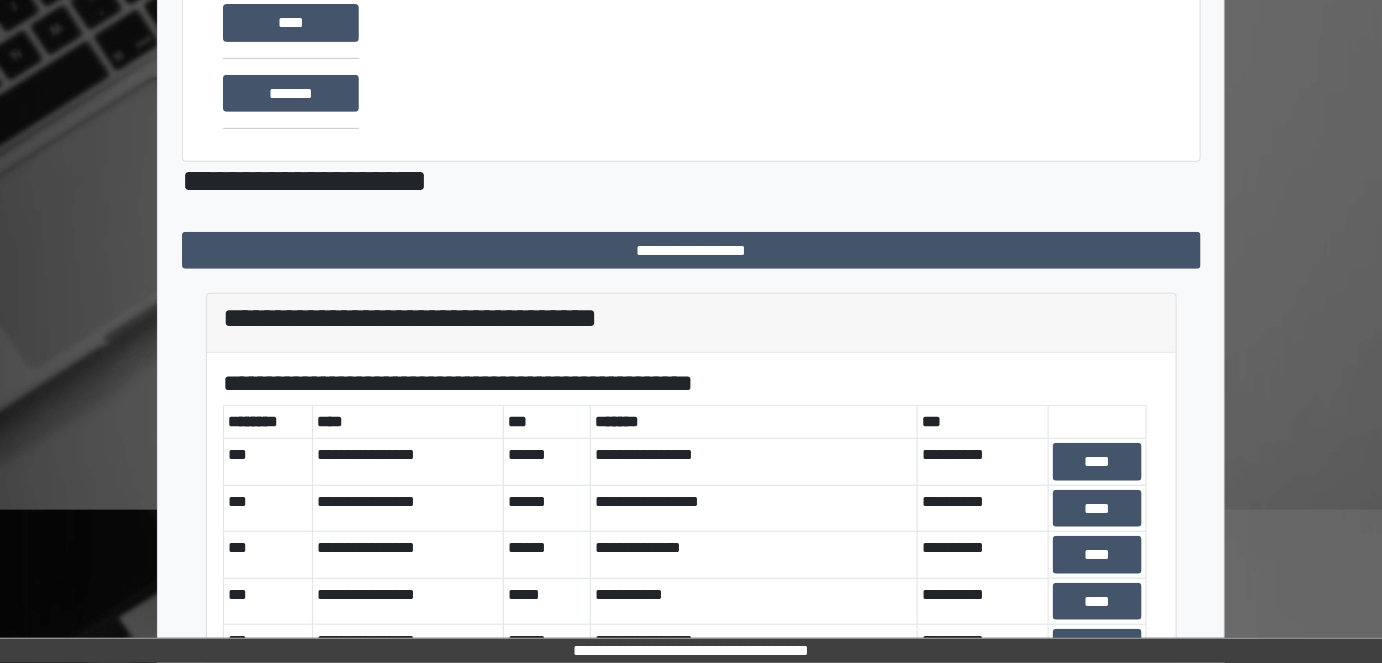 scroll, scrollTop: 636, scrollLeft: 0, axis: vertical 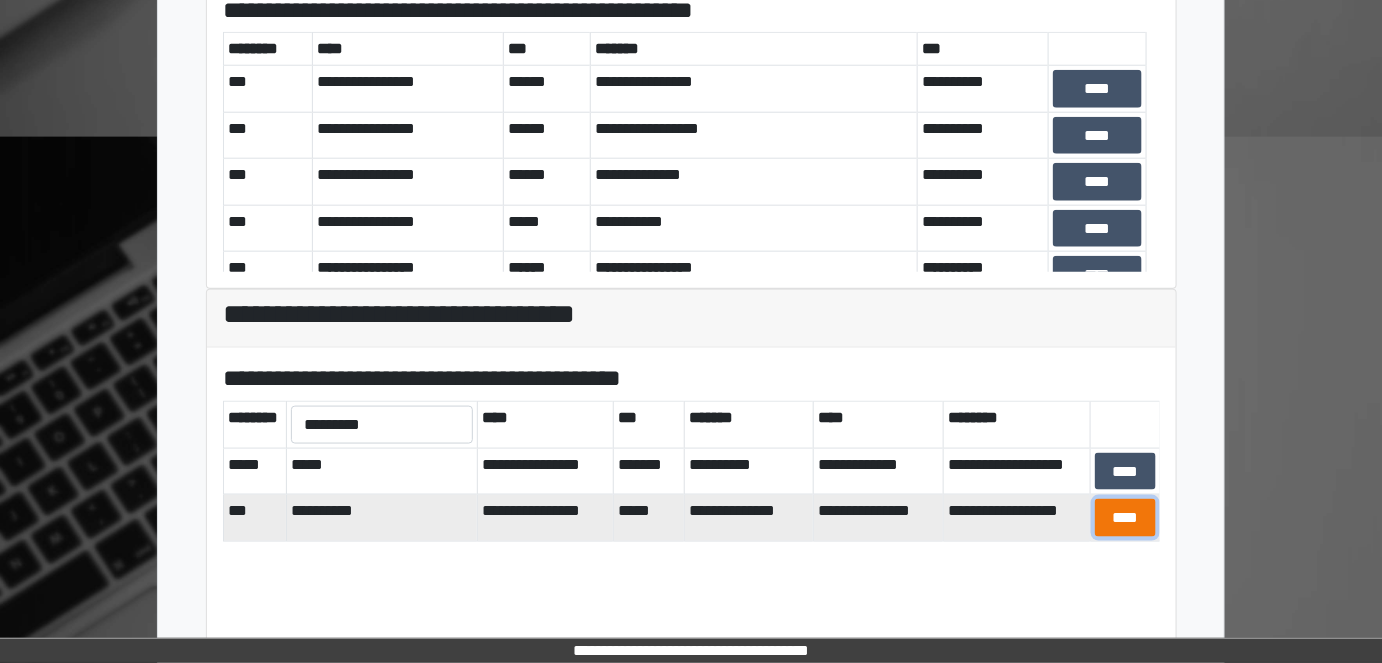click on "****" at bounding box center [1125, 517] 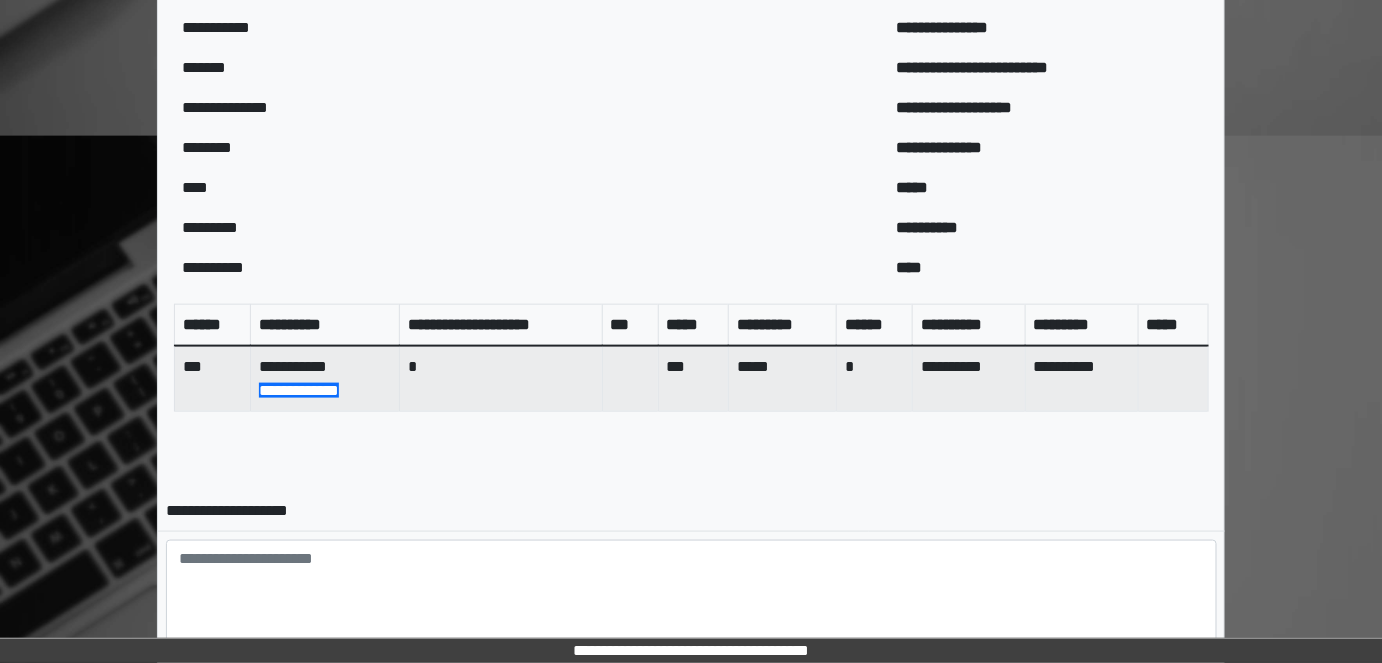 scroll, scrollTop: 783, scrollLeft: 0, axis: vertical 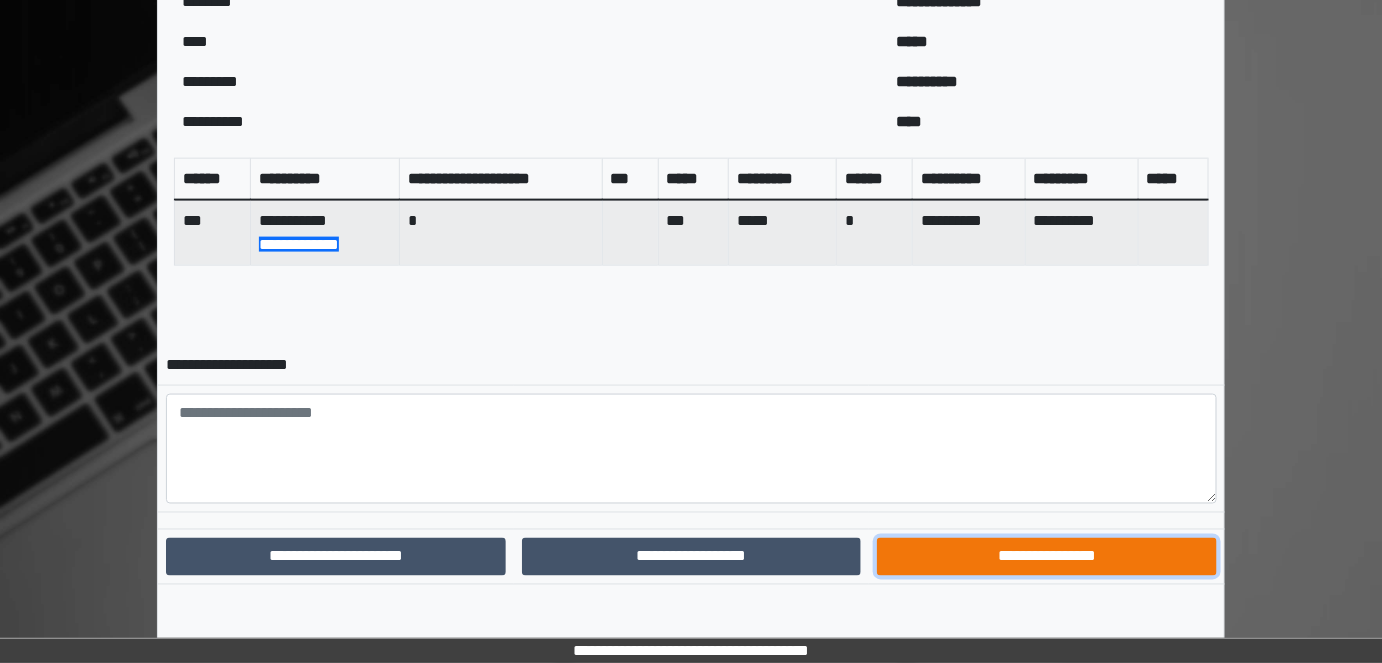 click on "**********" at bounding box center (1047, 556) 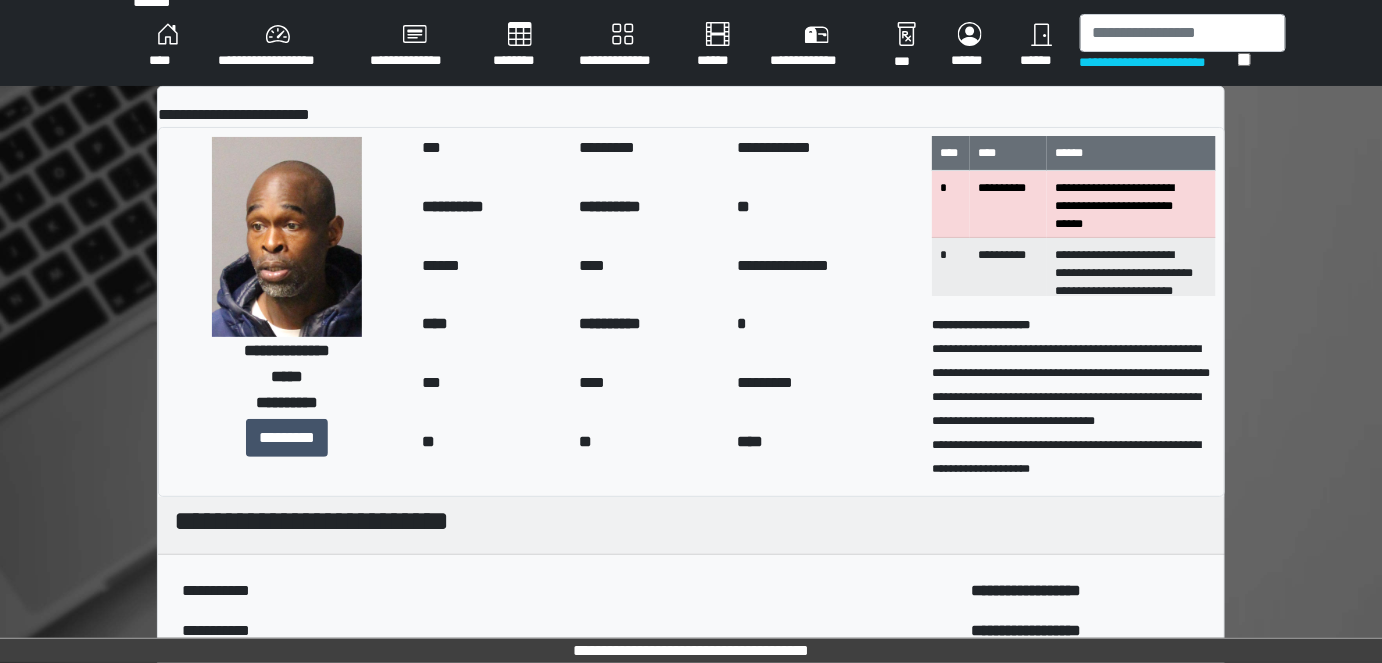 scroll, scrollTop: 0, scrollLeft: 0, axis: both 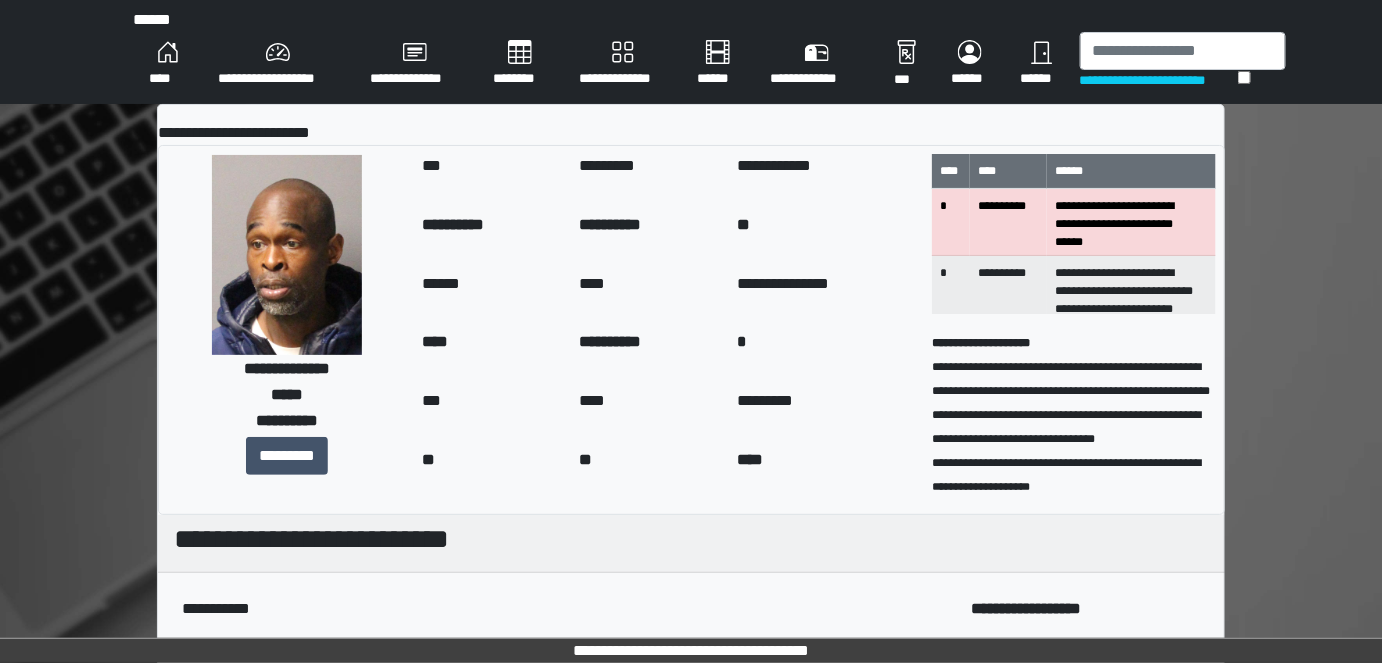 click on "**********" at bounding box center [278, 64] 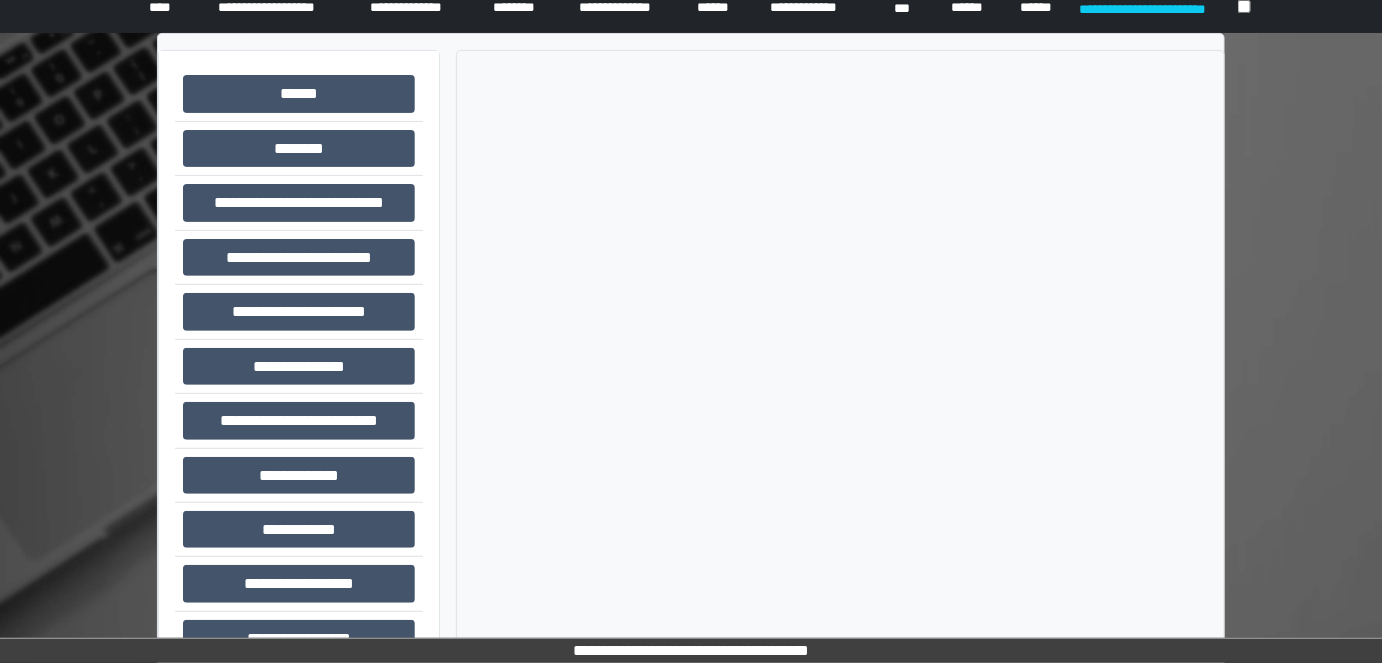 scroll, scrollTop: 174, scrollLeft: 0, axis: vertical 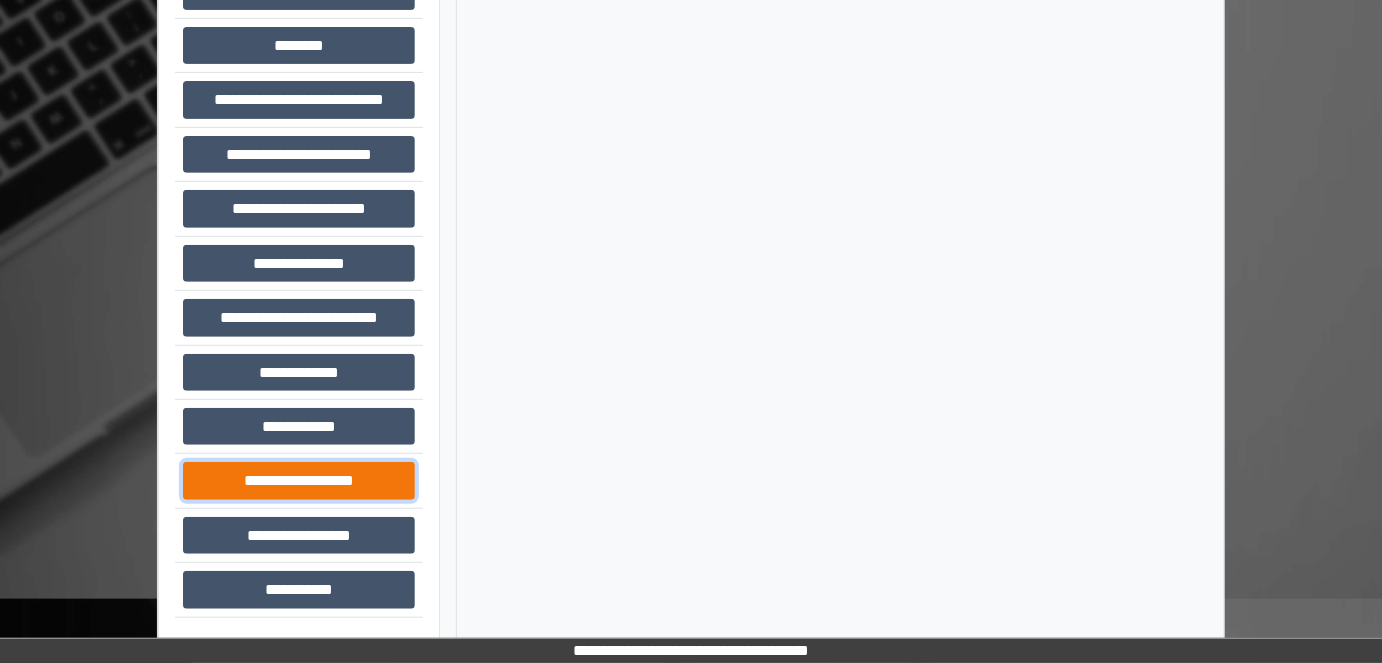 click on "**********" at bounding box center [299, 480] 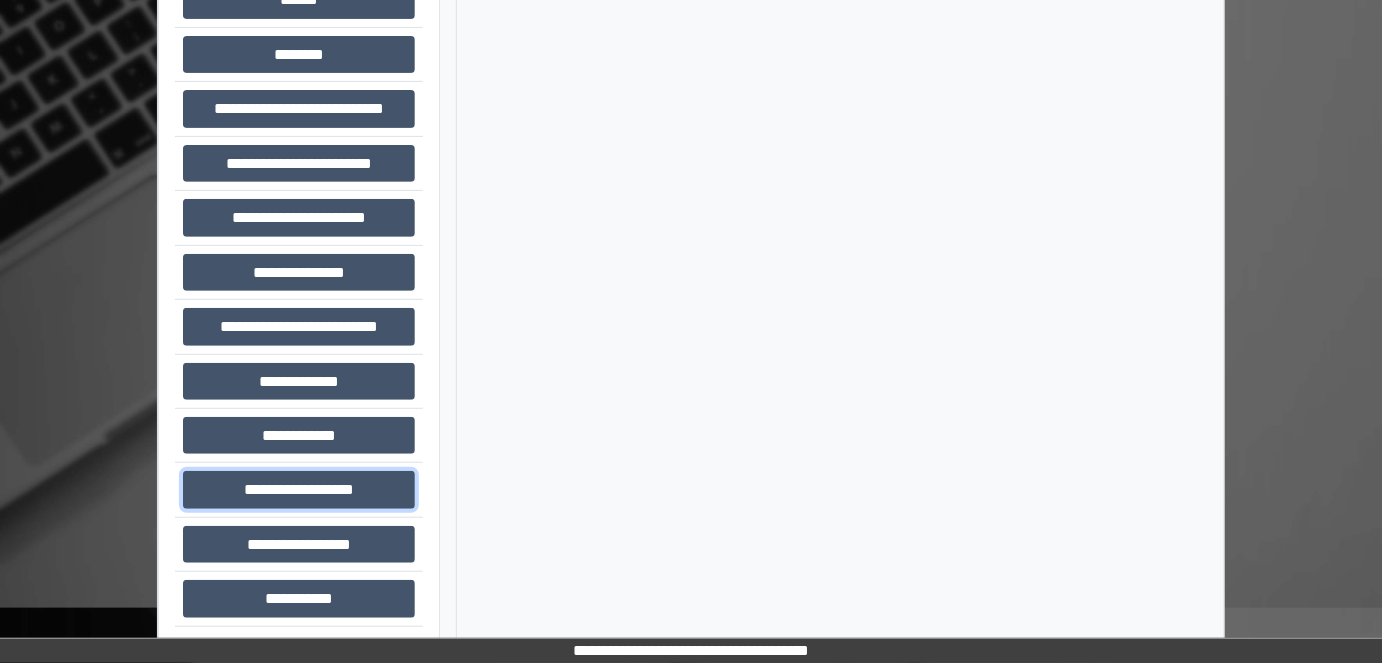 scroll, scrollTop: 0, scrollLeft: 0, axis: both 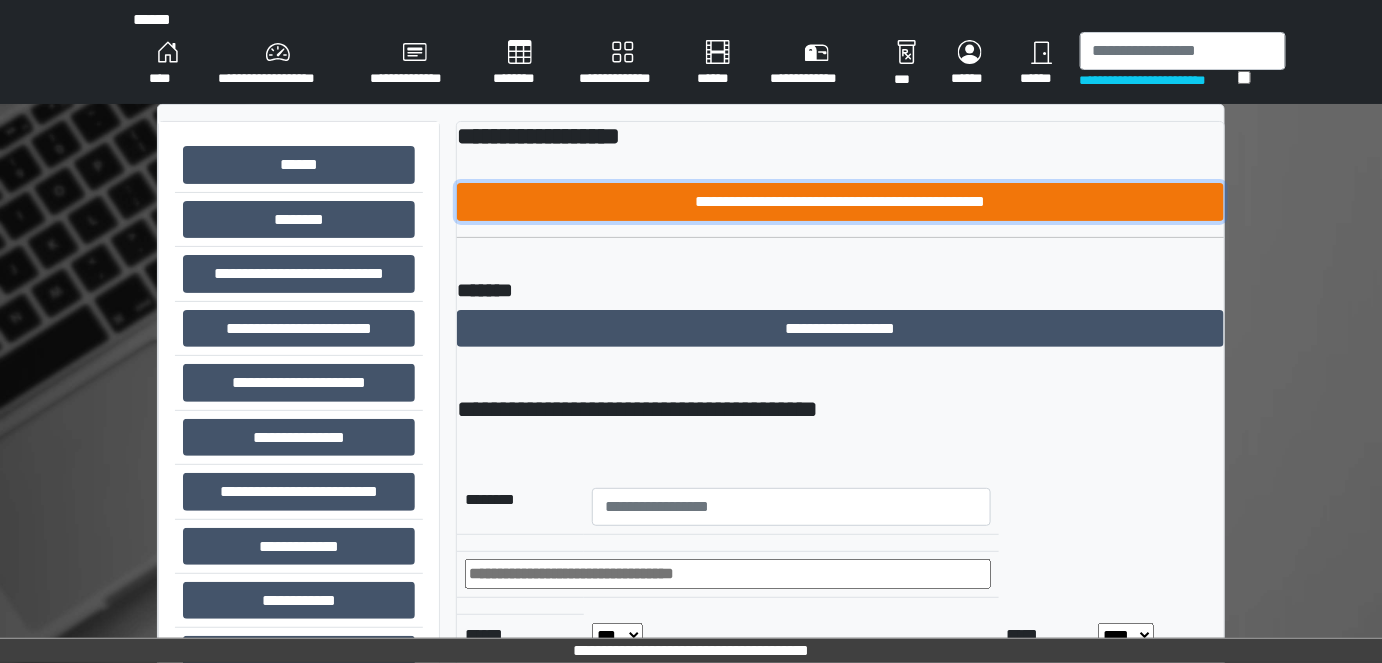 click on "**********" at bounding box center (841, 201) 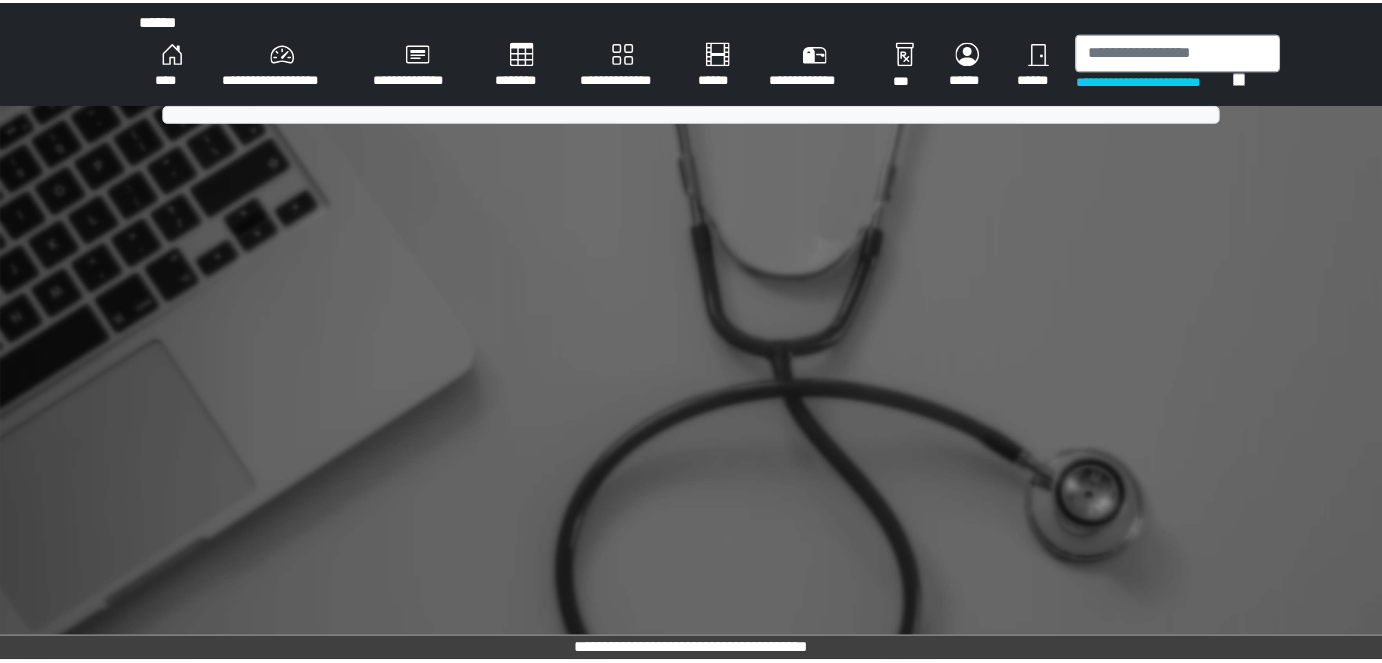 scroll, scrollTop: 0, scrollLeft: 0, axis: both 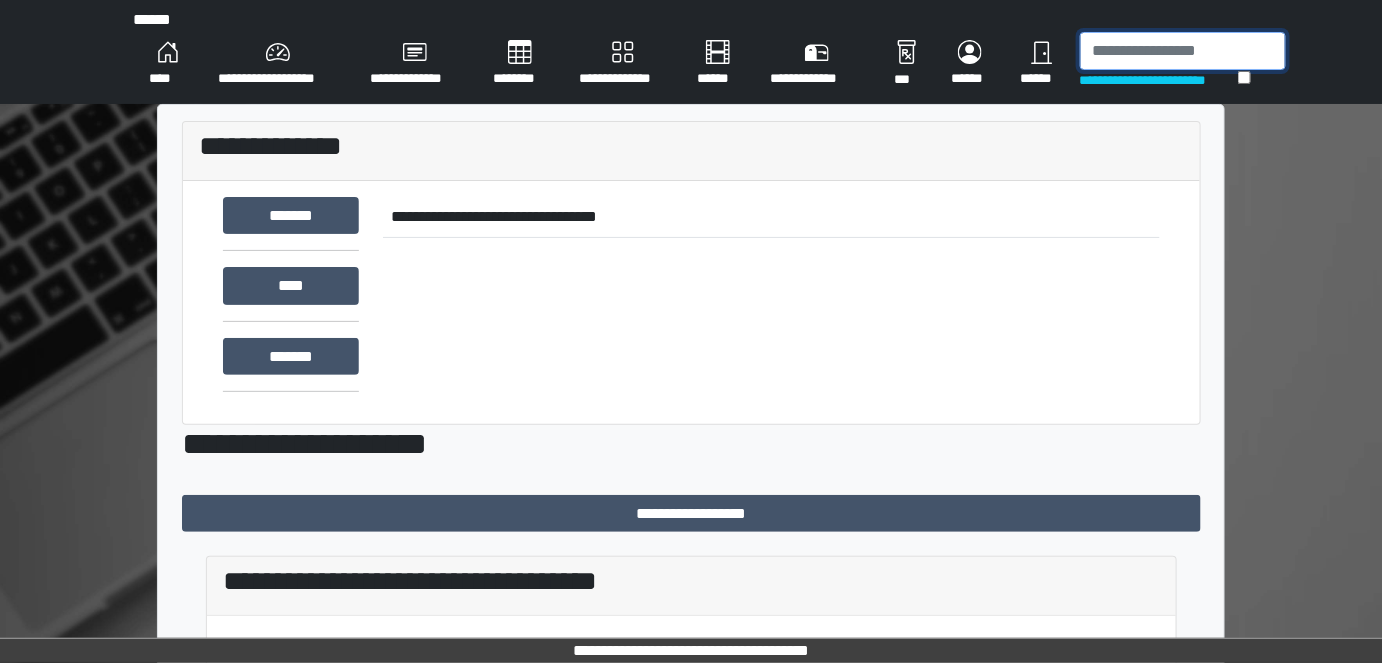 click at bounding box center (1183, 51) 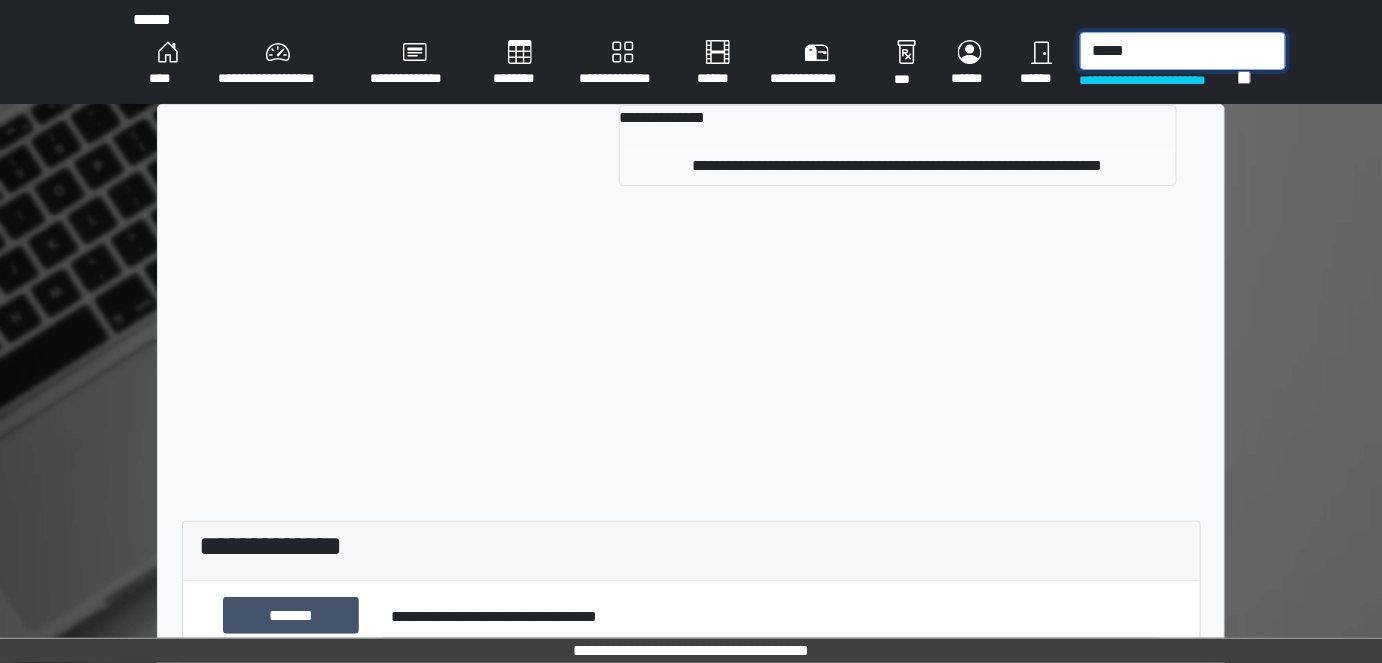 type on "*****" 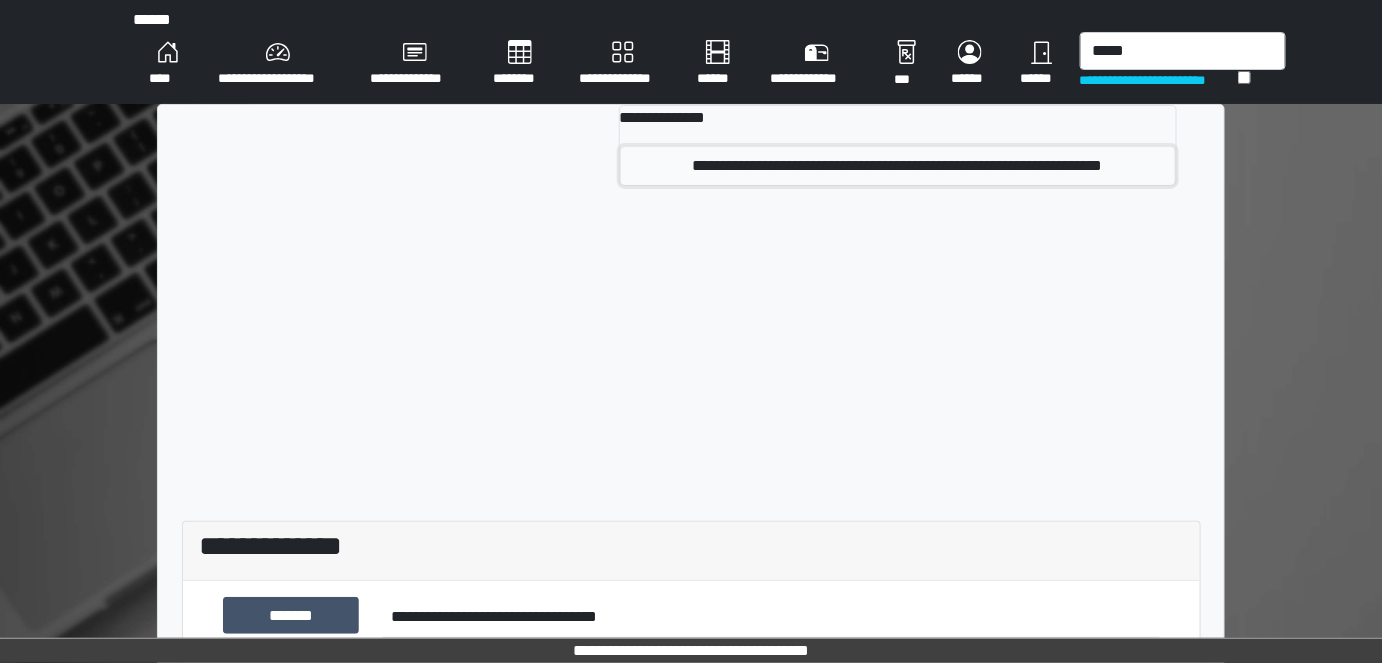 click on "**********" at bounding box center (898, 166) 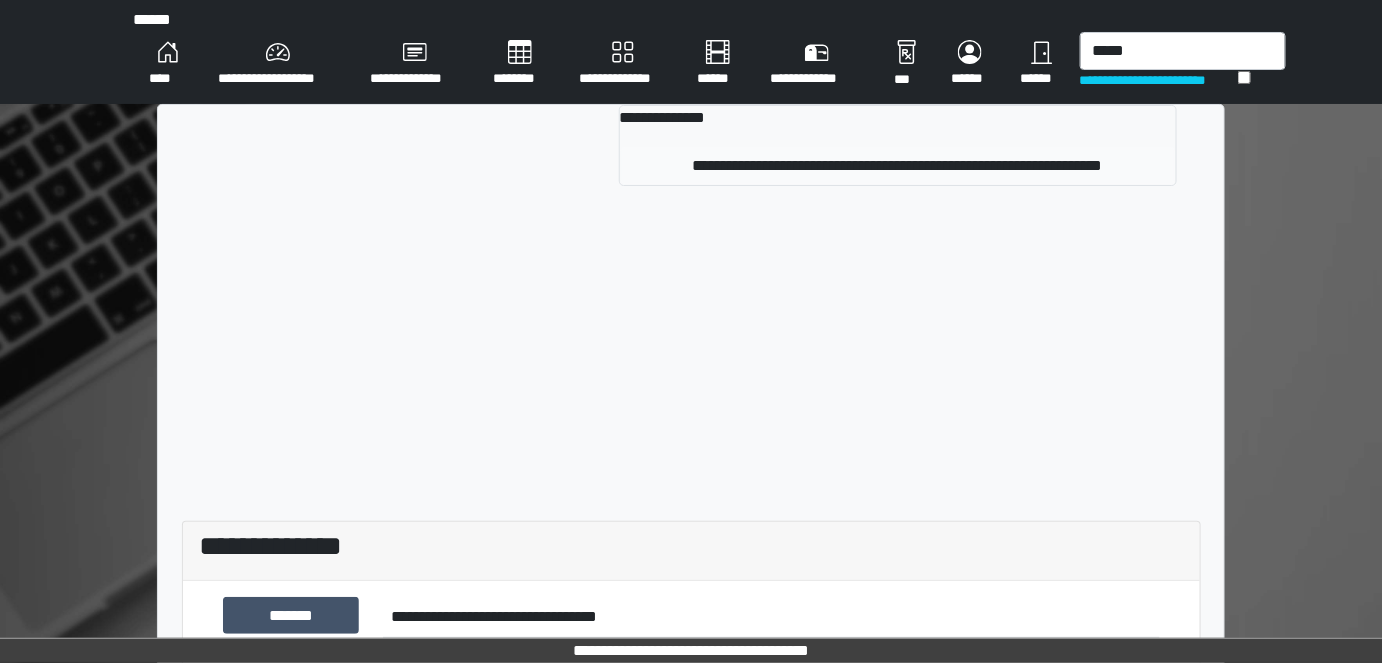 type 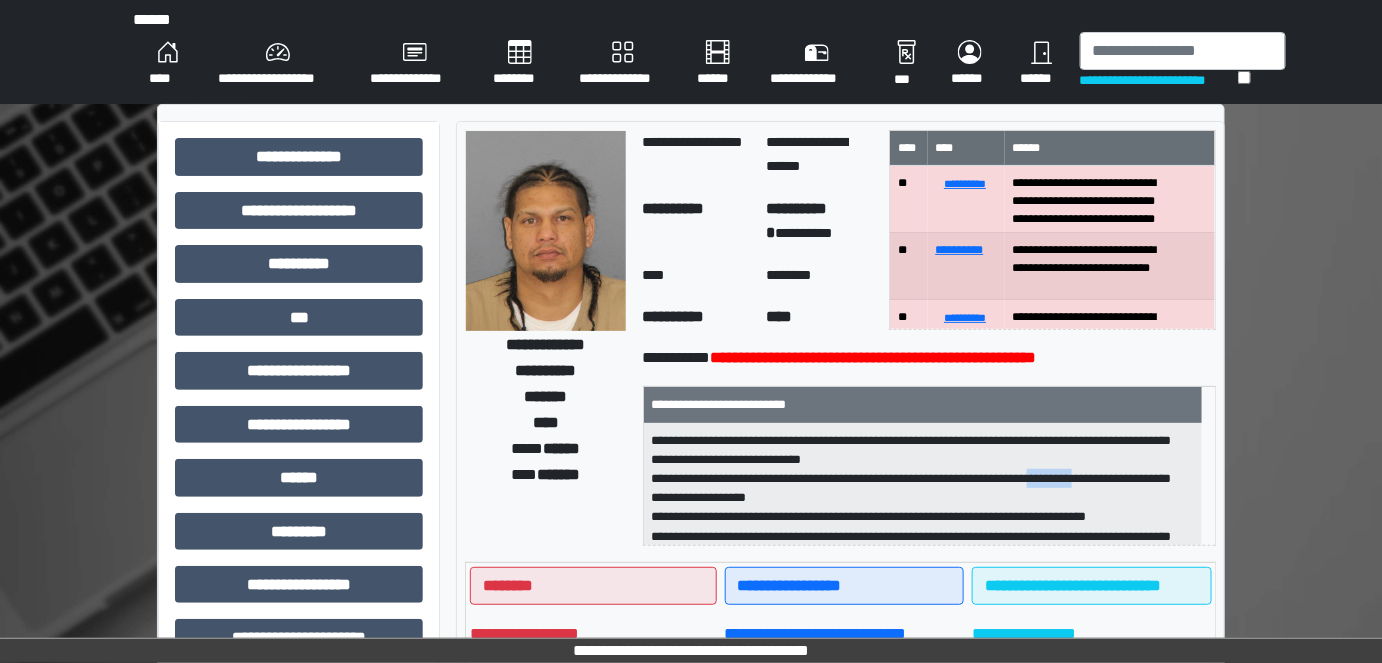 drag, startPoint x: 1166, startPoint y: 476, endPoint x: 1121, endPoint y: 480, distance: 45.17743 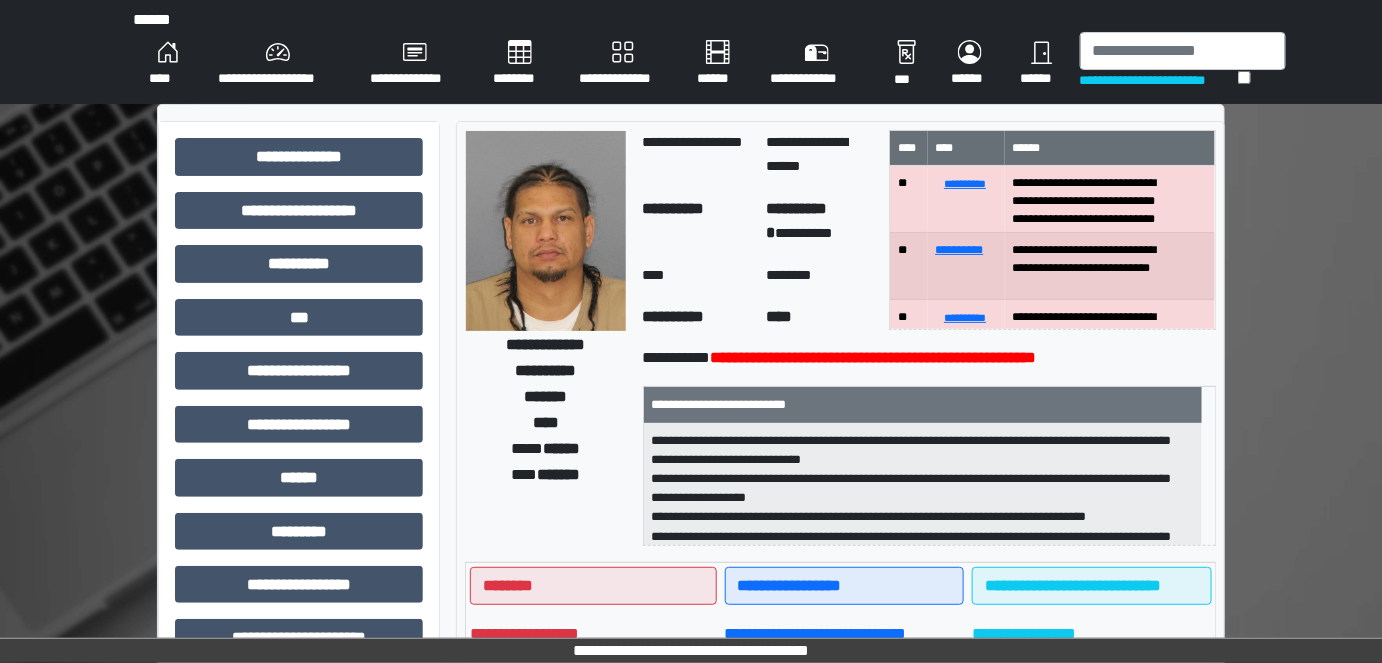 click on "**********" at bounding box center (923, 485) 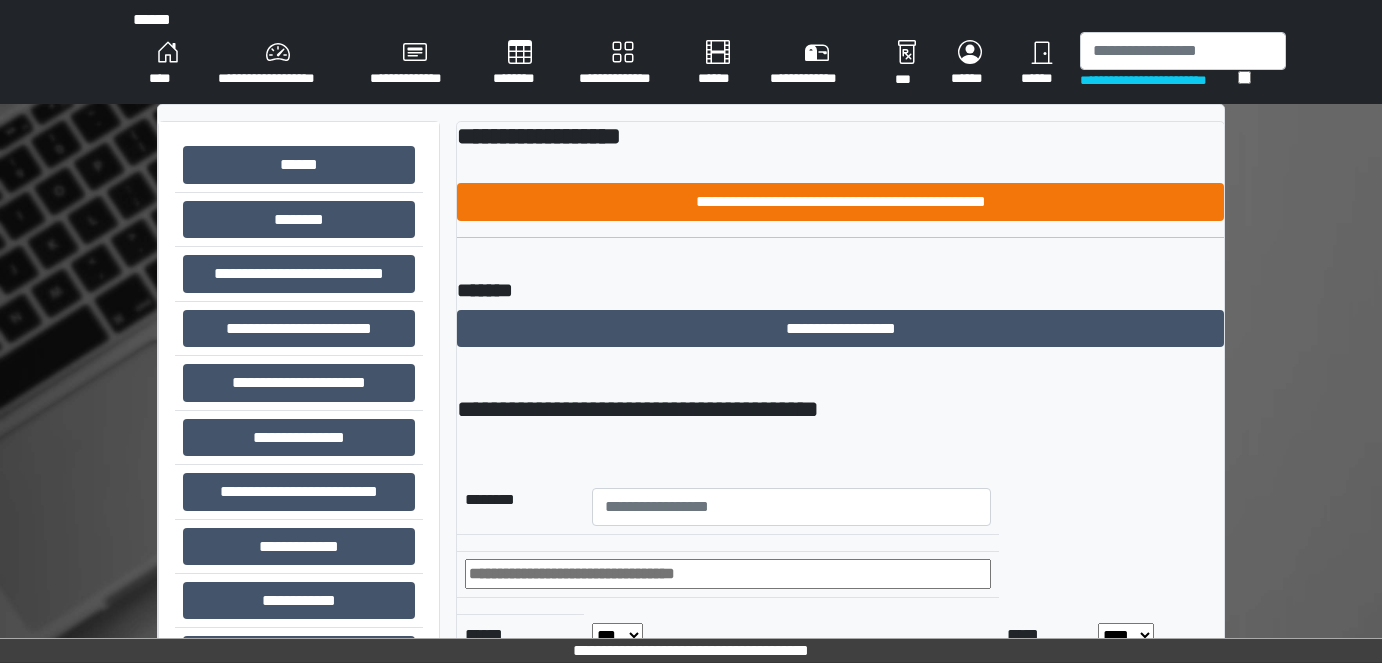 scroll, scrollTop: 0, scrollLeft: 0, axis: both 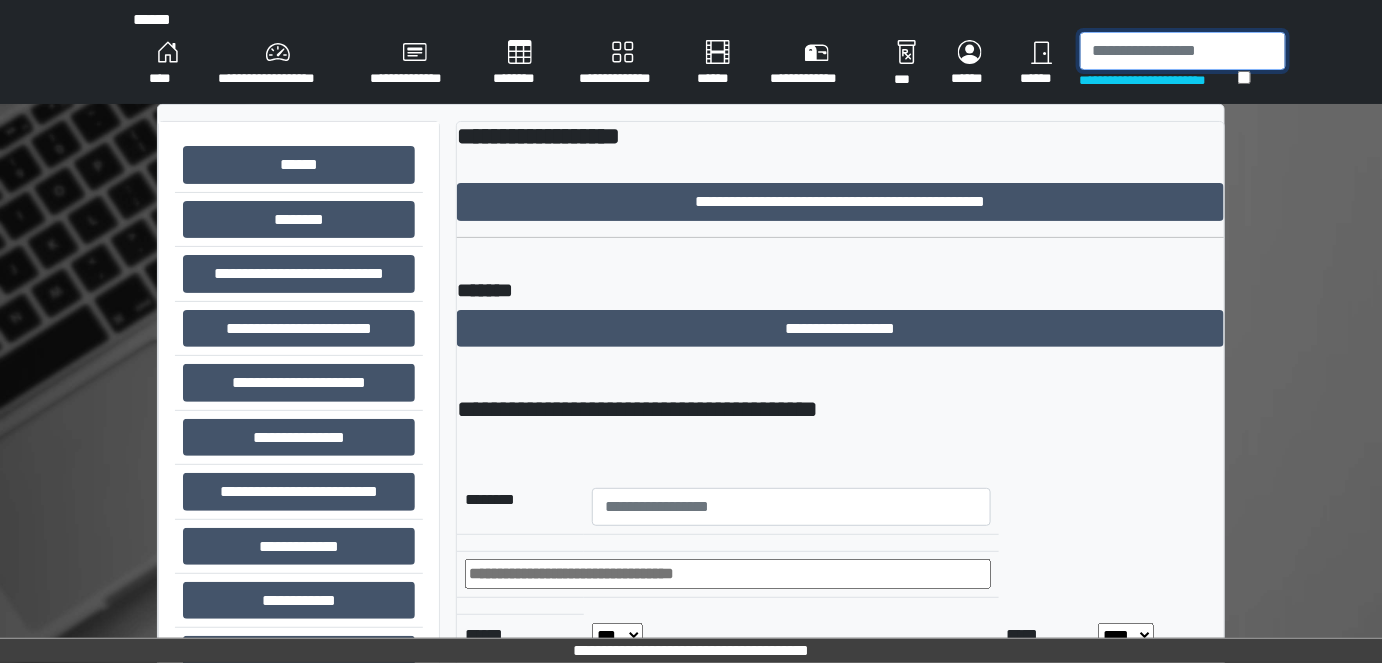click at bounding box center (1183, 51) 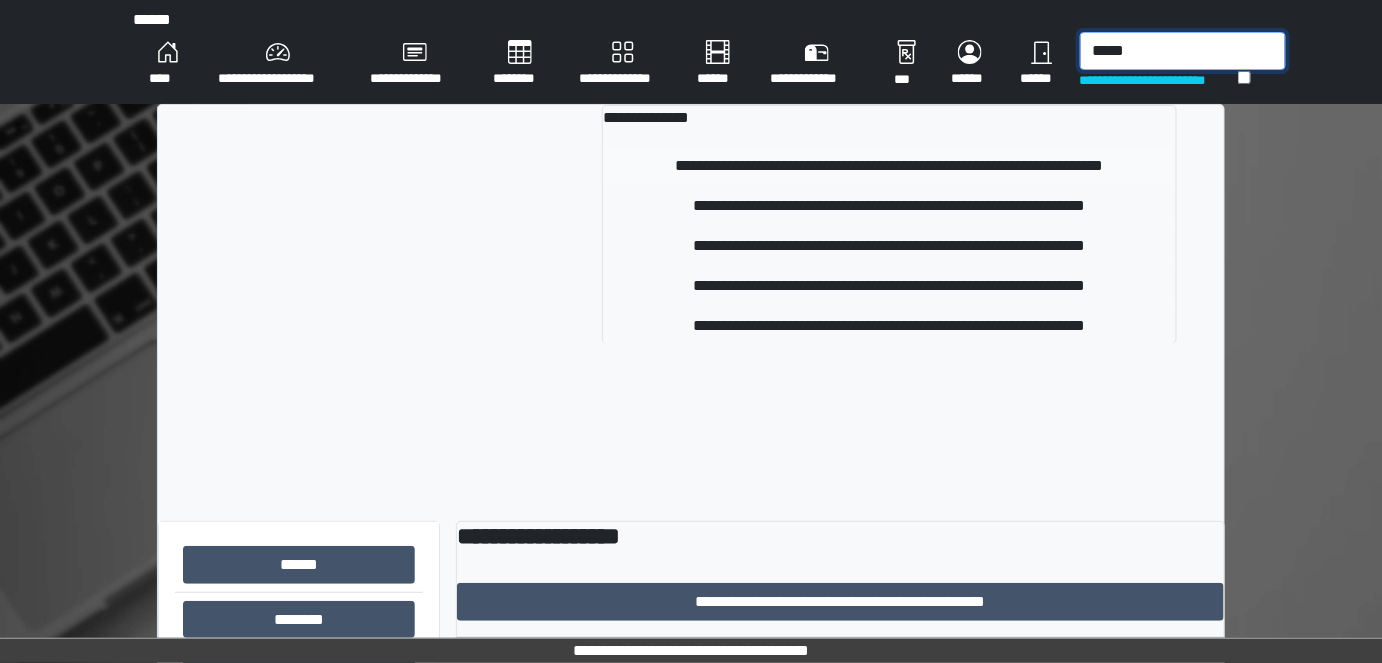 type on "*****" 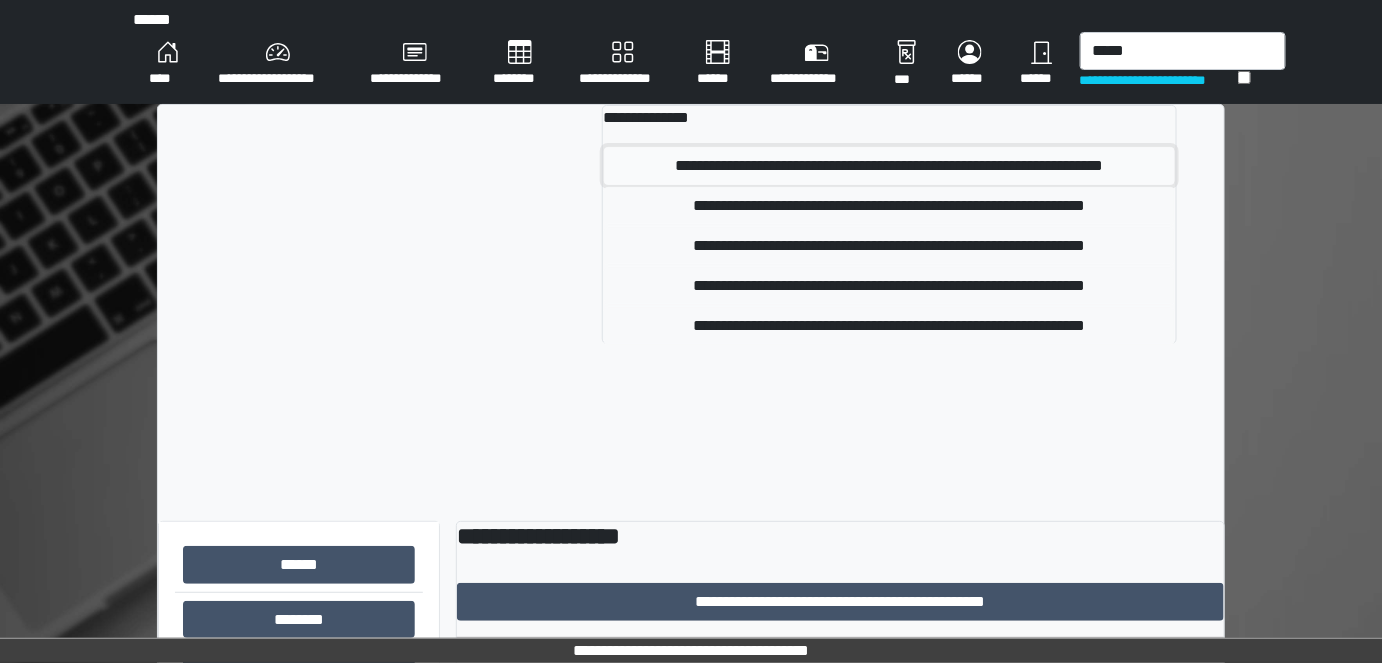 click on "**********" at bounding box center [889, 166] 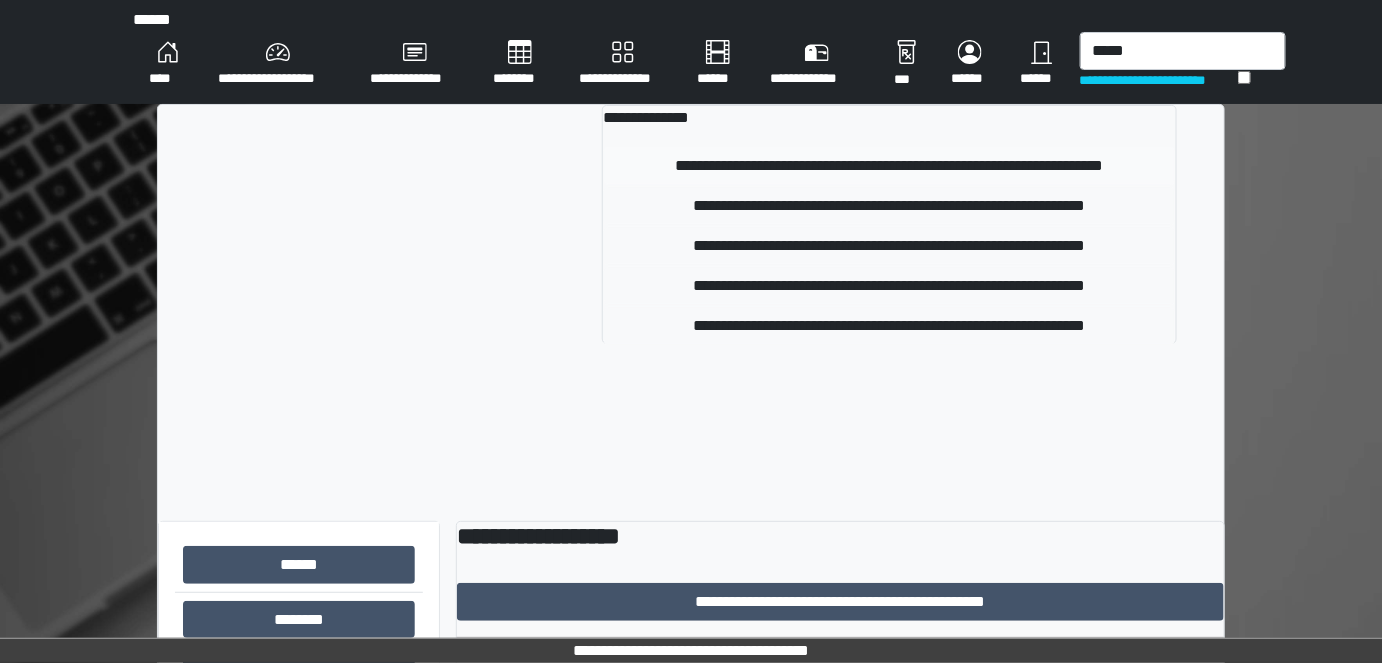 type 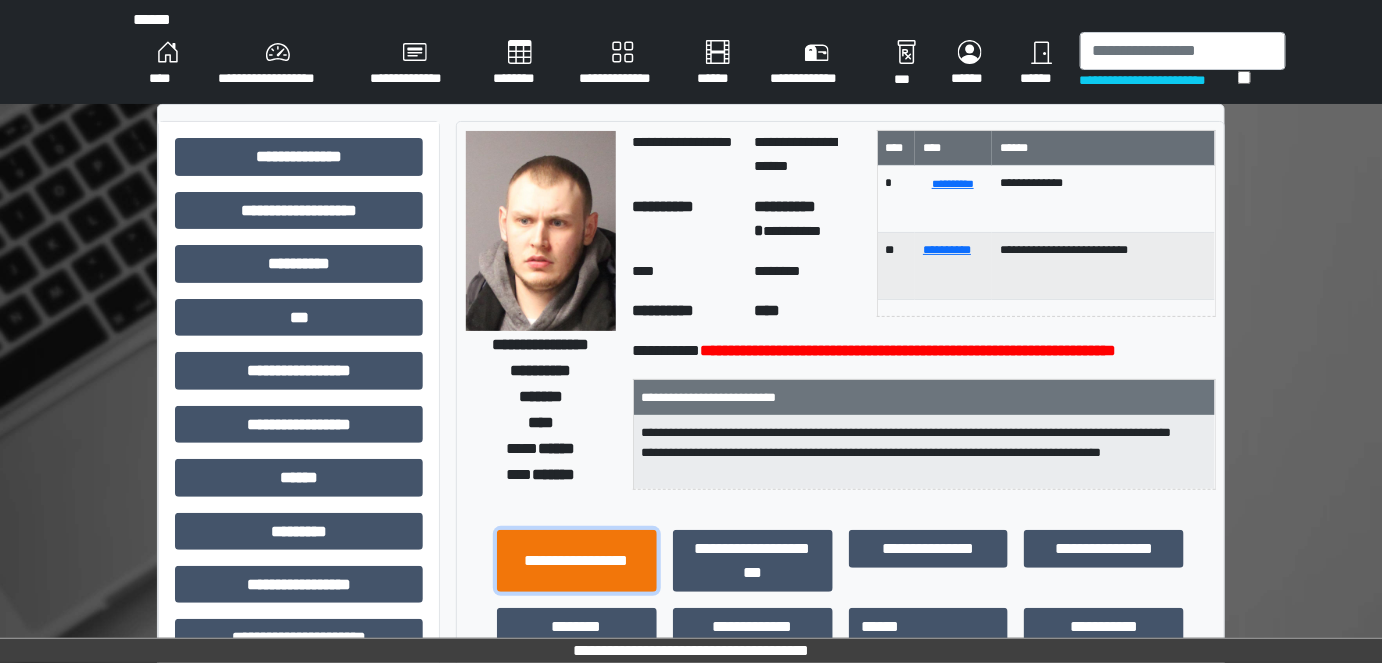 click on "**********" at bounding box center [577, 560] 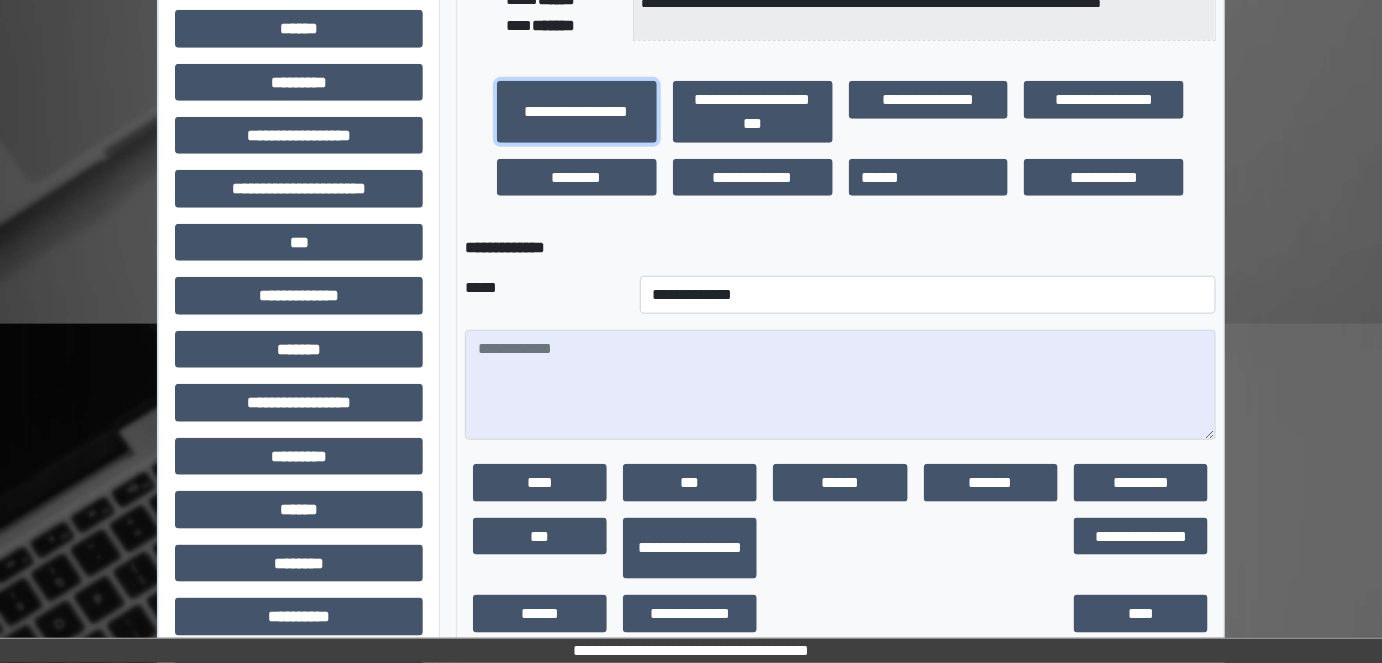 scroll, scrollTop: 454, scrollLeft: 0, axis: vertical 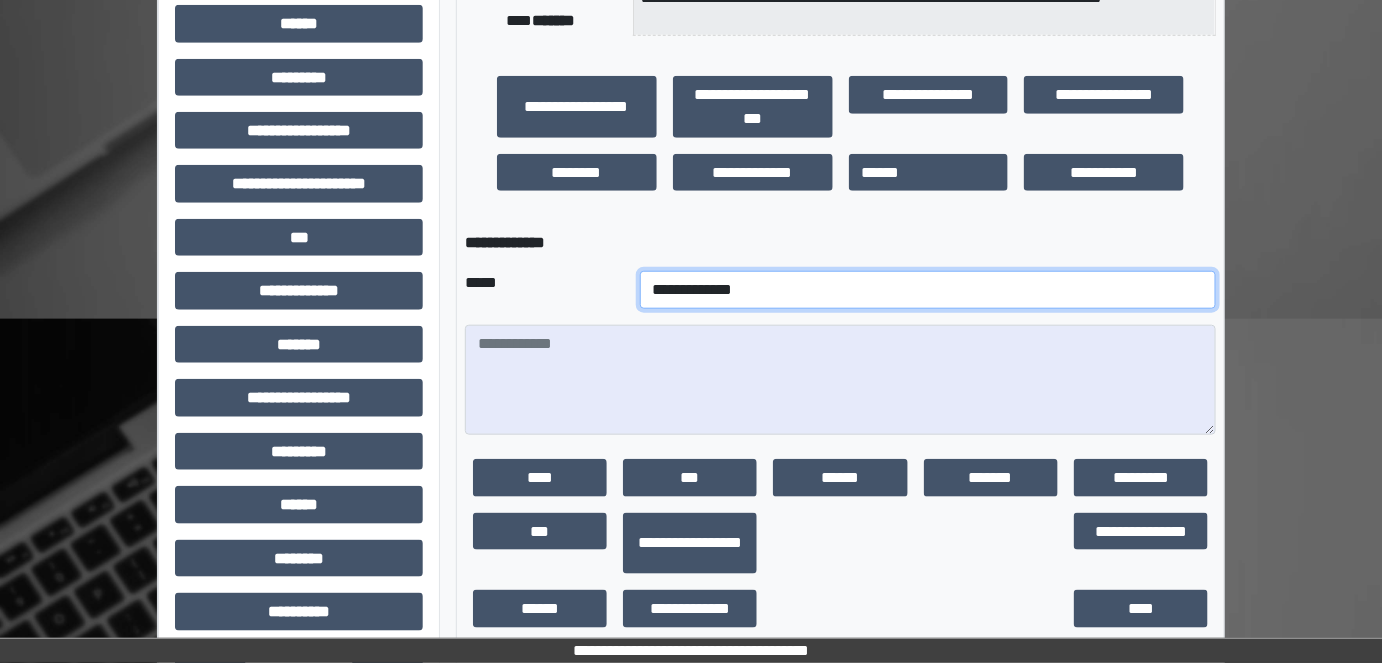 click on "**********" at bounding box center [928, 290] 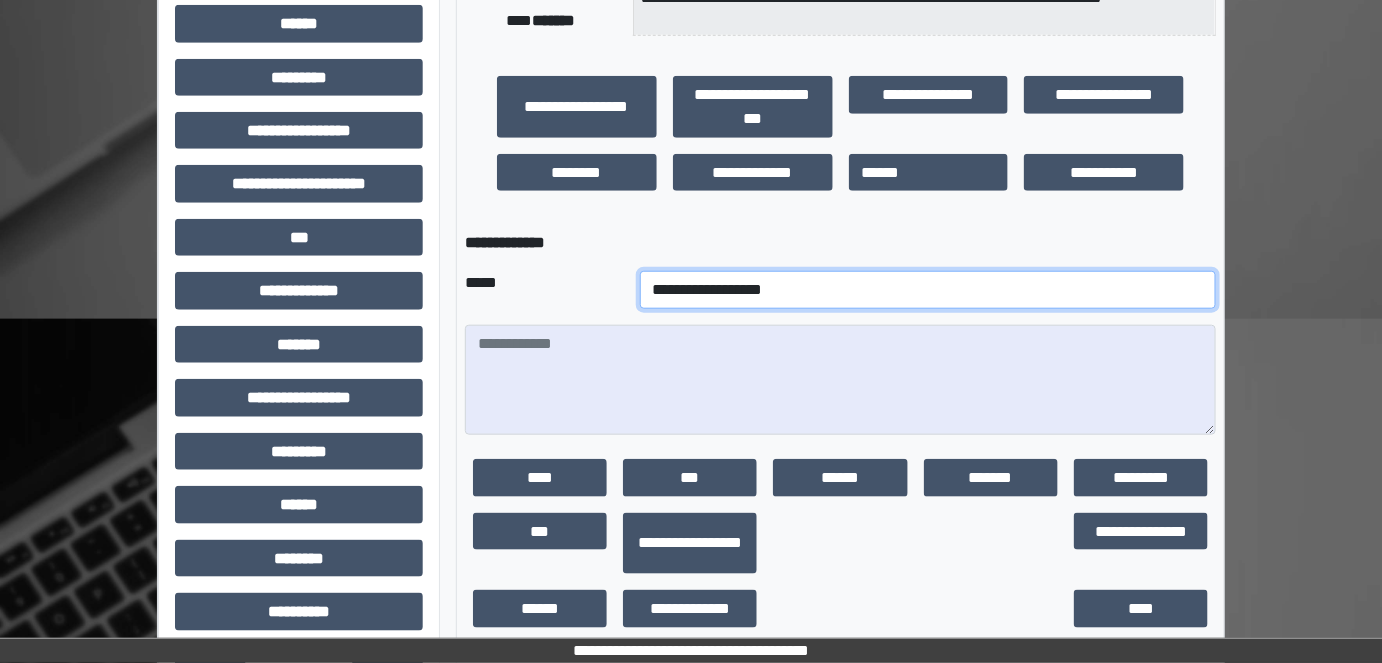 click on "**********" at bounding box center [928, 290] 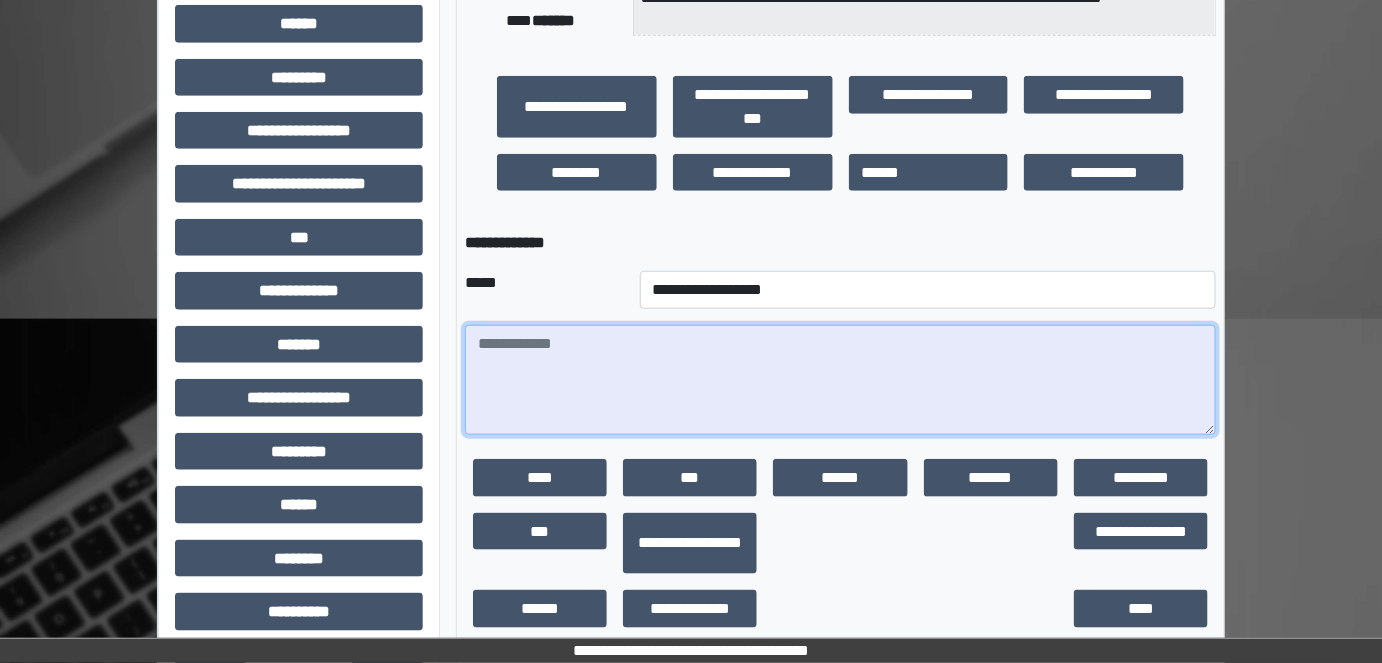 click at bounding box center [841, 380] 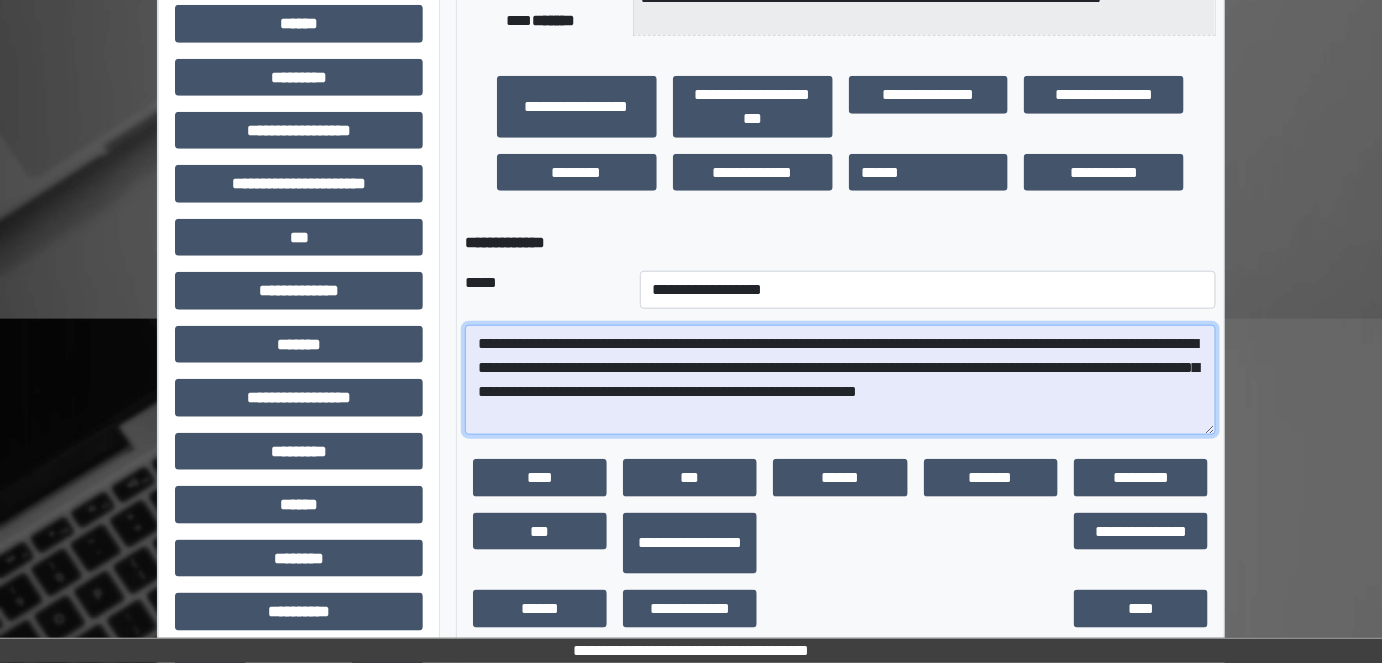 click on "**********" at bounding box center [841, 380] 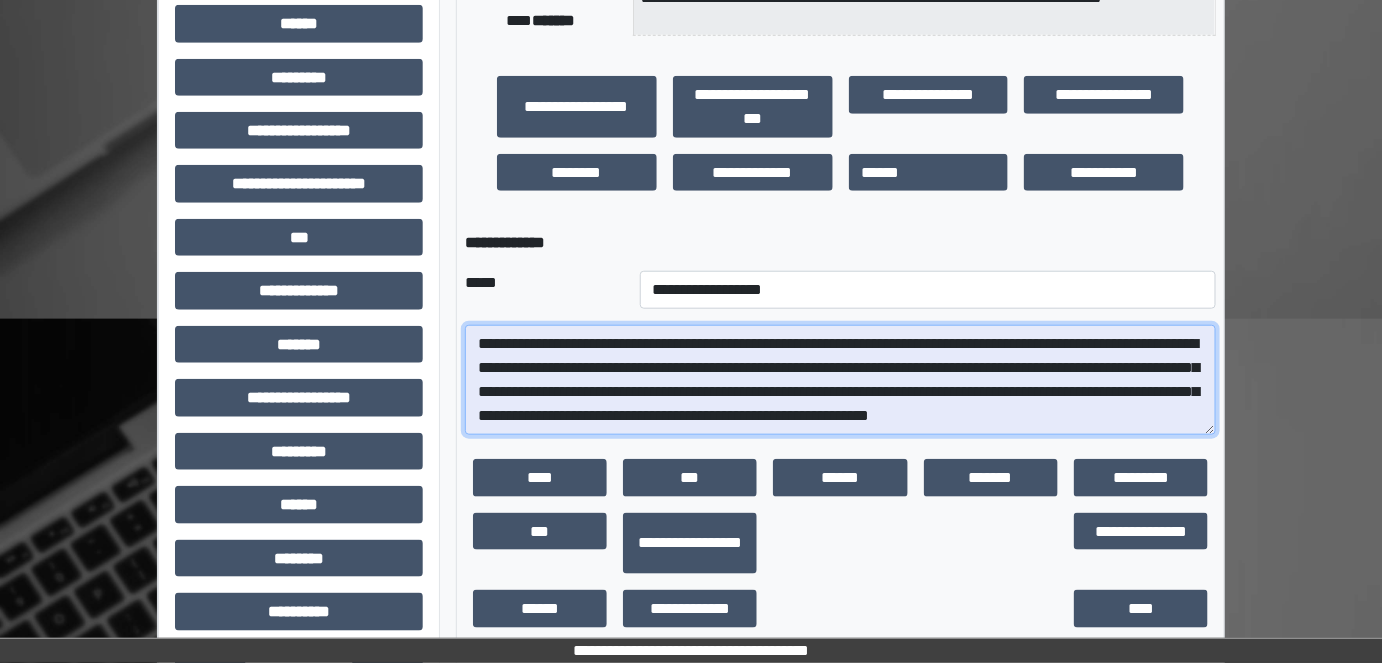 scroll, scrollTop: 16, scrollLeft: 0, axis: vertical 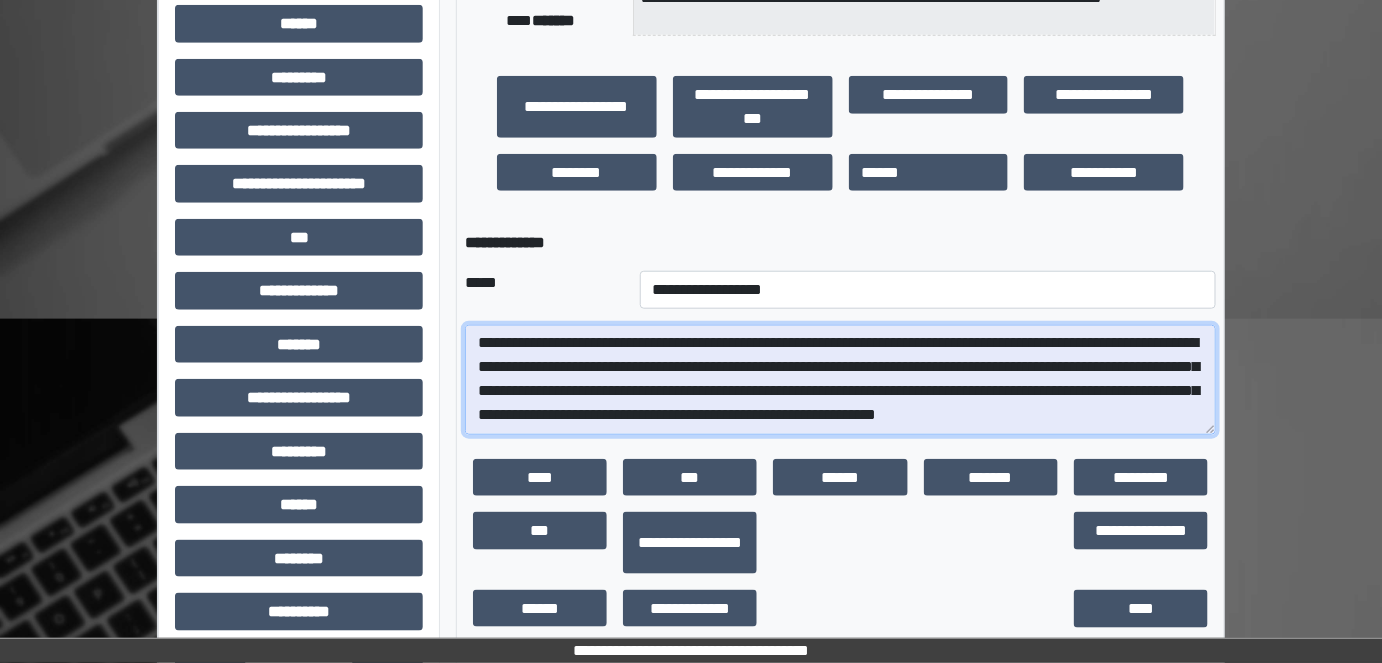 click on "**********" at bounding box center (841, 379) 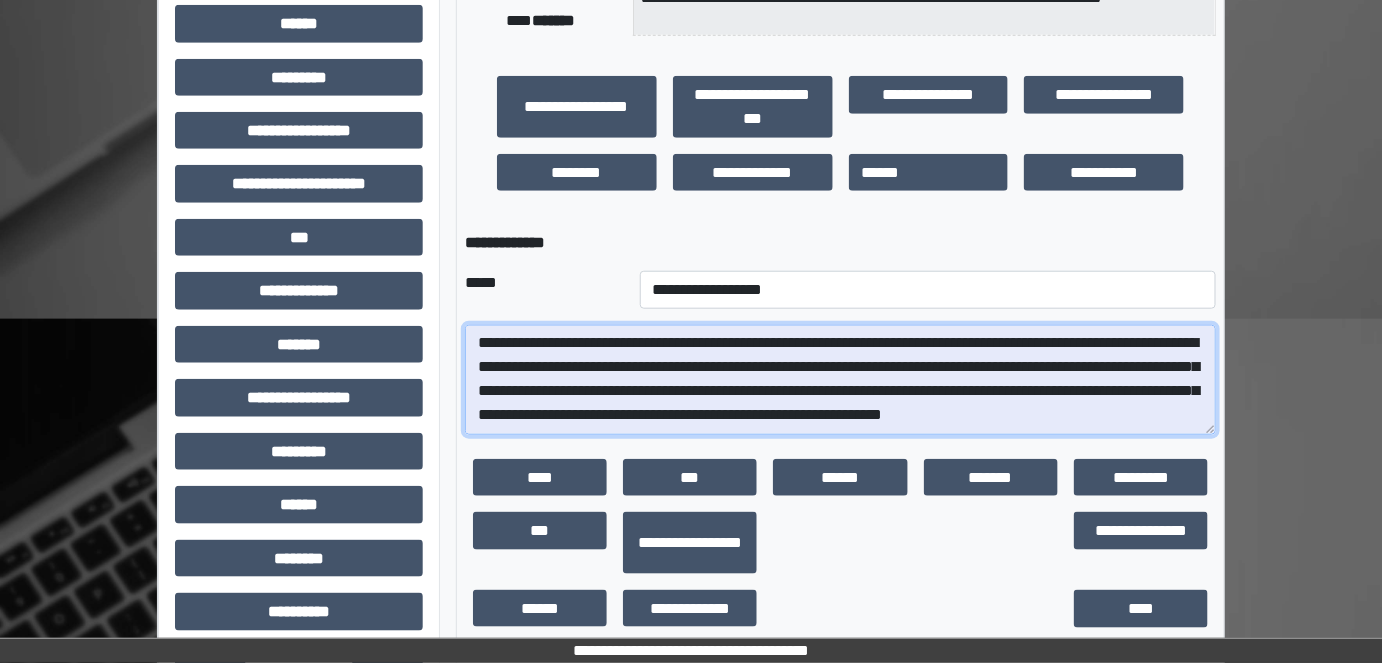 click on "**********" at bounding box center [841, 379] 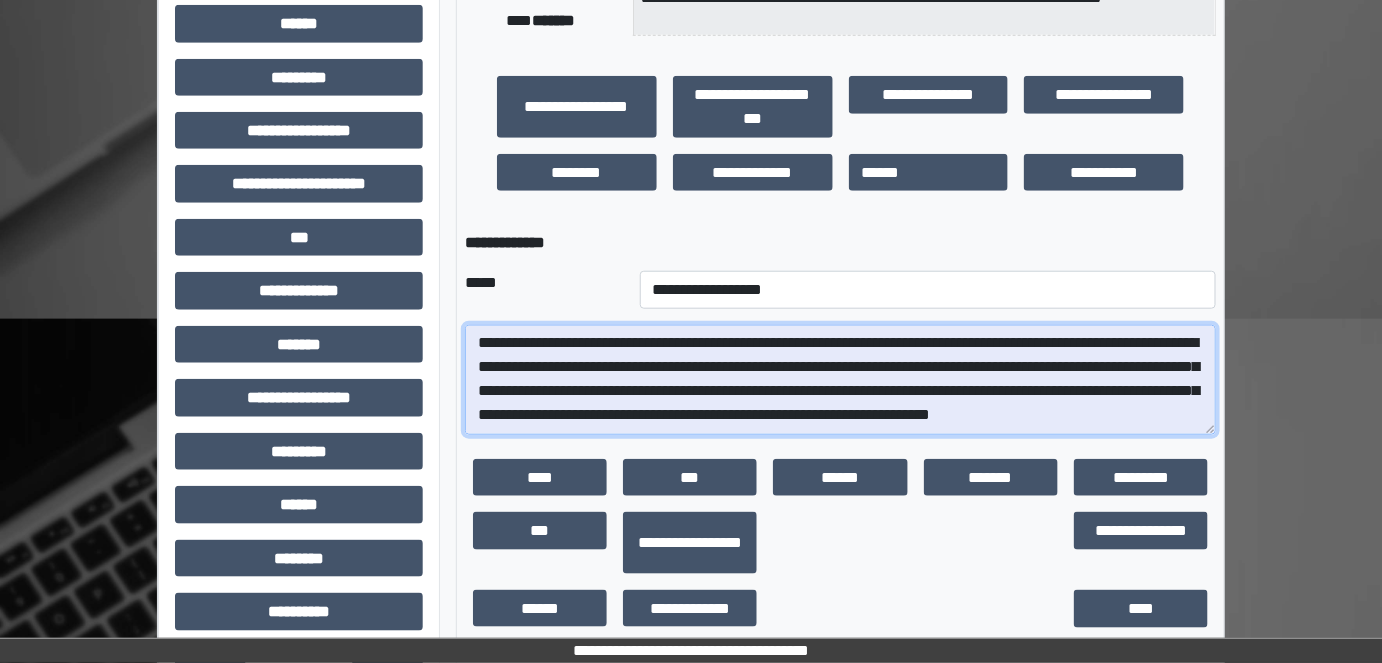 click on "**********" at bounding box center [841, 379] 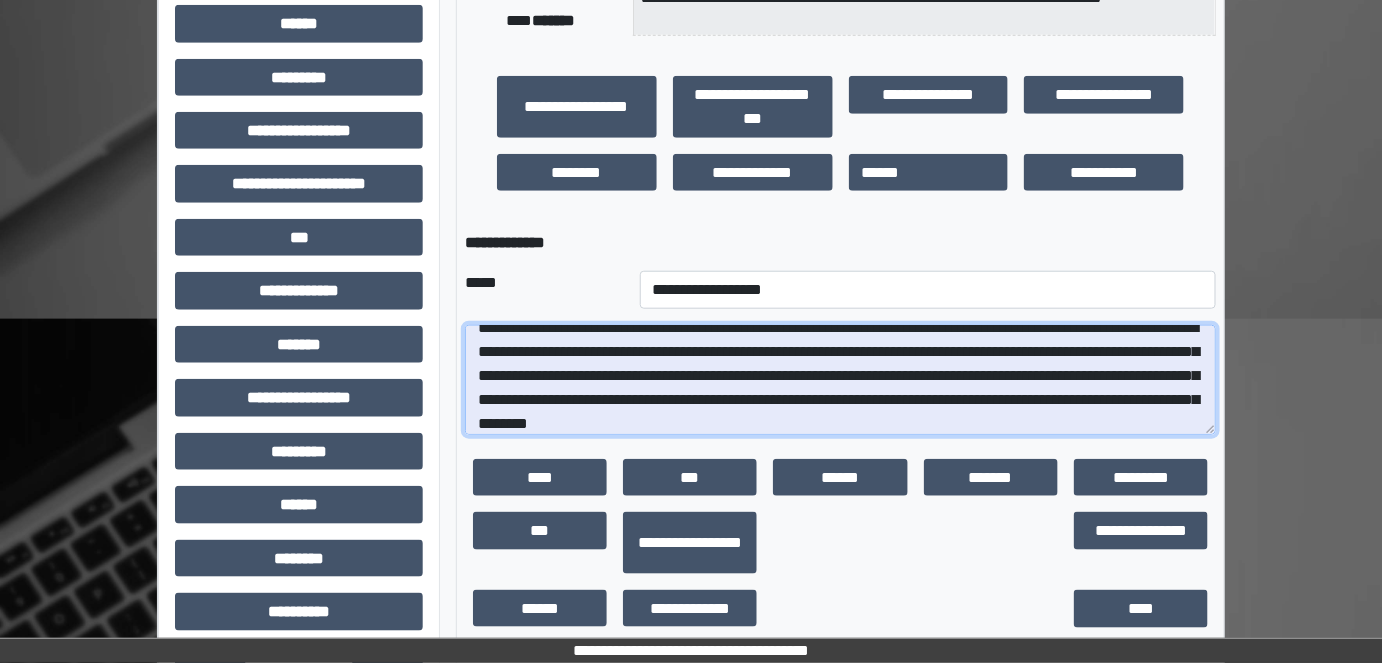 click on "**********" at bounding box center (841, 379) 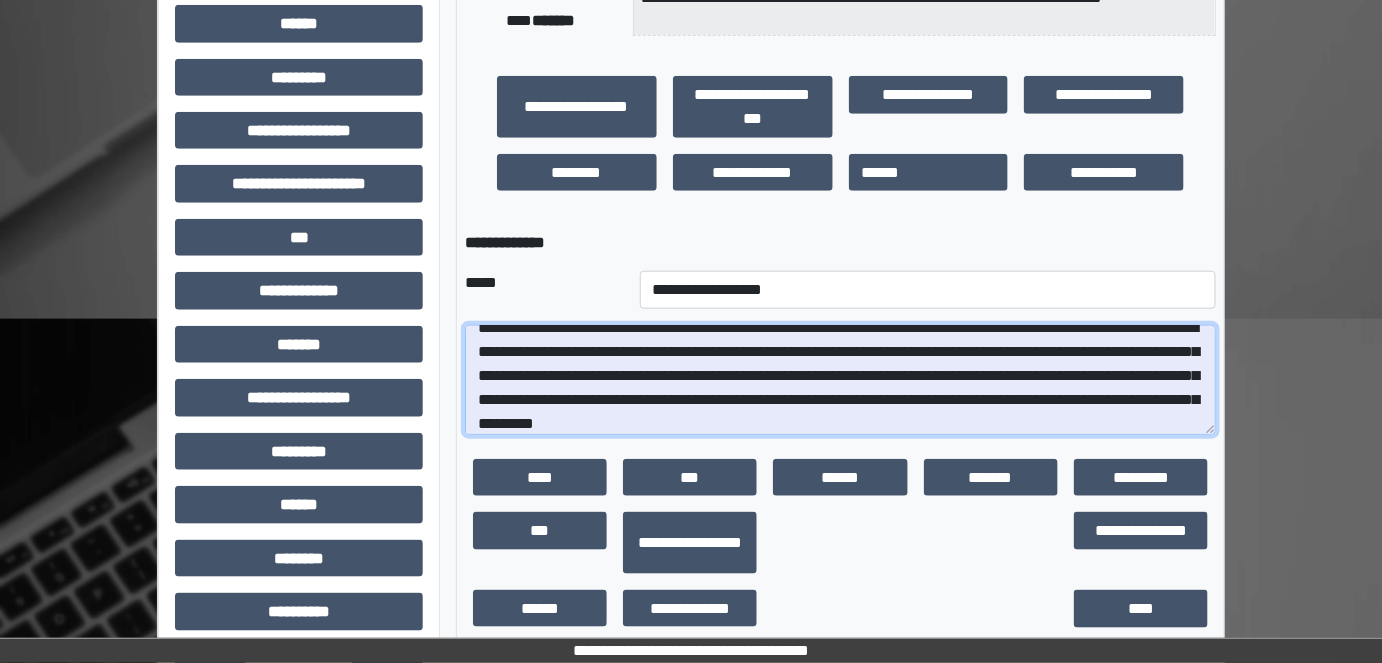 click on "**********" at bounding box center (841, 379) 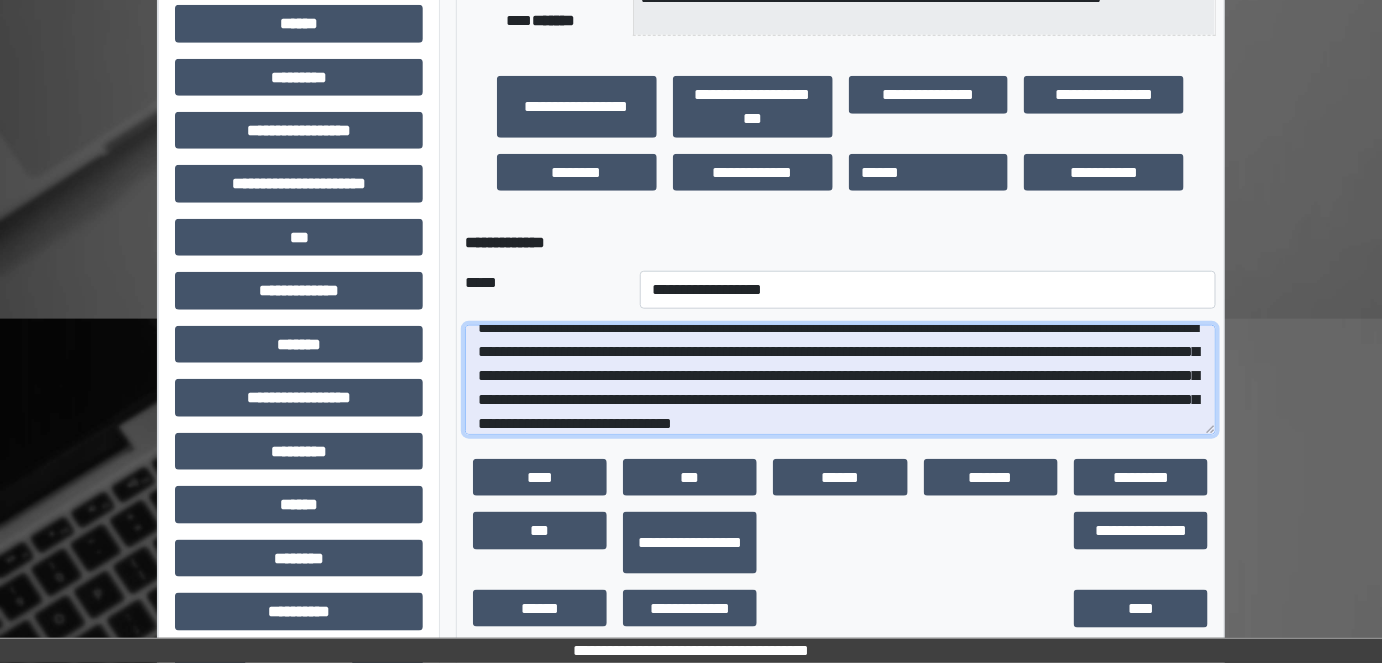 scroll, scrollTop: 40, scrollLeft: 0, axis: vertical 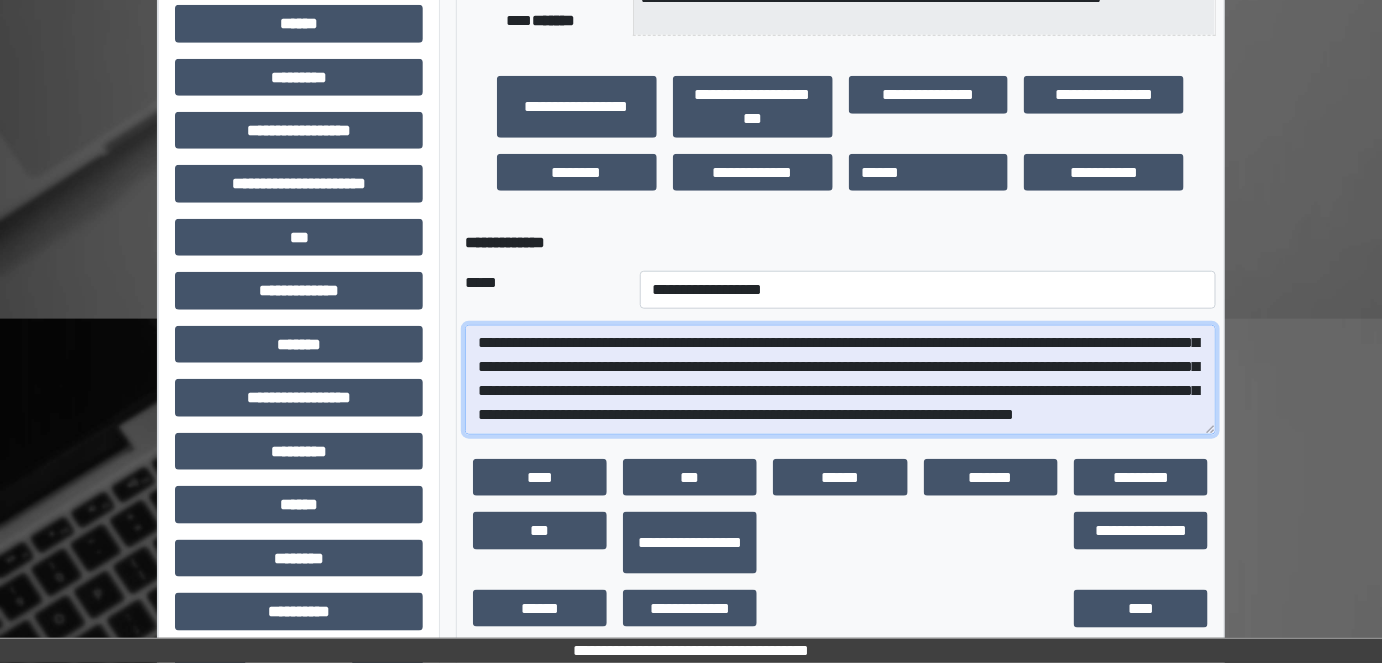 click on "**********" at bounding box center (841, 379) 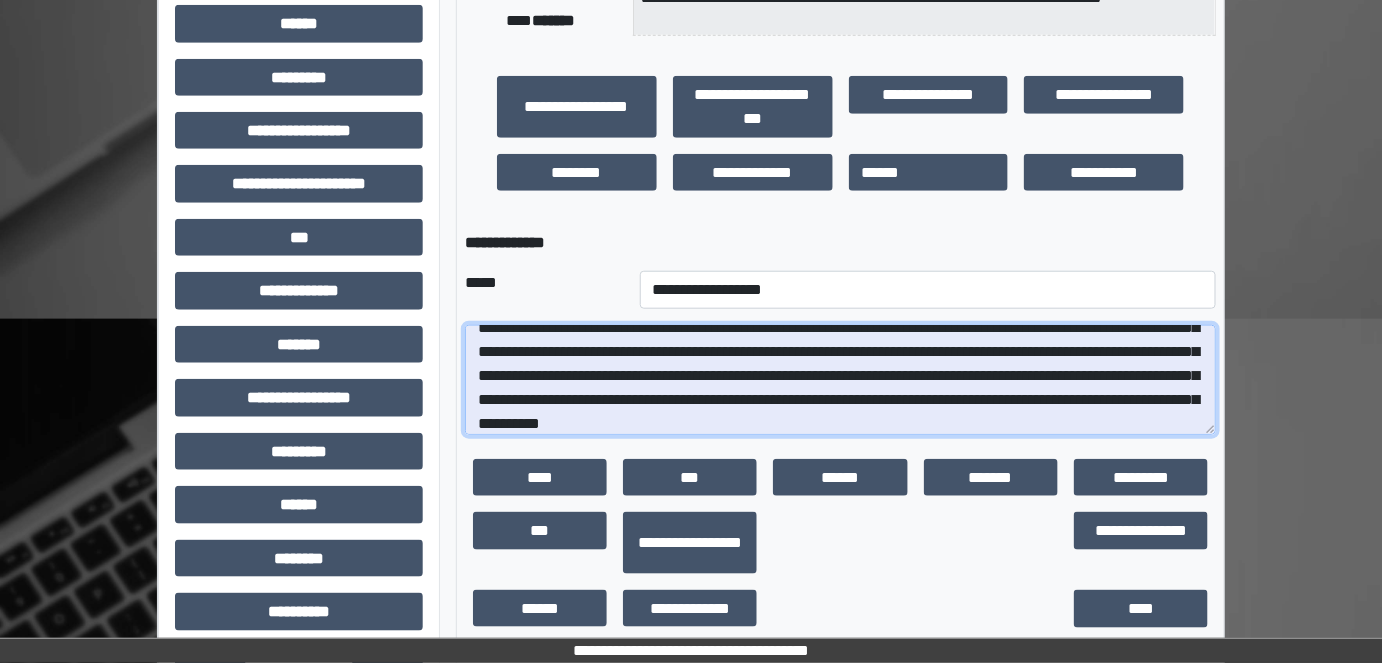 scroll, scrollTop: 64, scrollLeft: 0, axis: vertical 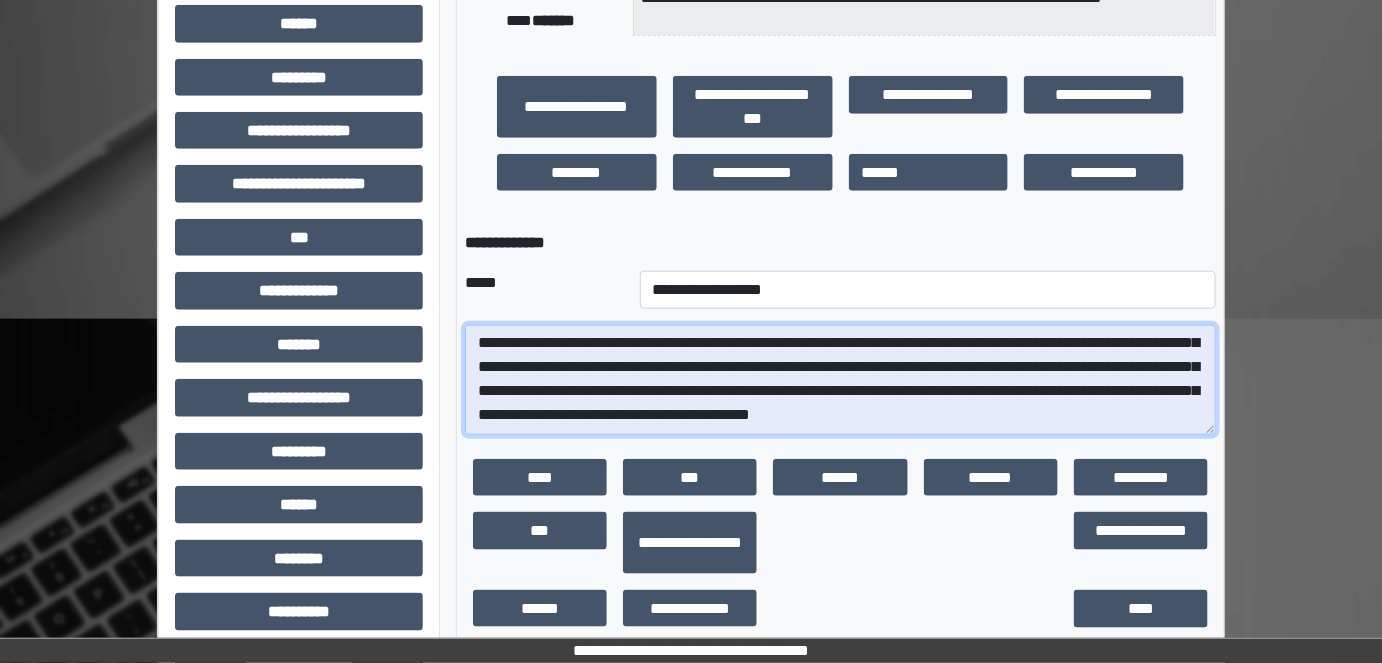 click on "**********" at bounding box center [841, 379] 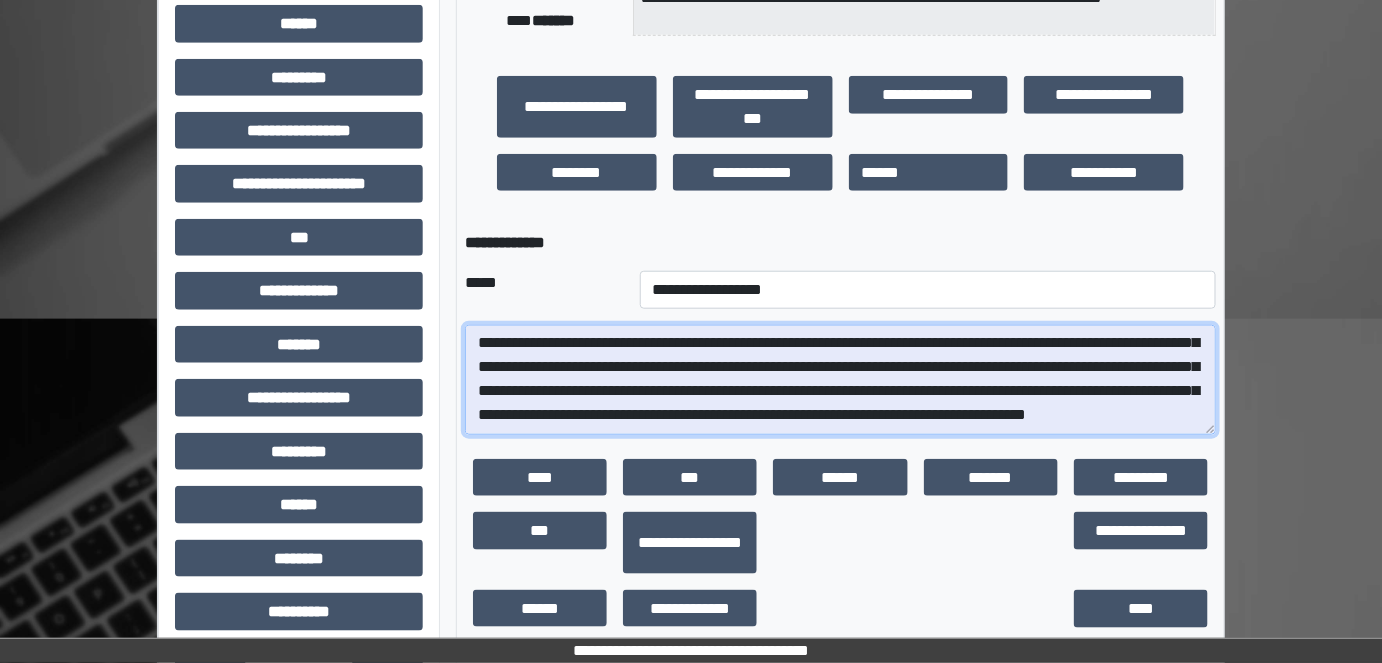 scroll, scrollTop: 112, scrollLeft: 0, axis: vertical 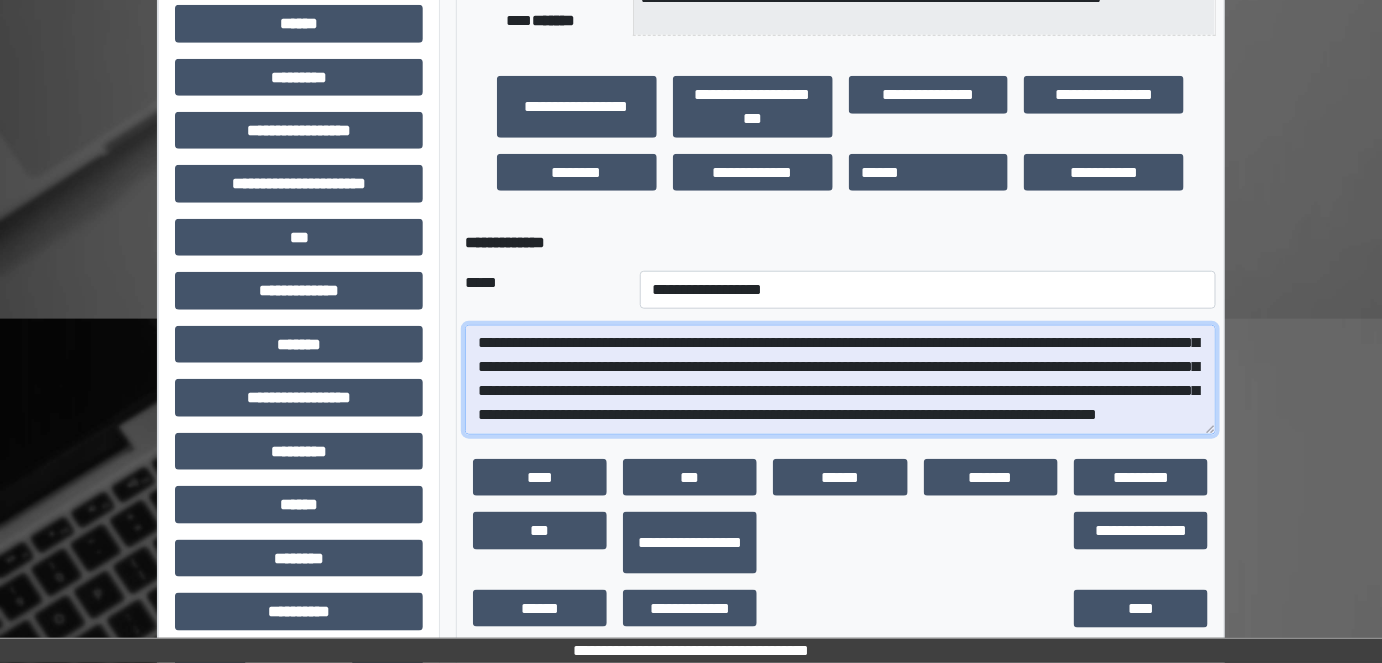click on "**********" at bounding box center (841, 379) 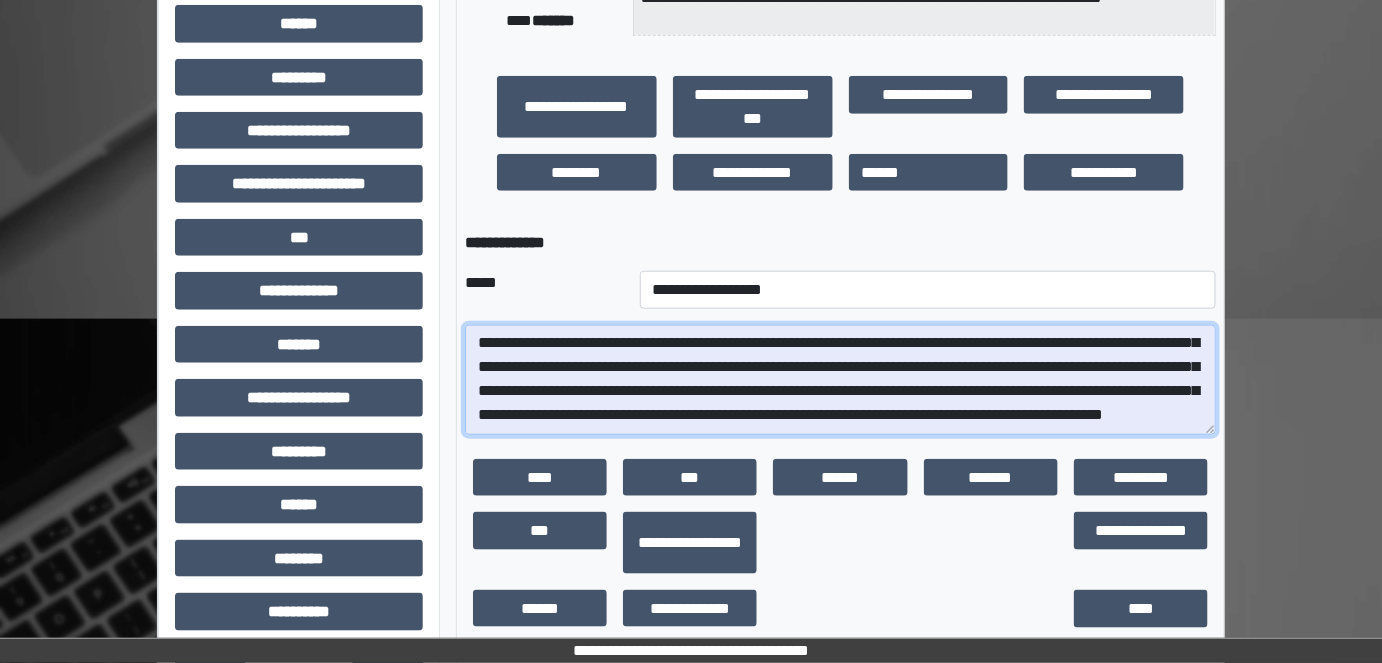 click on "**********" at bounding box center (841, 379) 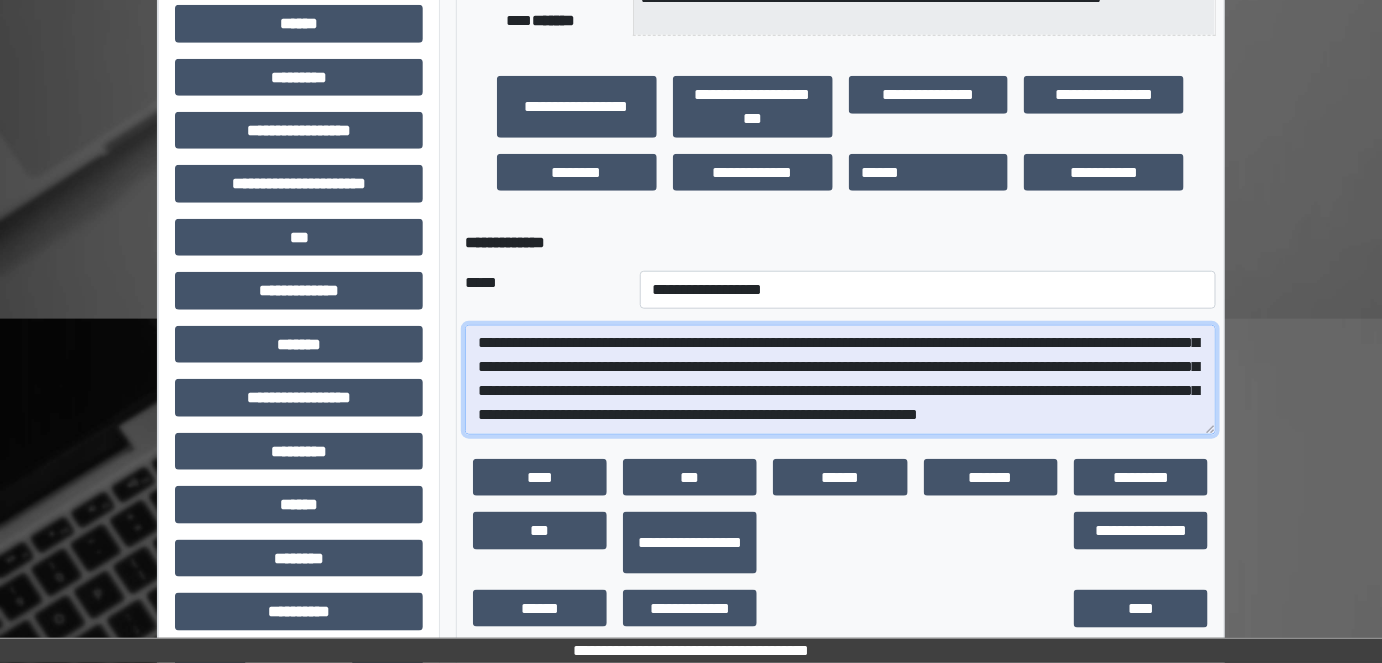 scroll, scrollTop: 136, scrollLeft: 0, axis: vertical 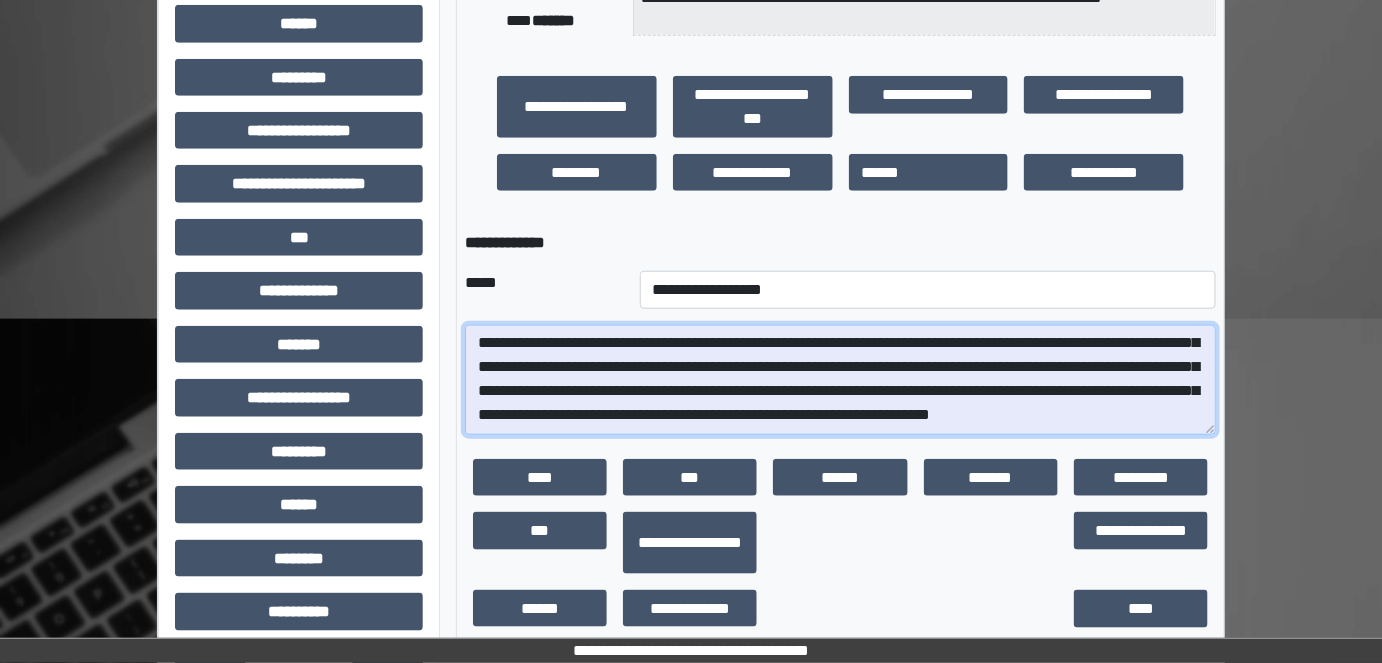 click on "**********" at bounding box center (841, 379) 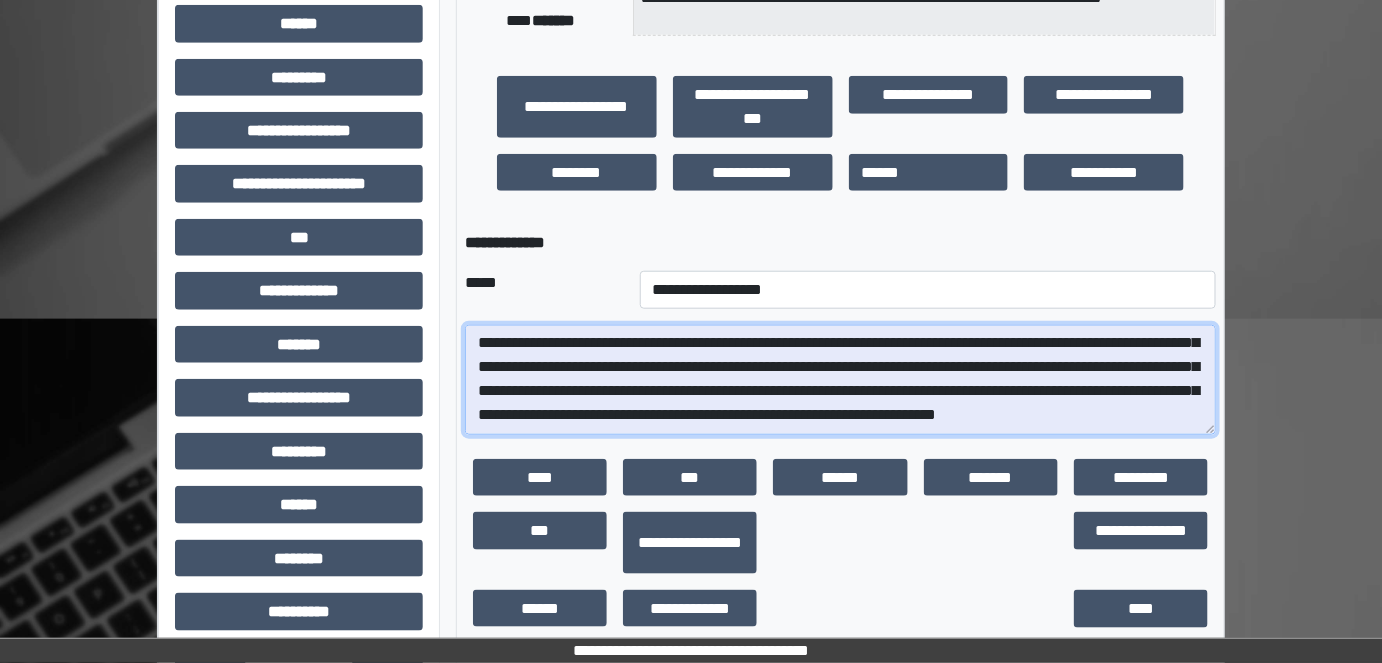 click on "**********" at bounding box center [841, 379] 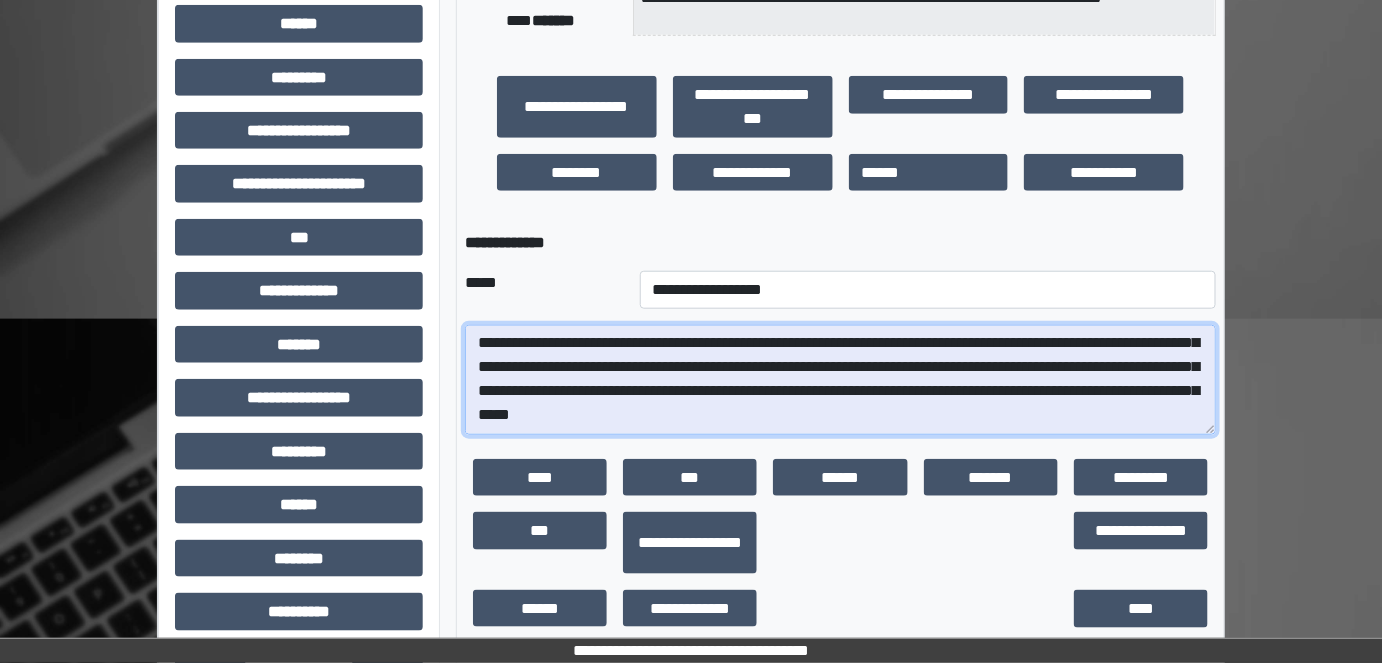 scroll, scrollTop: 168, scrollLeft: 0, axis: vertical 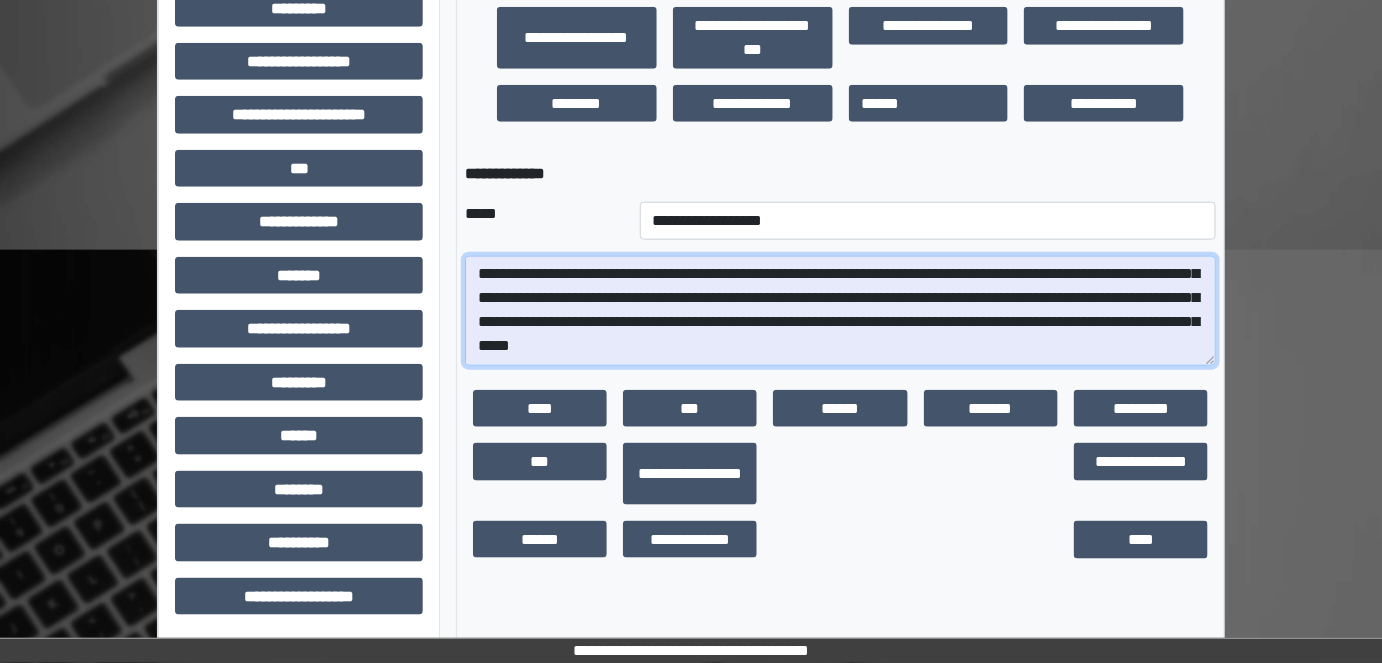 type on "**********" 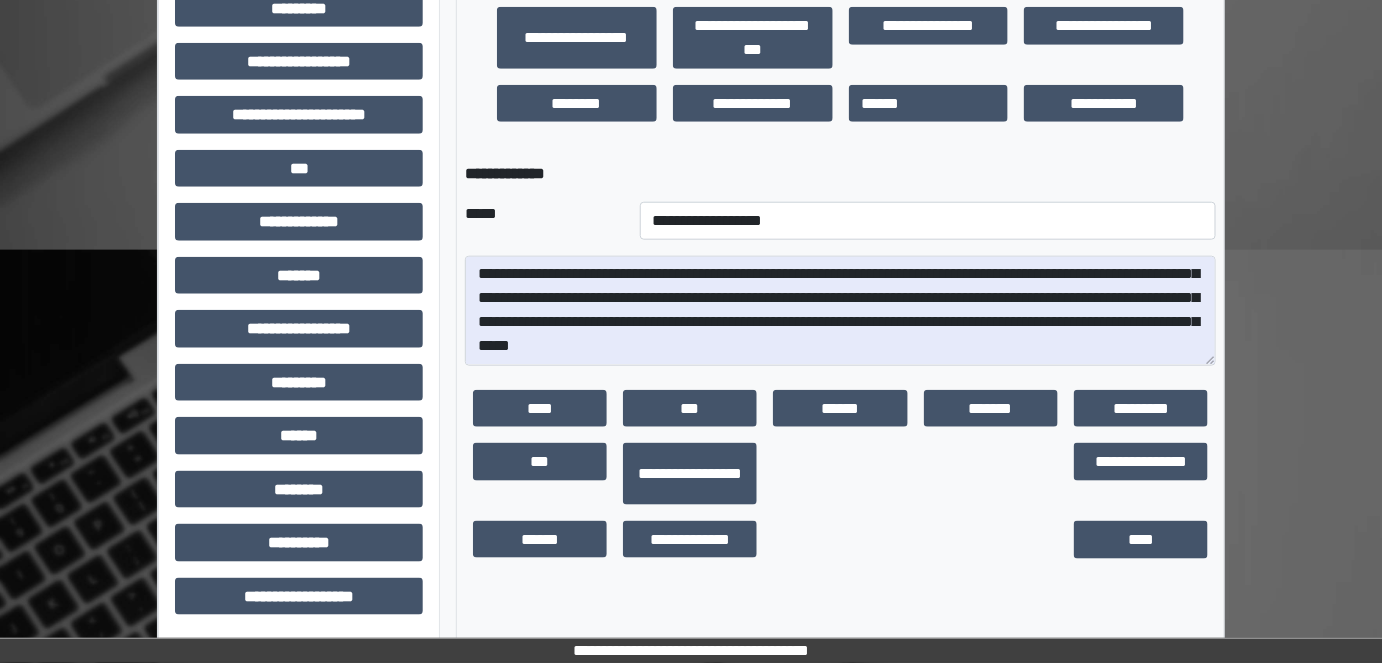 drag, startPoint x: 933, startPoint y: 354, endPoint x: 838, endPoint y: 196, distance: 184.36105 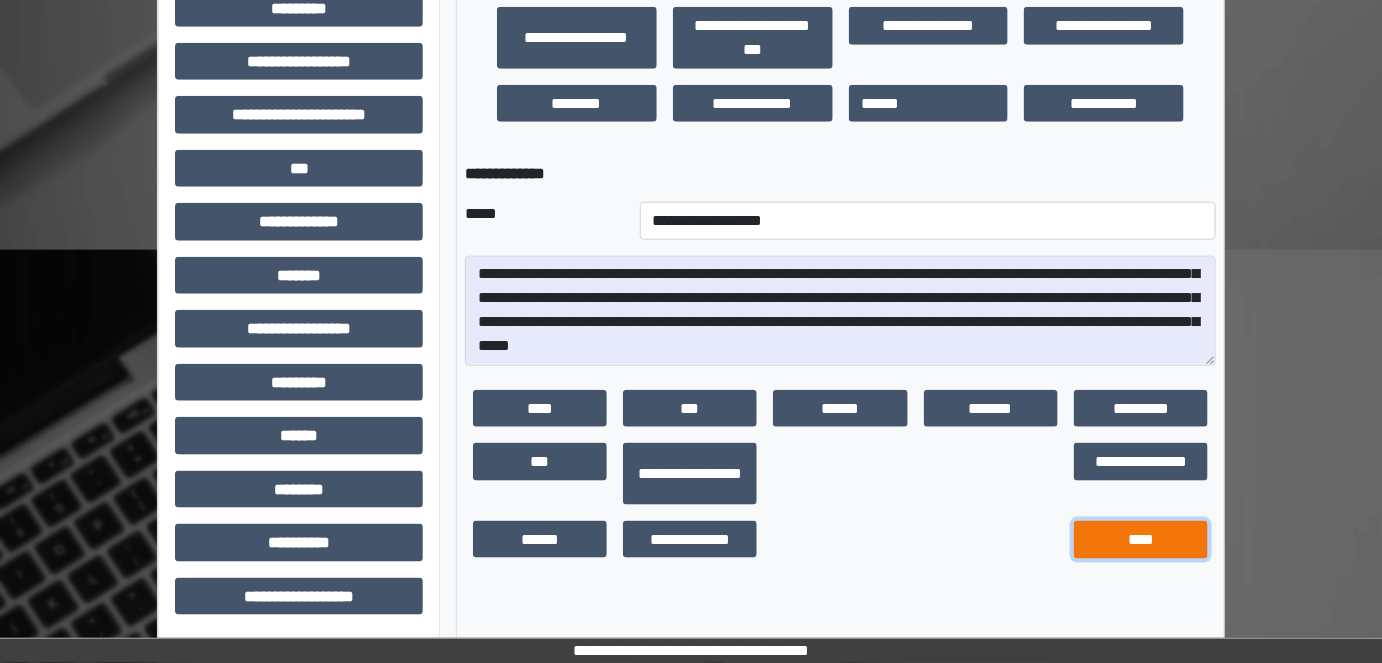 click on "****" at bounding box center [1141, 540] 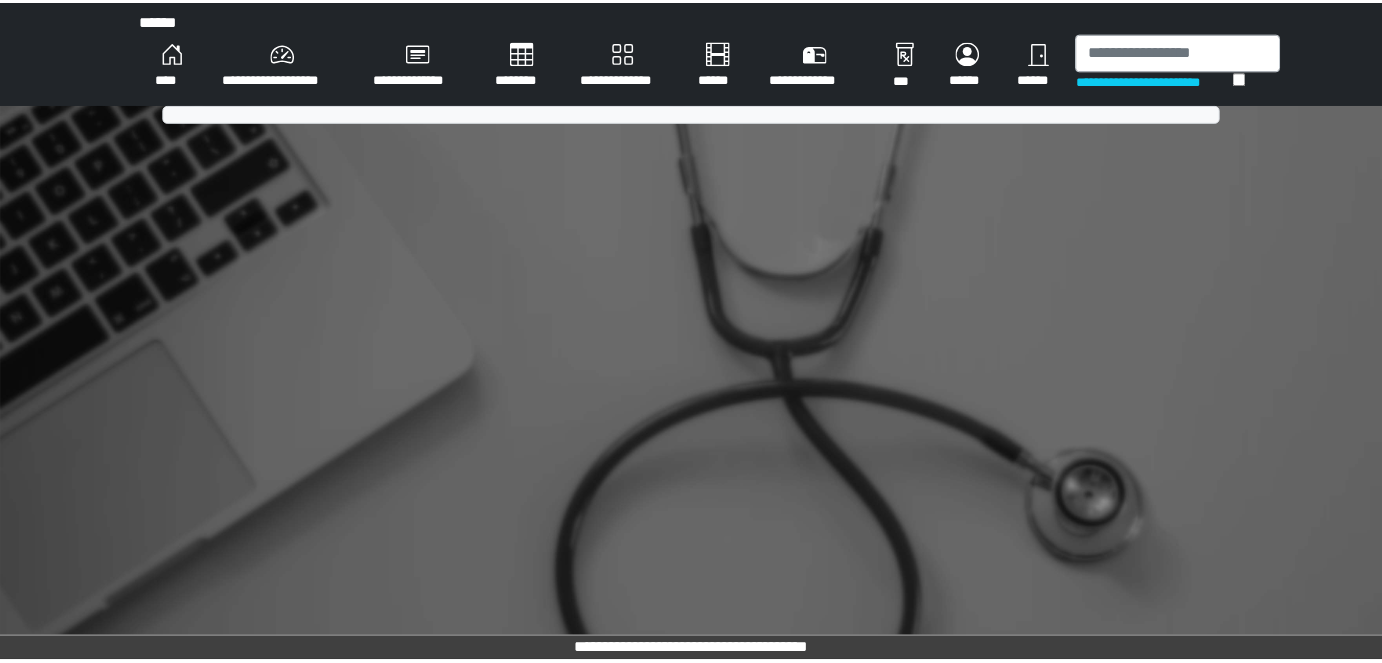 scroll, scrollTop: 0, scrollLeft: 0, axis: both 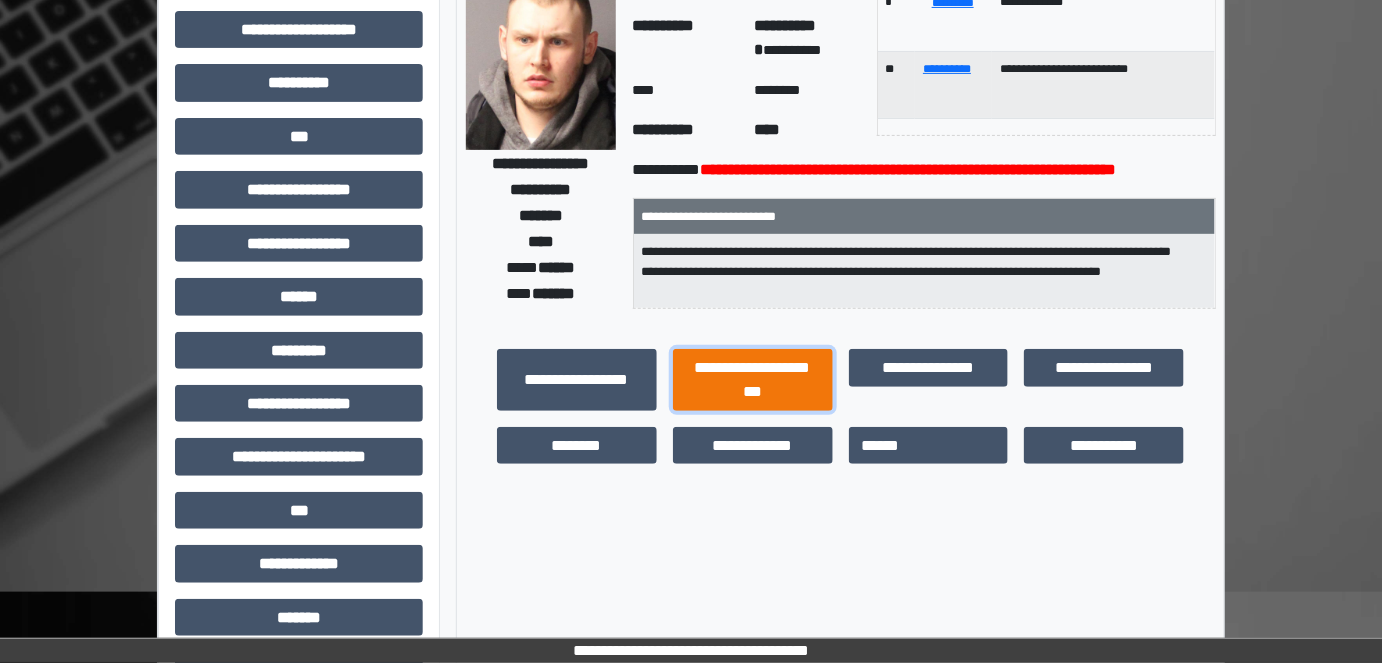 click on "**********" at bounding box center (753, 379) 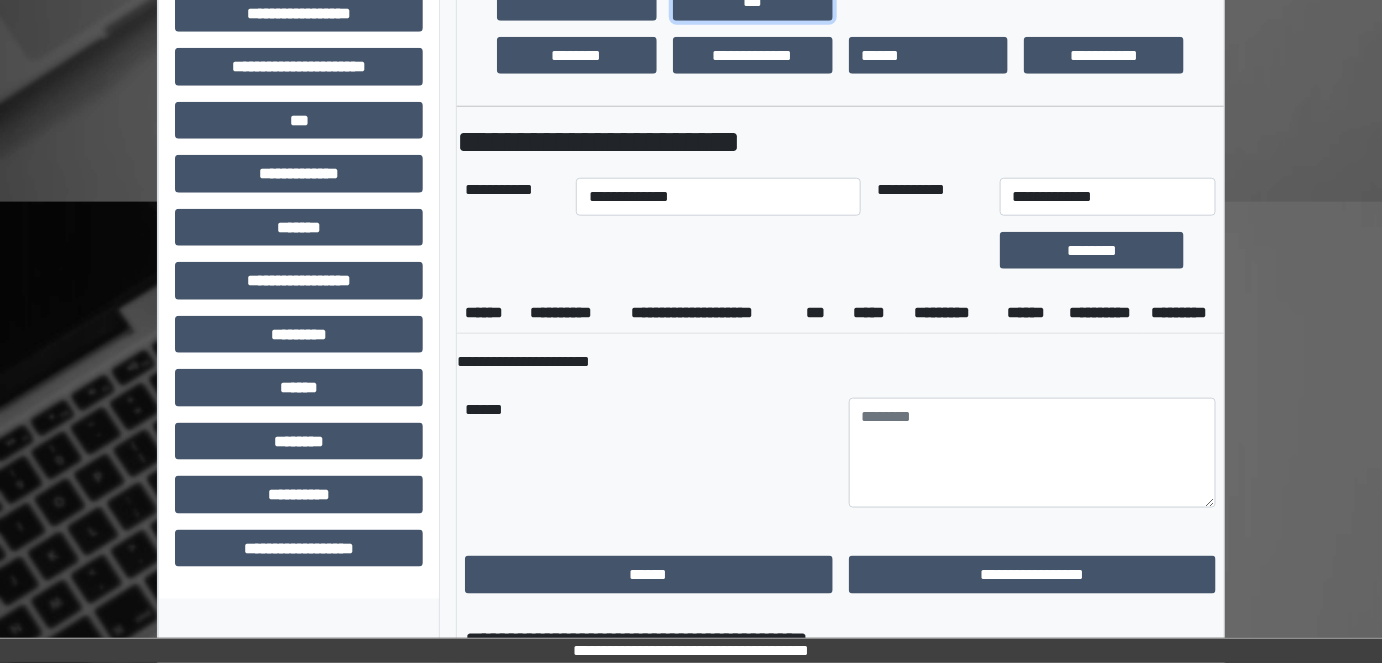 scroll, scrollTop: 636, scrollLeft: 0, axis: vertical 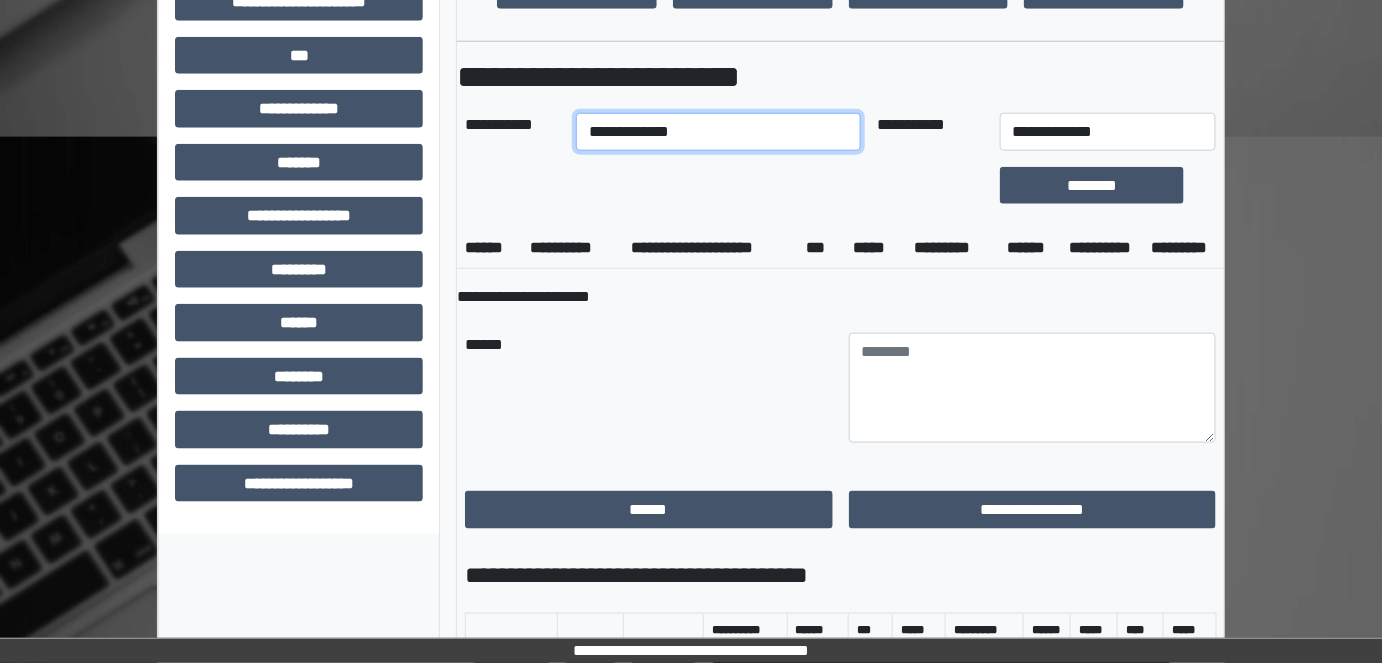 click on "**********" at bounding box center (718, 132) 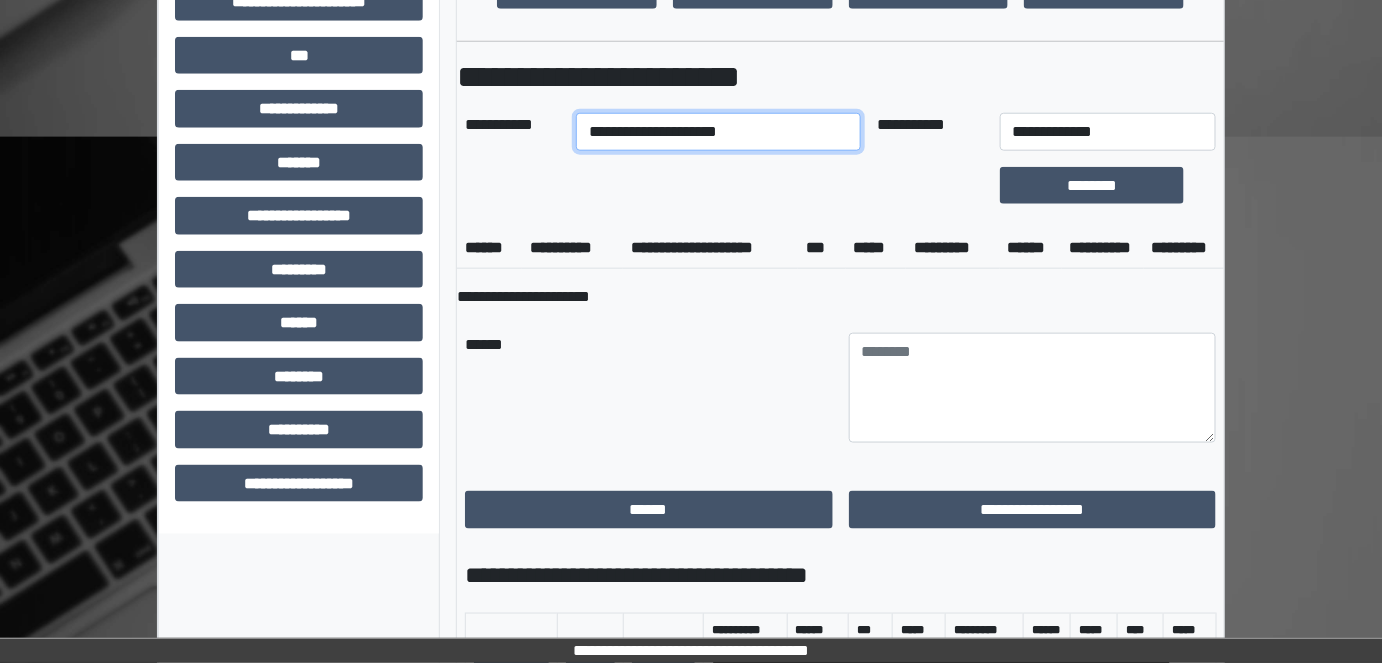 click on "**********" at bounding box center (718, 132) 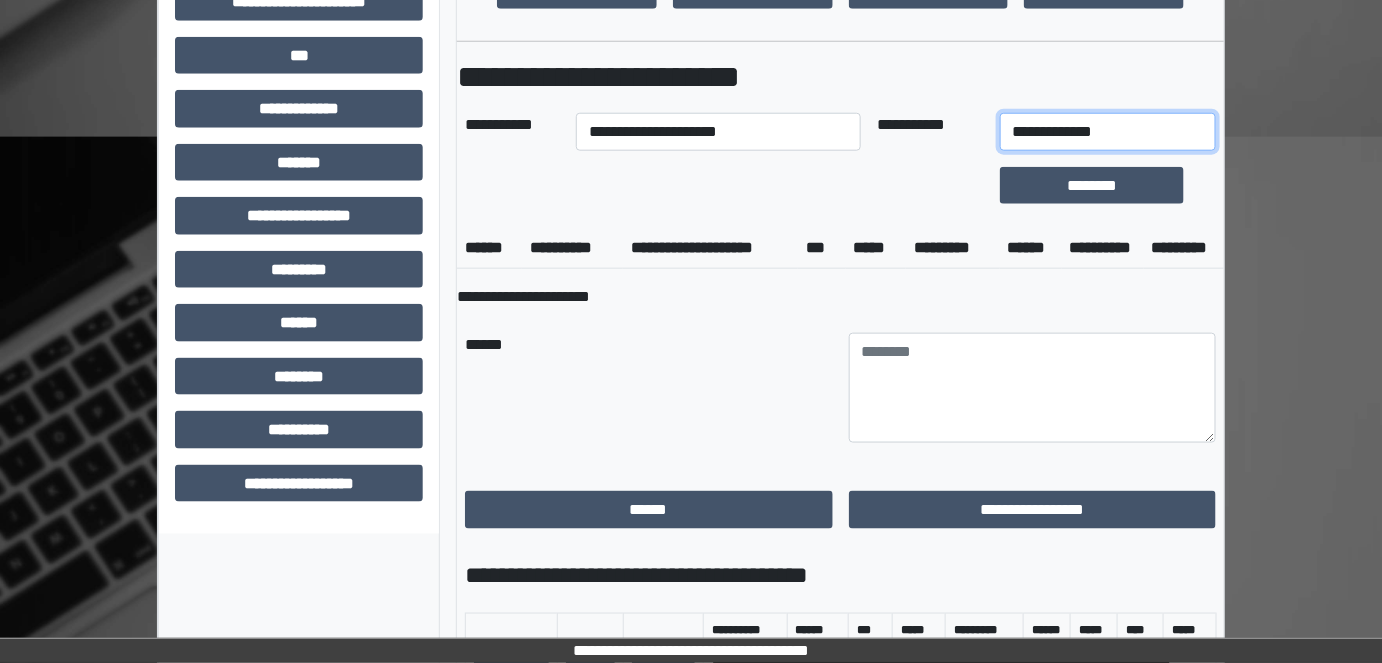 click on "**********" at bounding box center (1108, 132) 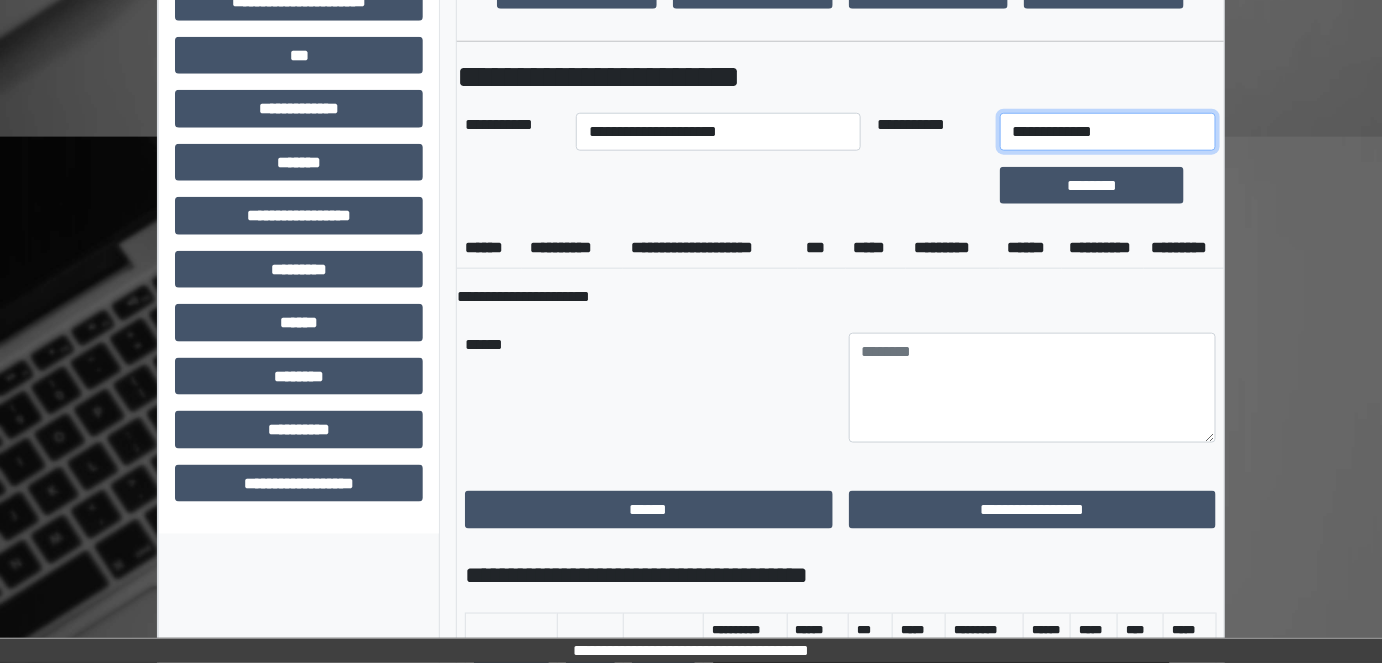 select on "*" 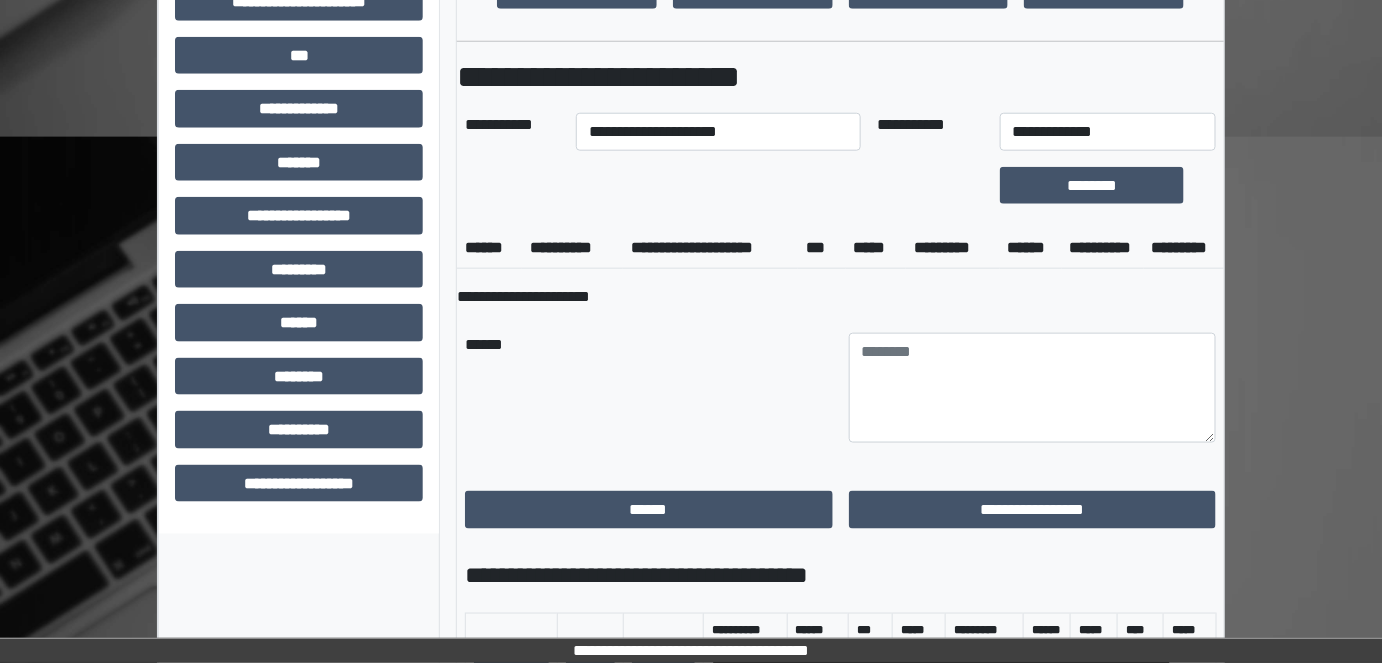 click on "**********" at bounding box center [841, 297] 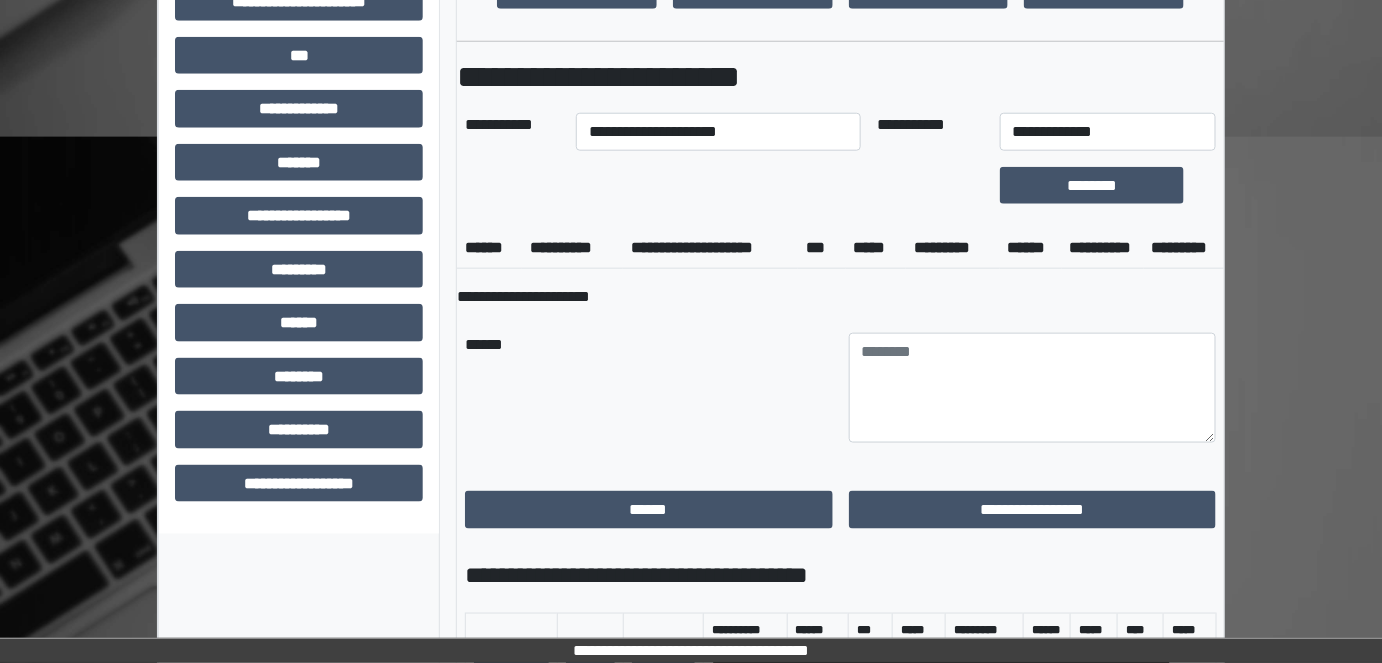 click on "**********" at bounding box center (841, 297) 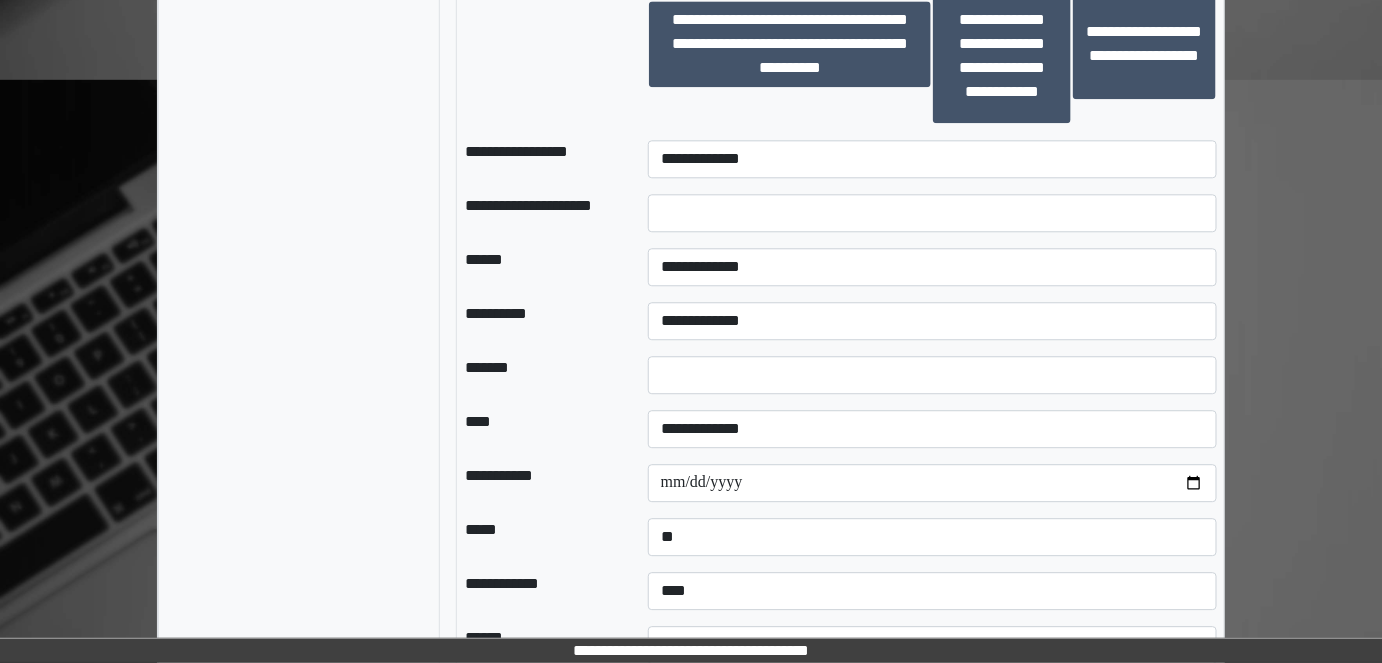 scroll, scrollTop: 1722, scrollLeft: 0, axis: vertical 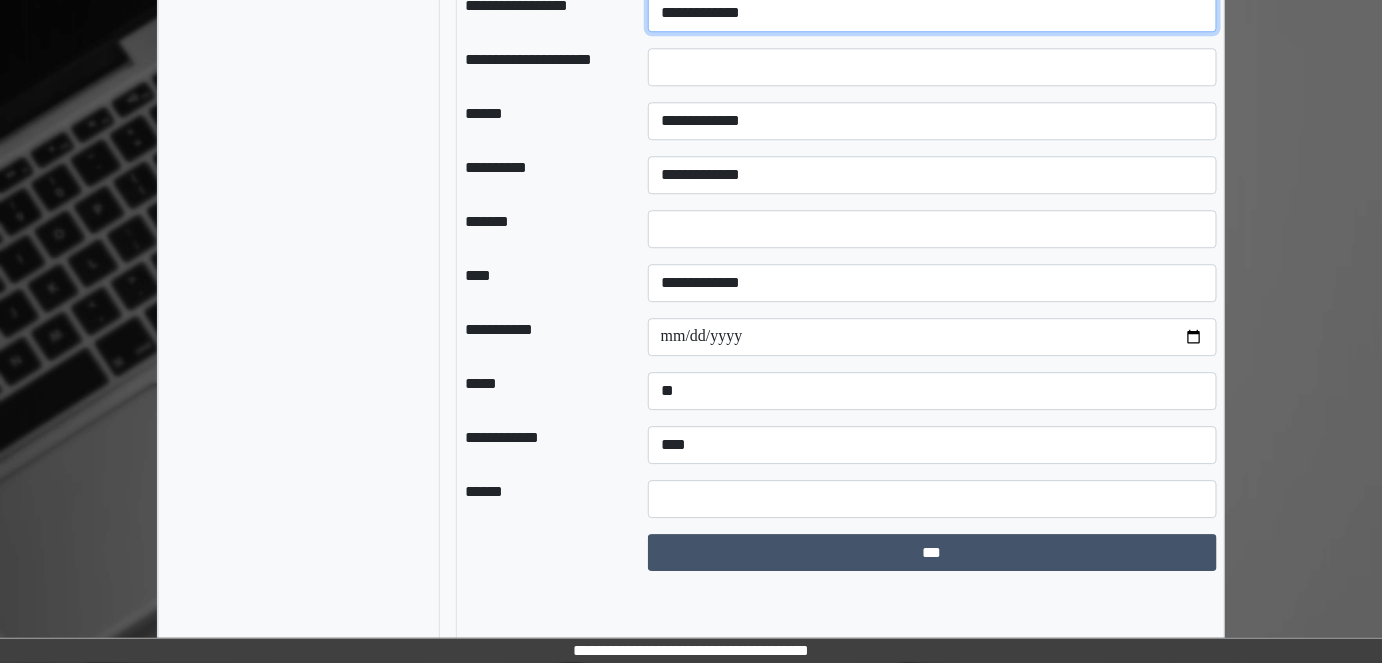 click on "**********" at bounding box center [933, 13] 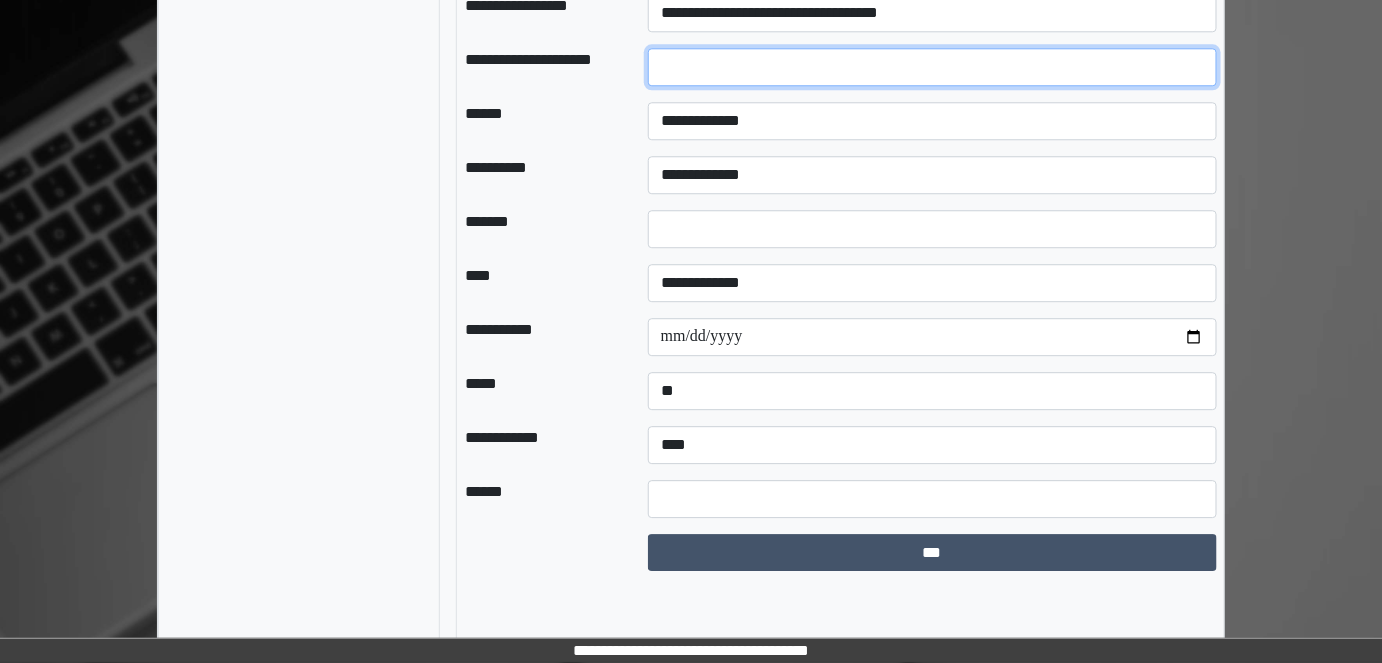 click at bounding box center [933, 67] 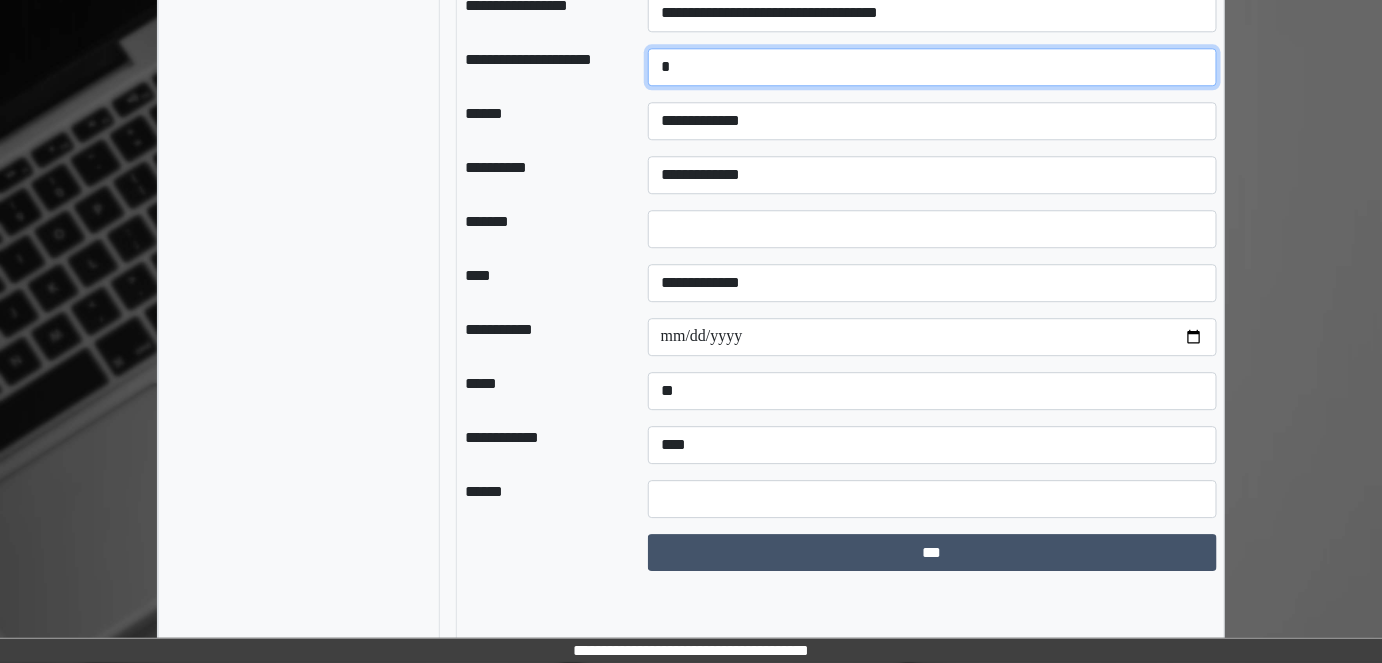 type on "*" 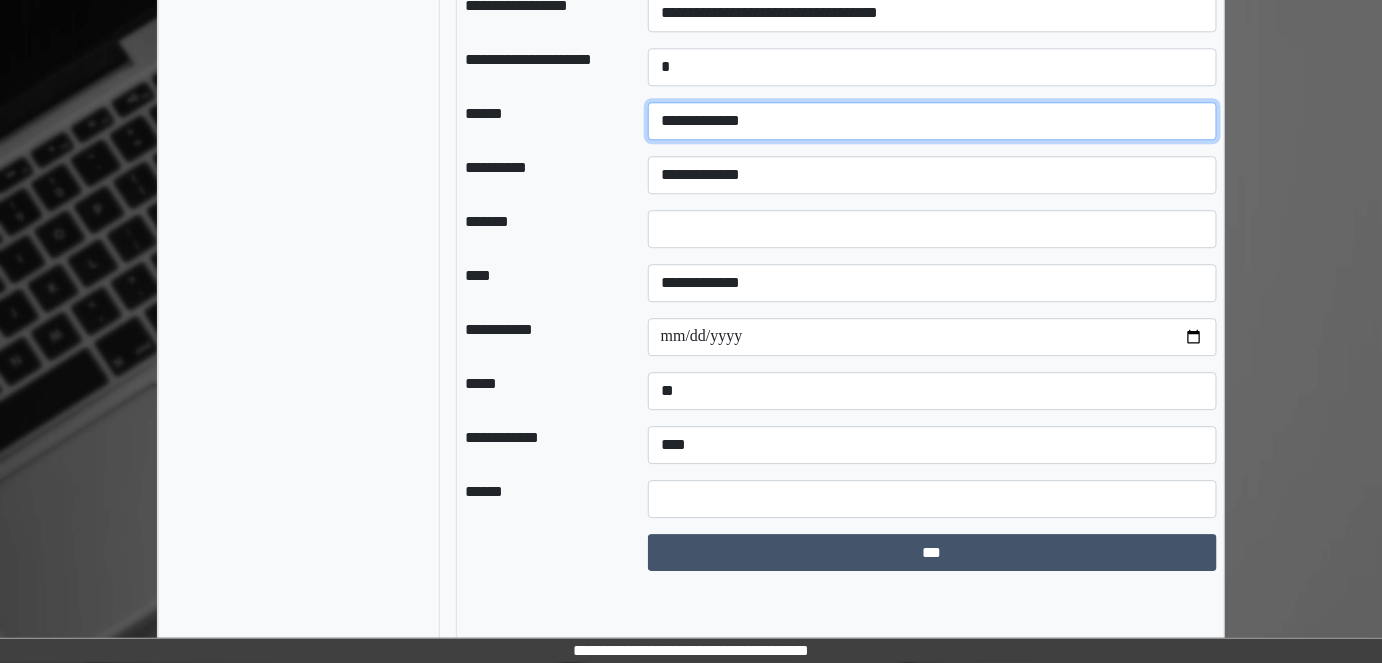 click on "**********" at bounding box center (933, 121) 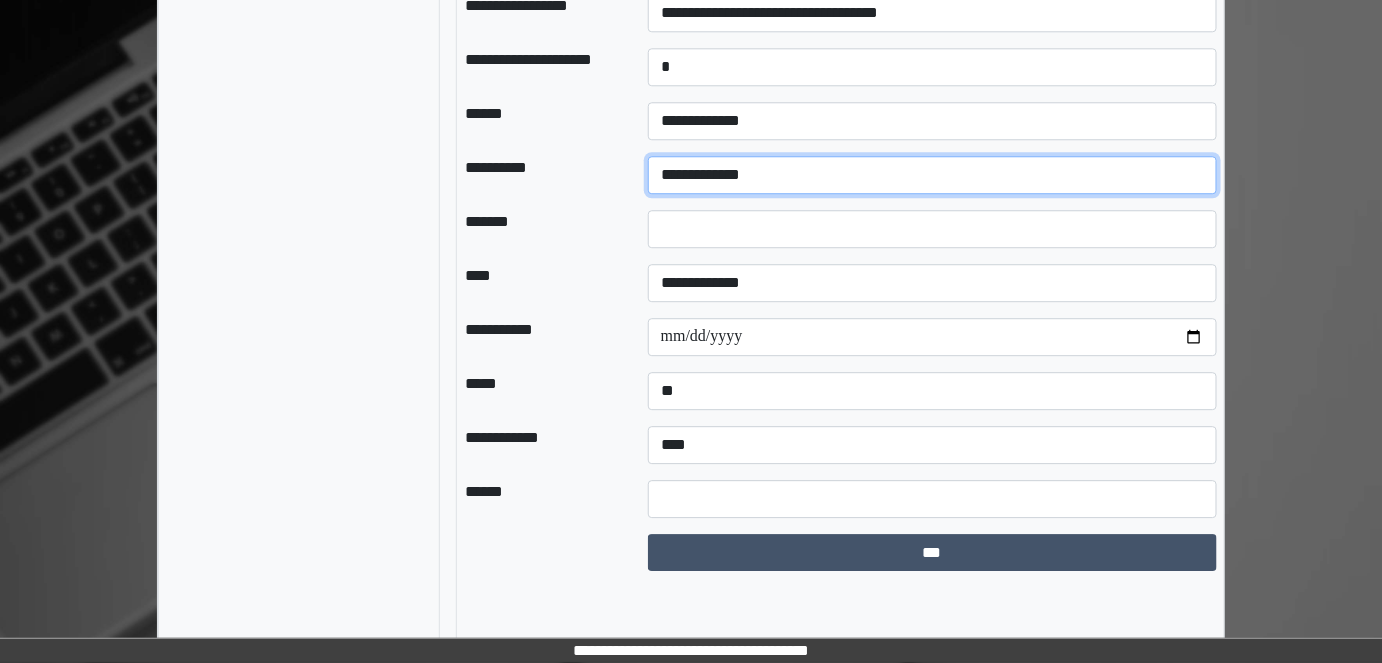 click on "**********" at bounding box center (933, 175) 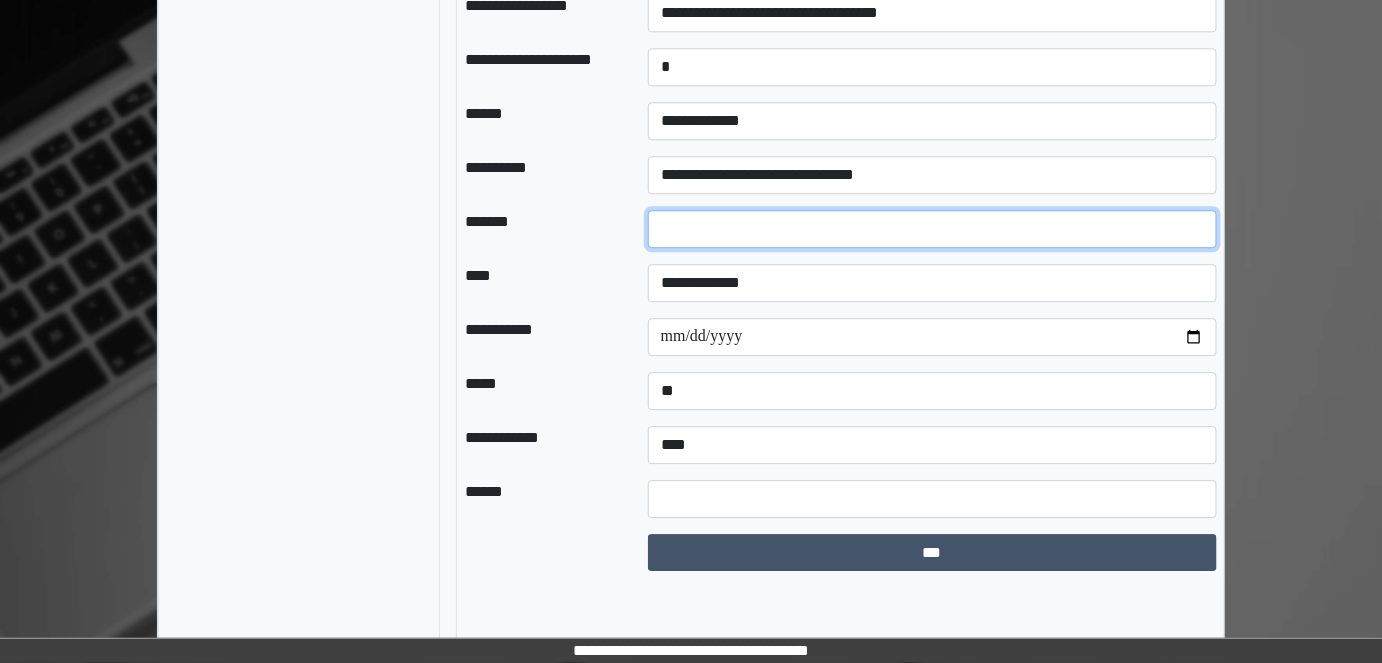 click at bounding box center (933, 229) 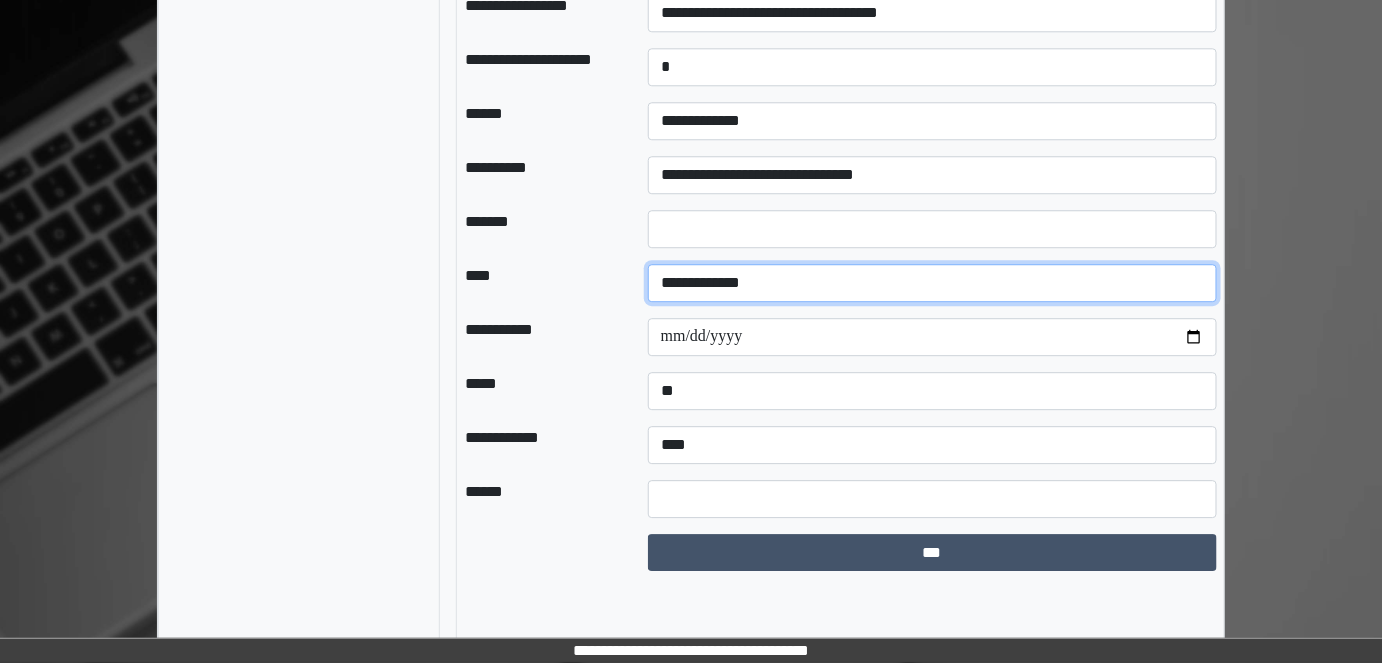 click on "**********" at bounding box center (933, 283) 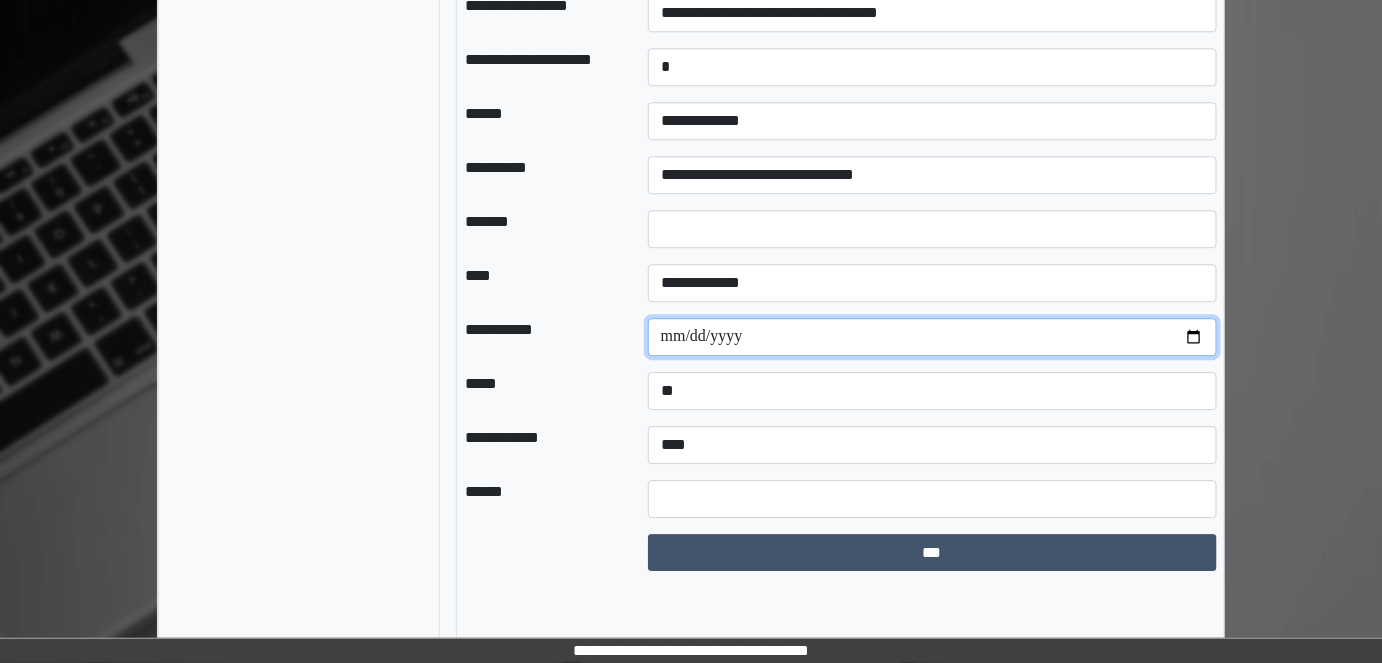 click at bounding box center [933, 337] 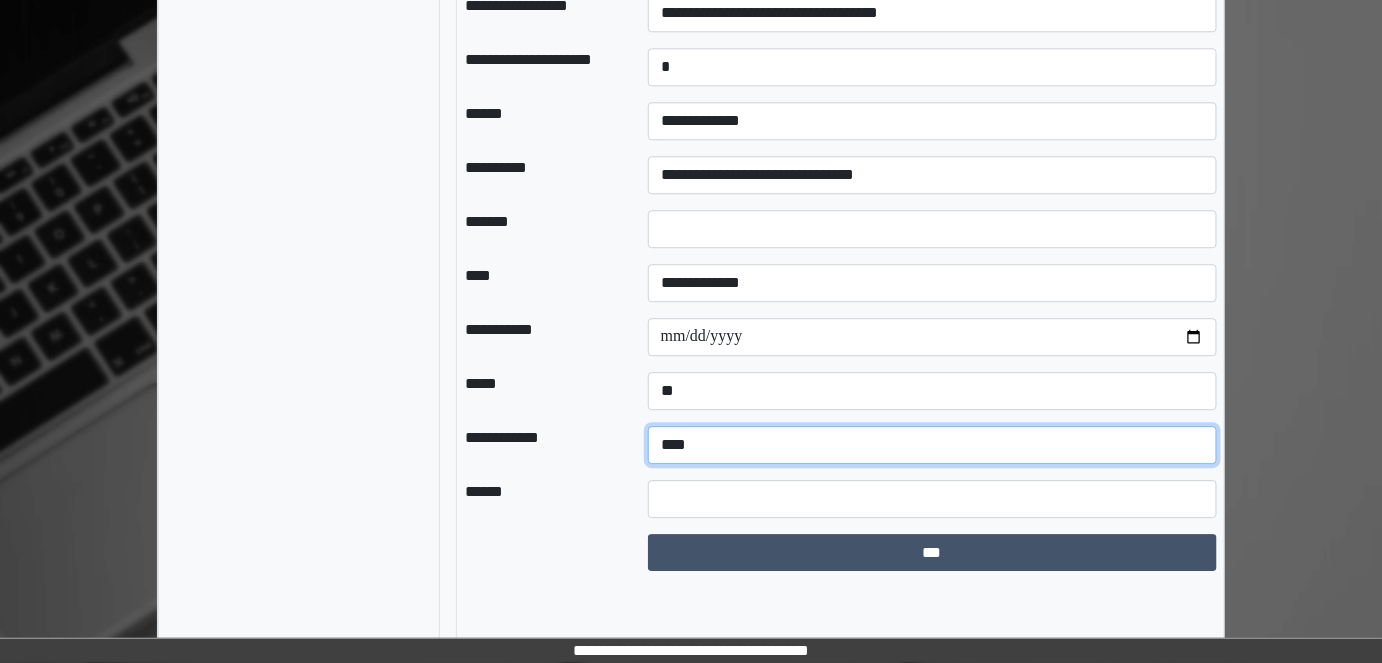 click on "**********" at bounding box center (933, 445) 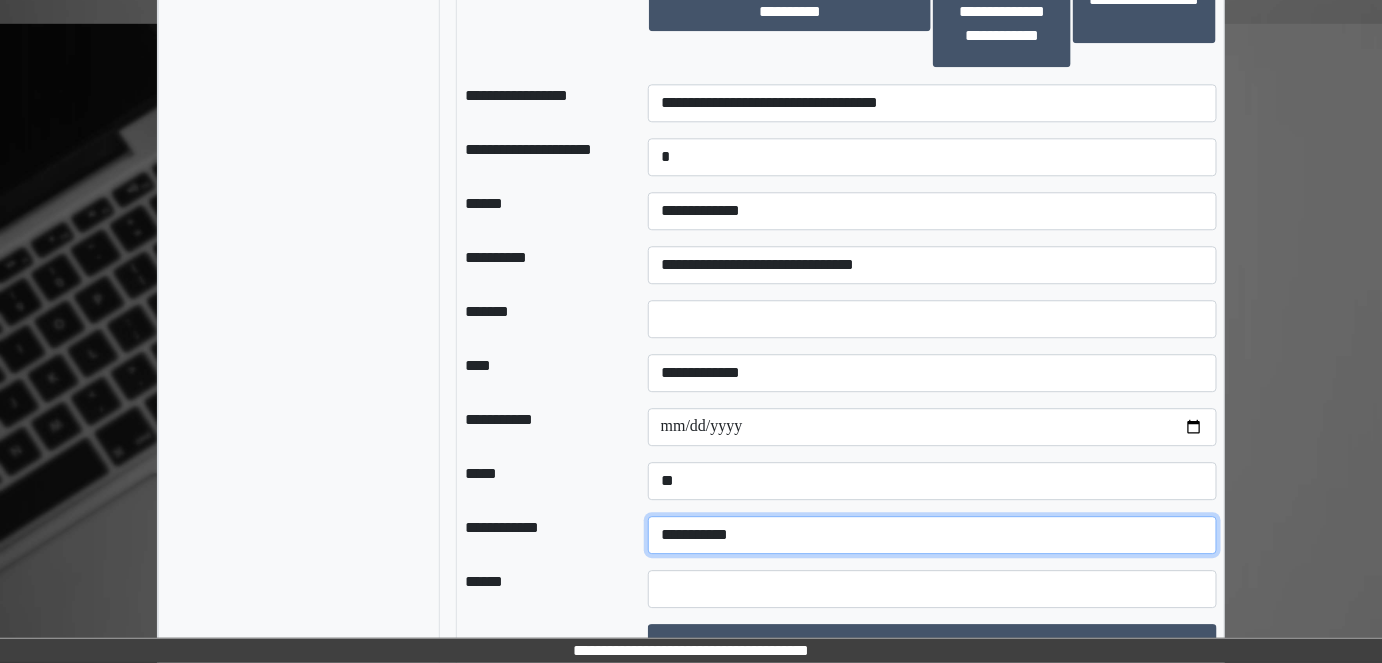 scroll, scrollTop: 1722, scrollLeft: 0, axis: vertical 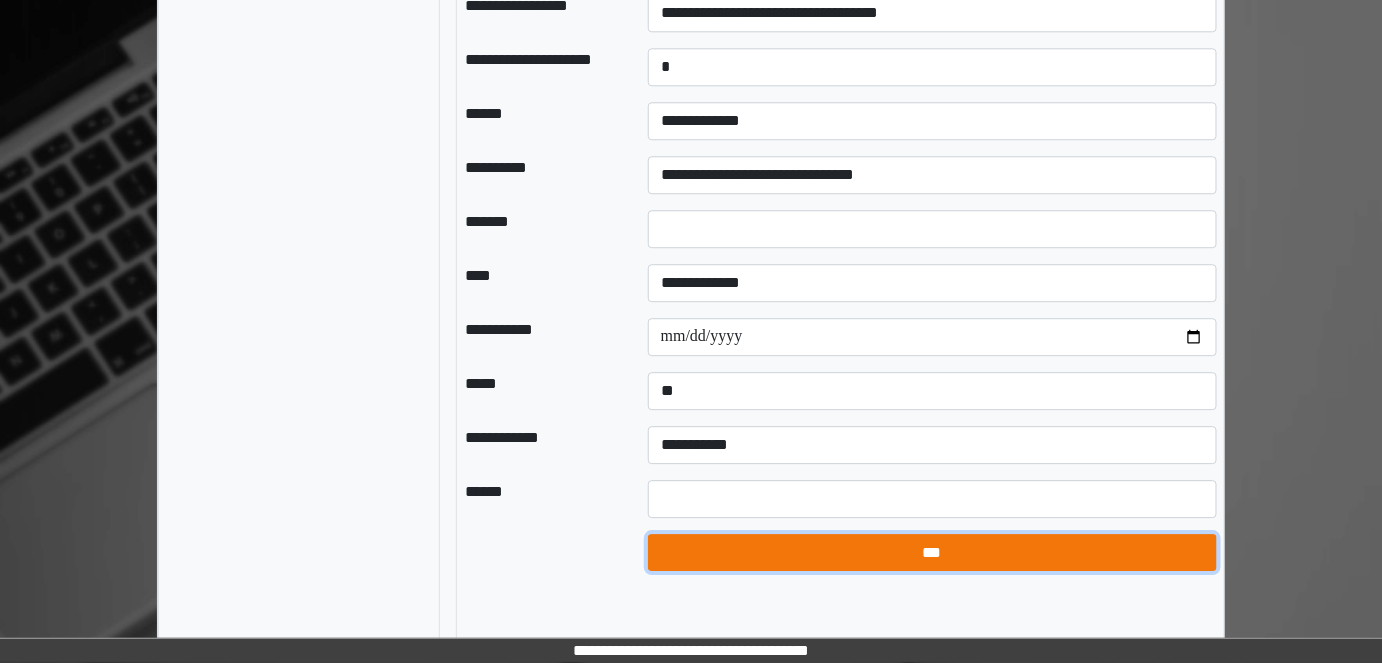 click on "***" at bounding box center [932, 552] 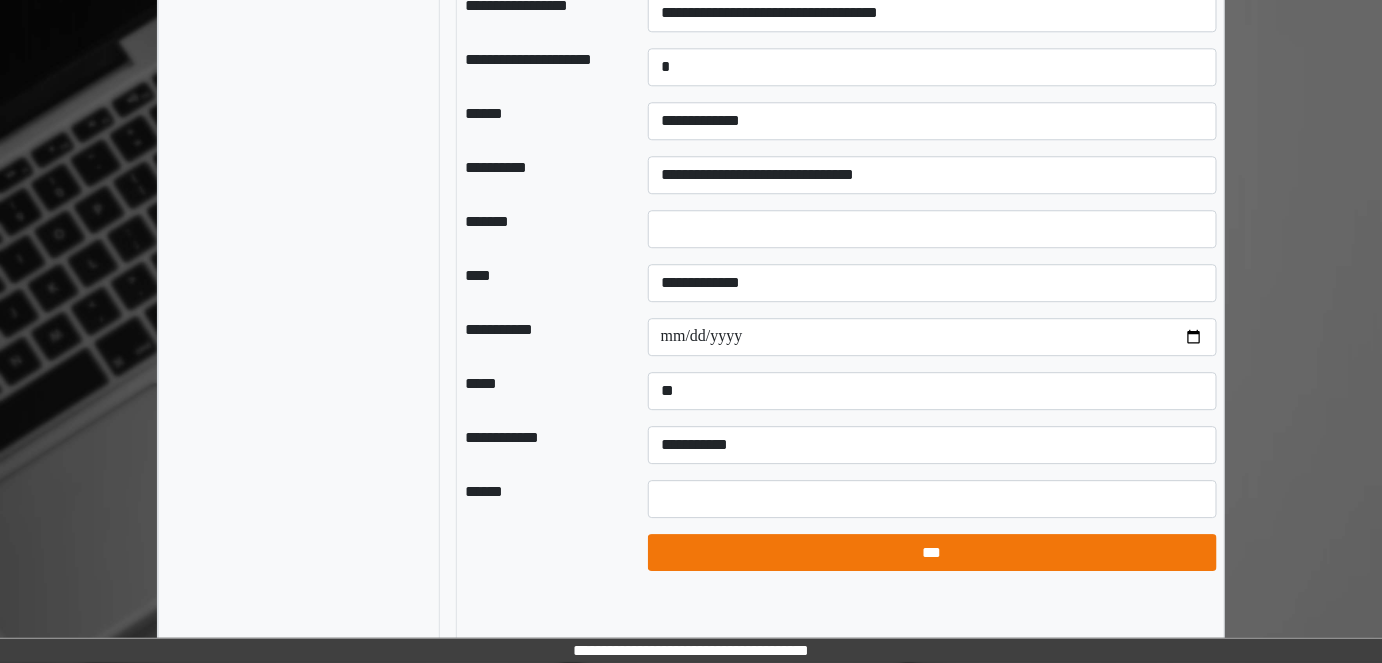 select on "*" 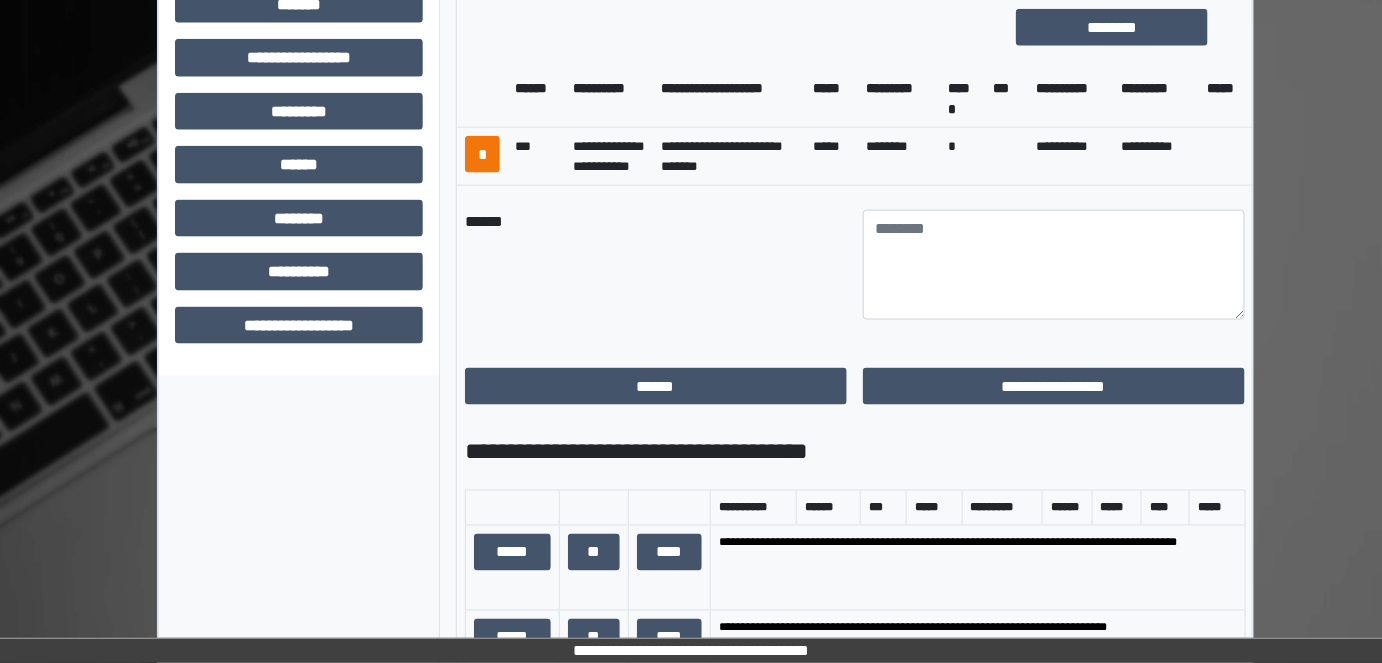 scroll, scrollTop: 813, scrollLeft: 0, axis: vertical 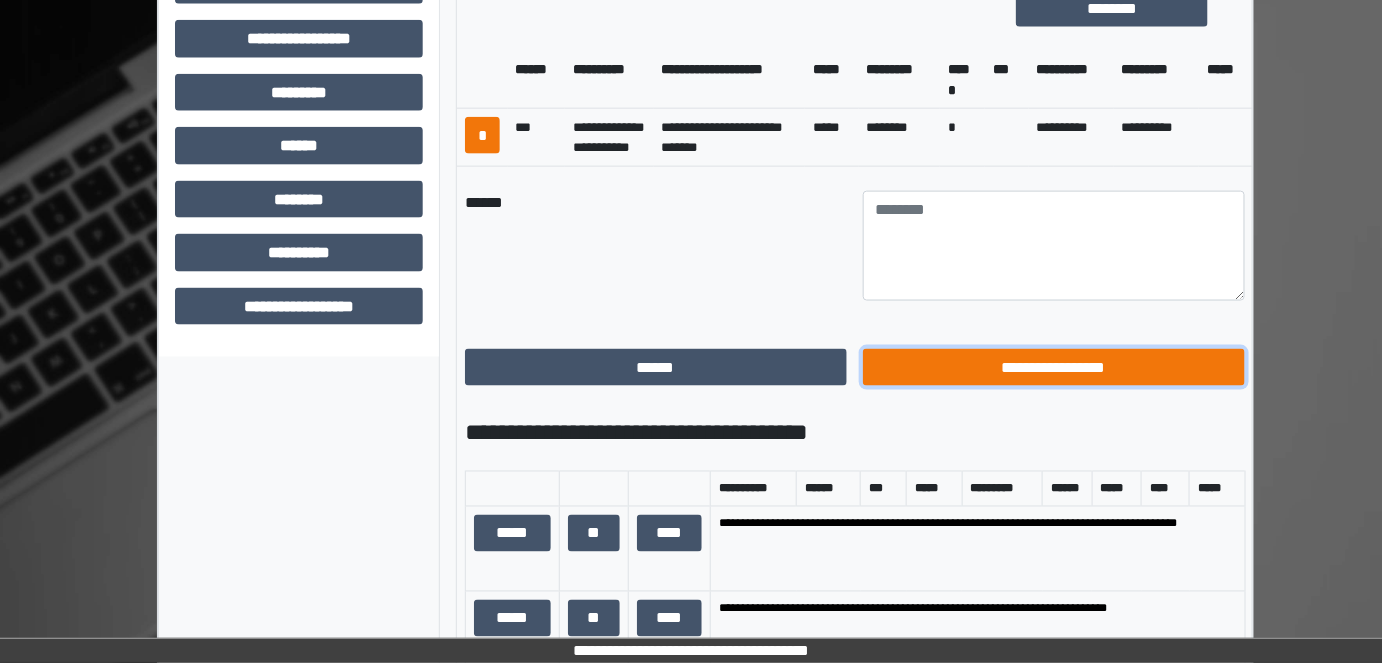 click on "**********" at bounding box center [1054, 367] 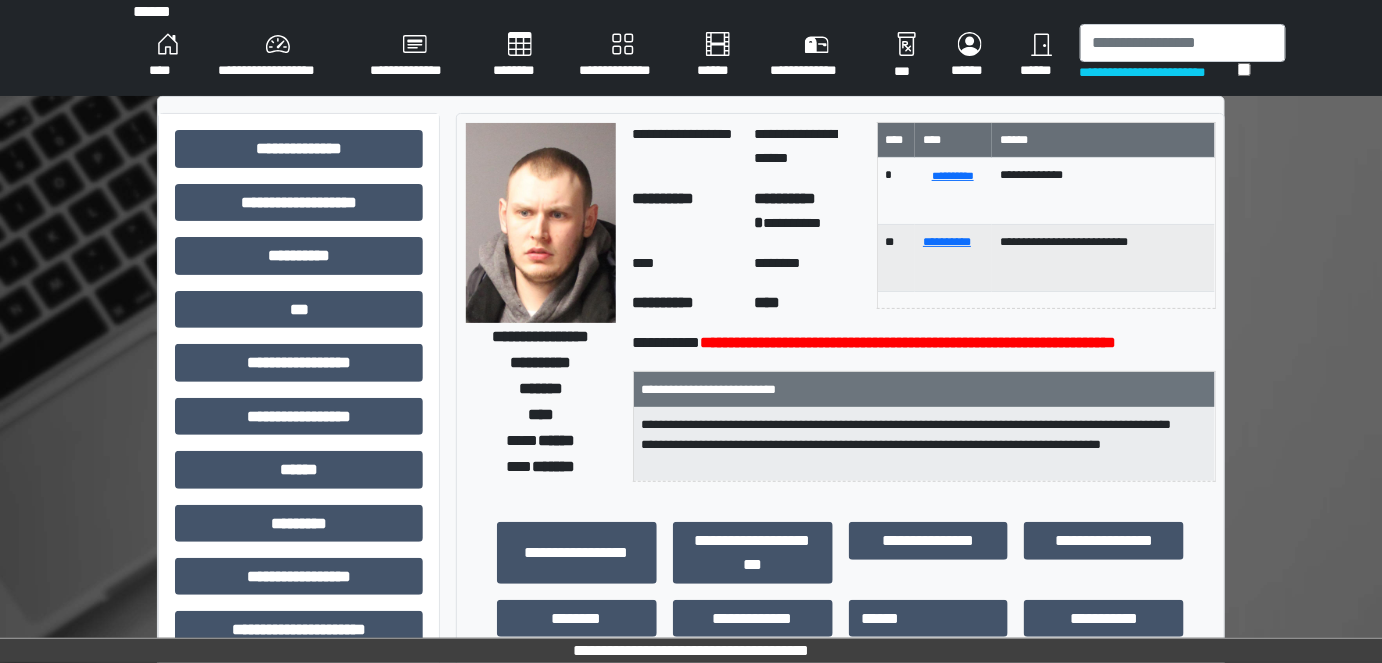 scroll, scrollTop: 0, scrollLeft: 0, axis: both 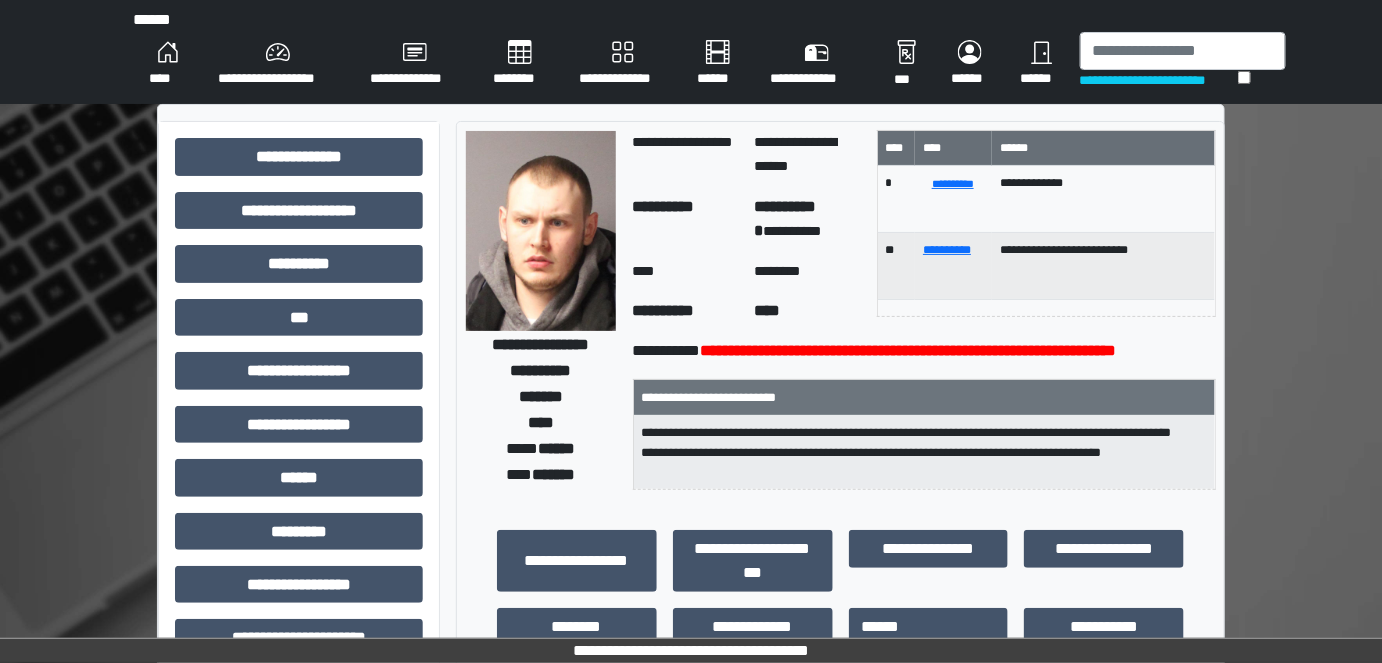click on "****" at bounding box center (167, 64) 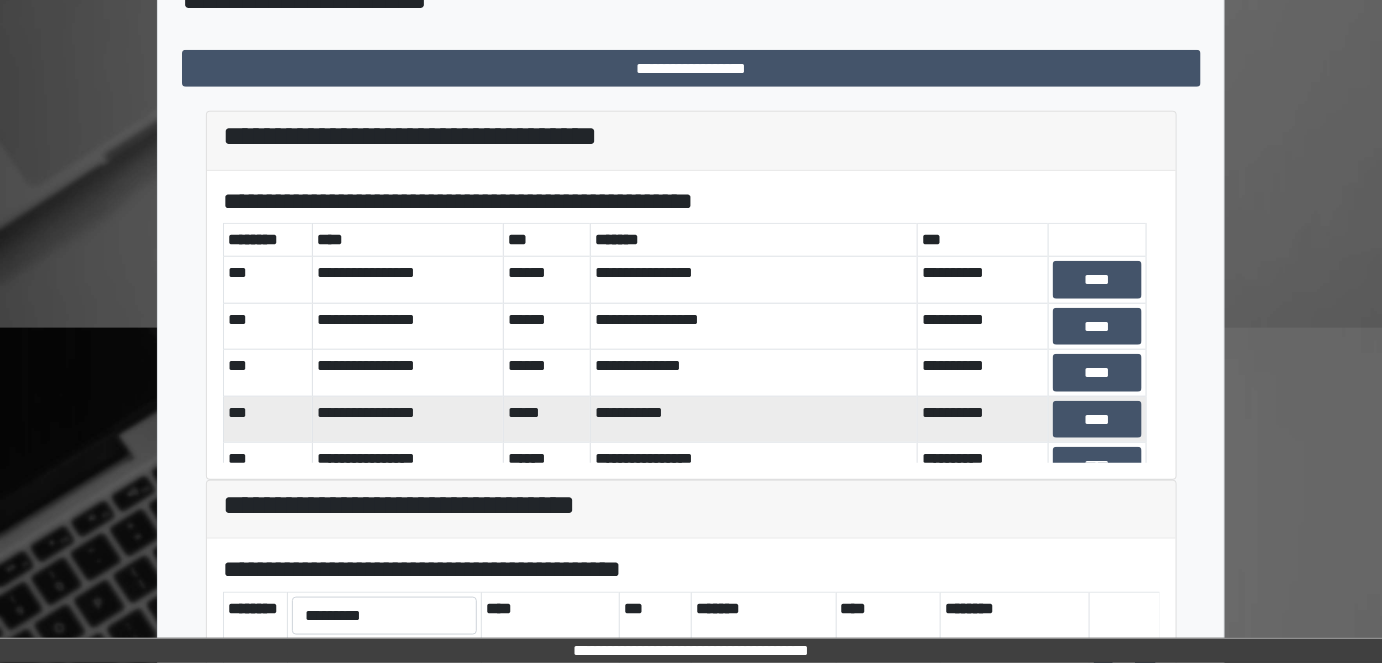 scroll, scrollTop: 454, scrollLeft: 0, axis: vertical 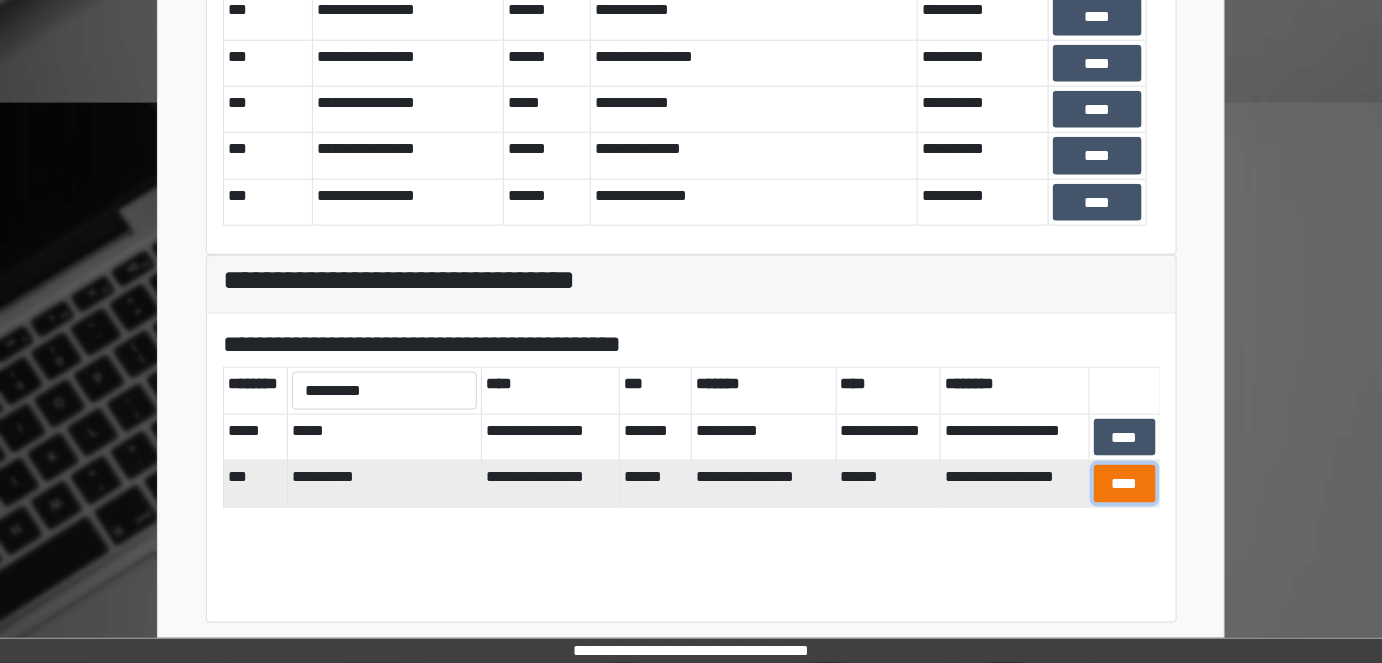 click on "****" at bounding box center (1125, 483) 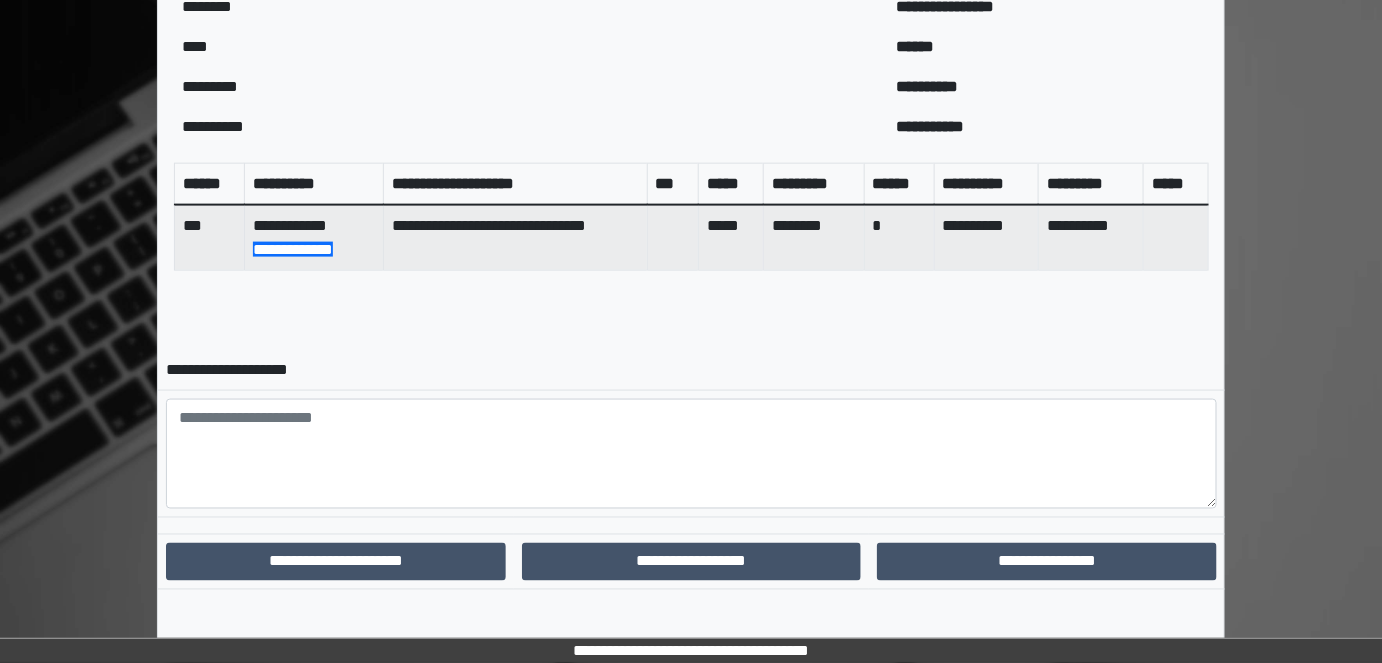 scroll, scrollTop: 783, scrollLeft: 0, axis: vertical 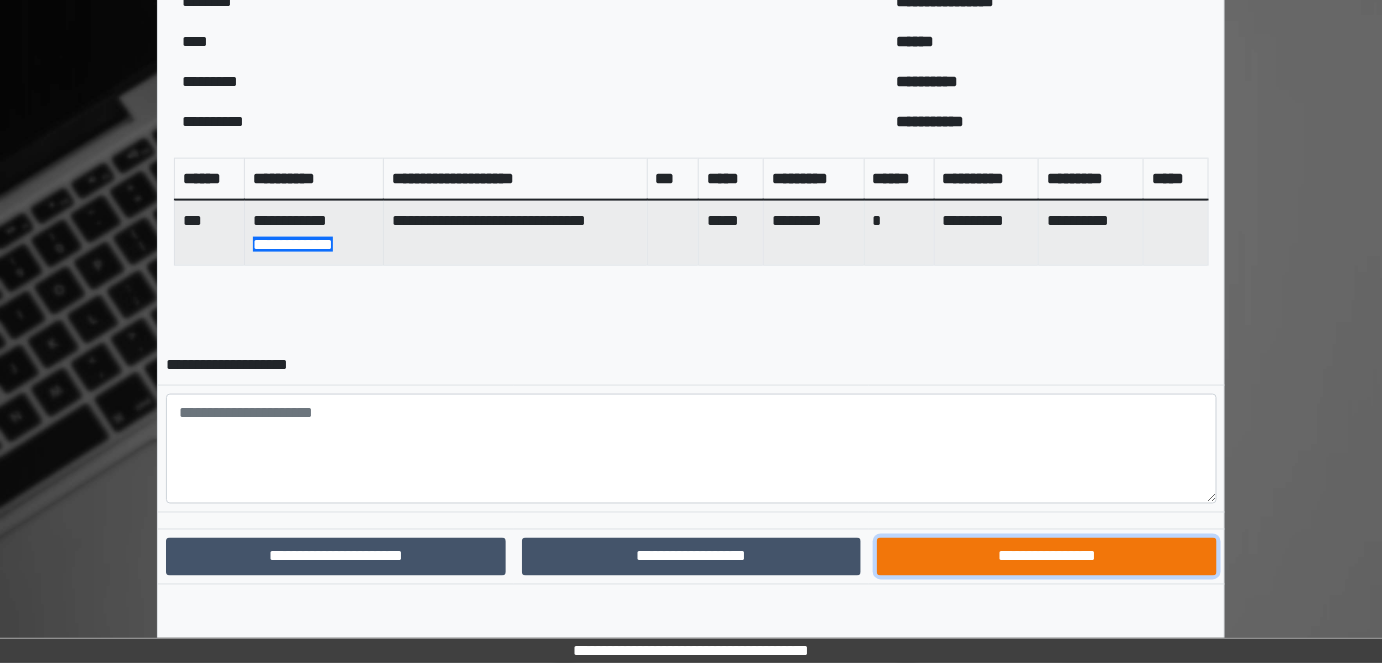 click on "**********" at bounding box center (1047, 556) 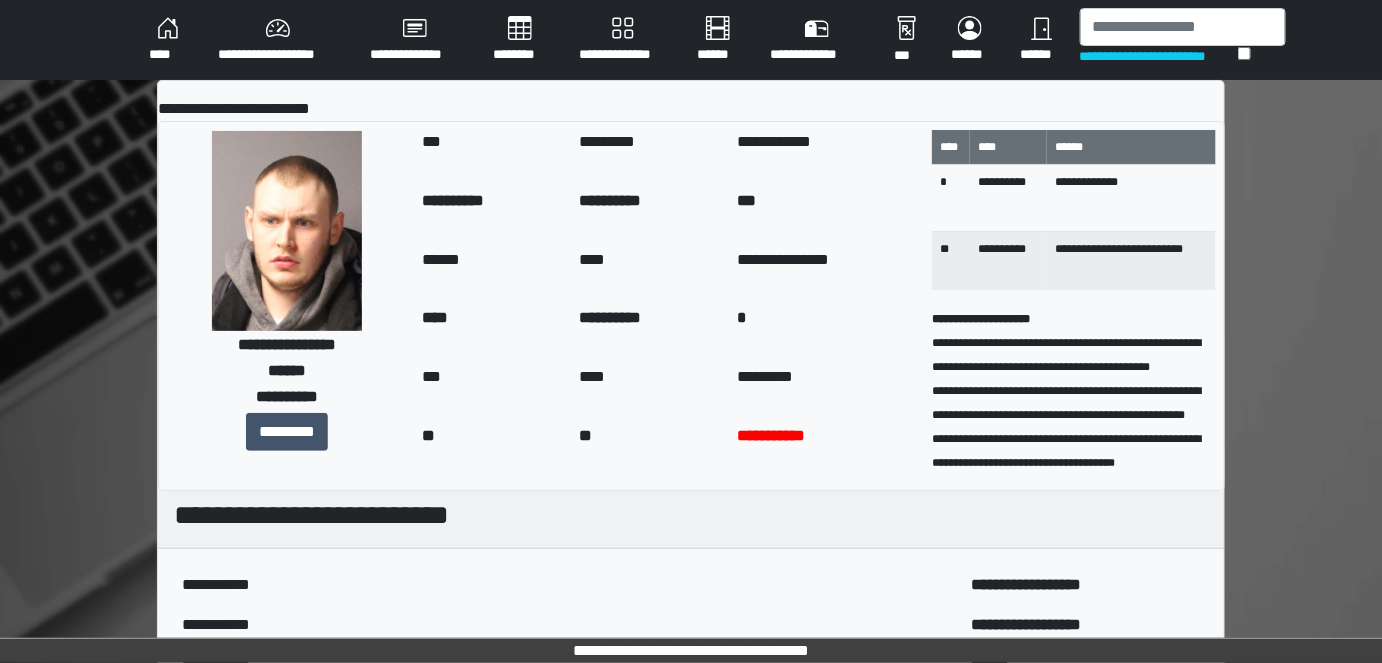 scroll, scrollTop: 0, scrollLeft: 0, axis: both 